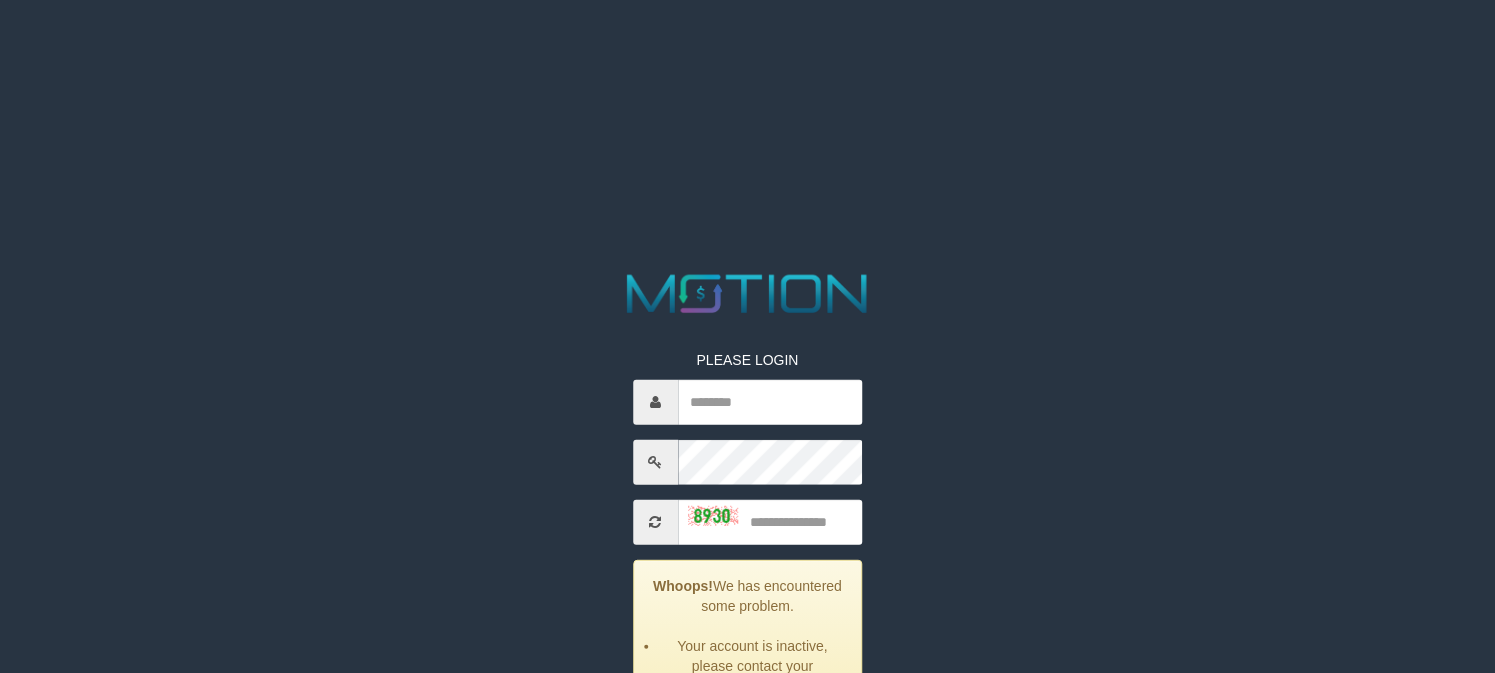 scroll, scrollTop: 0, scrollLeft: 0, axis: both 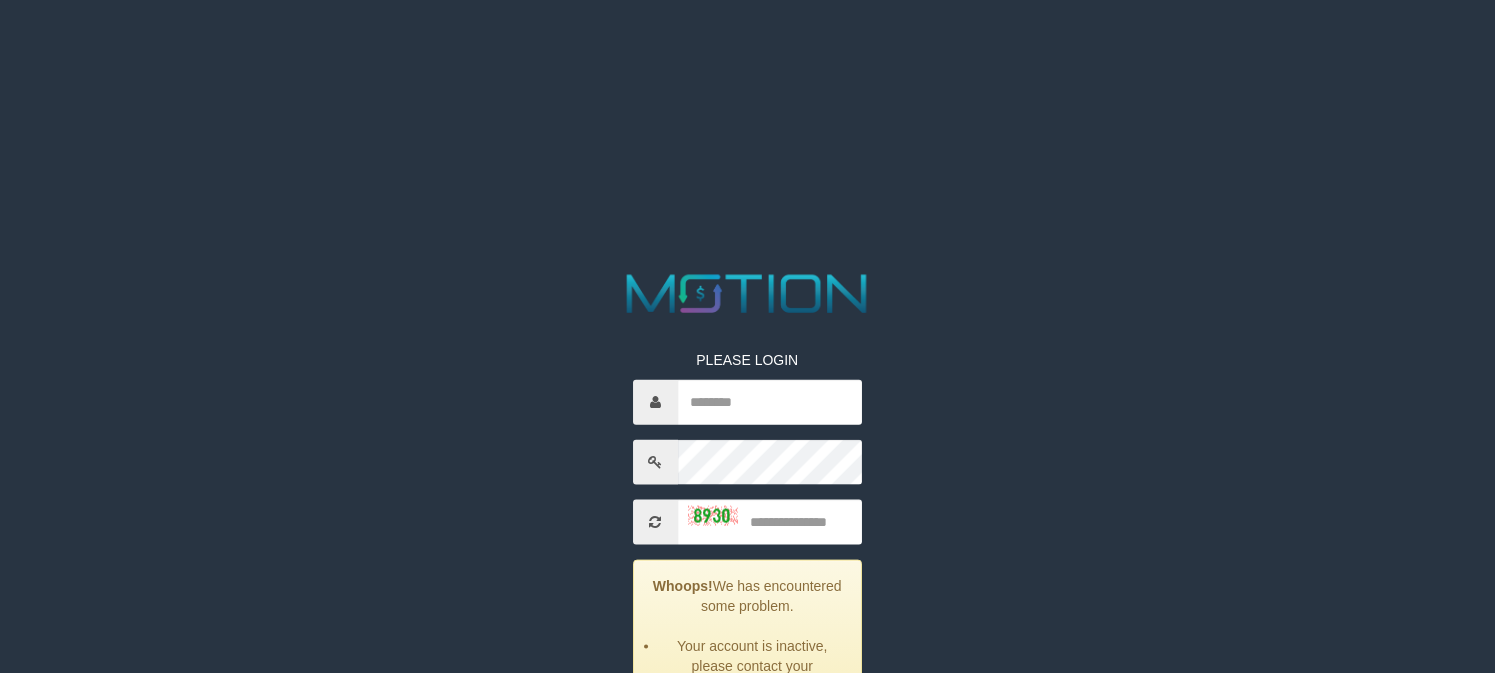 drag, startPoint x: 0, startPoint y: 0, endPoint x: 802, endPoint y: 429, distance: 909.5301 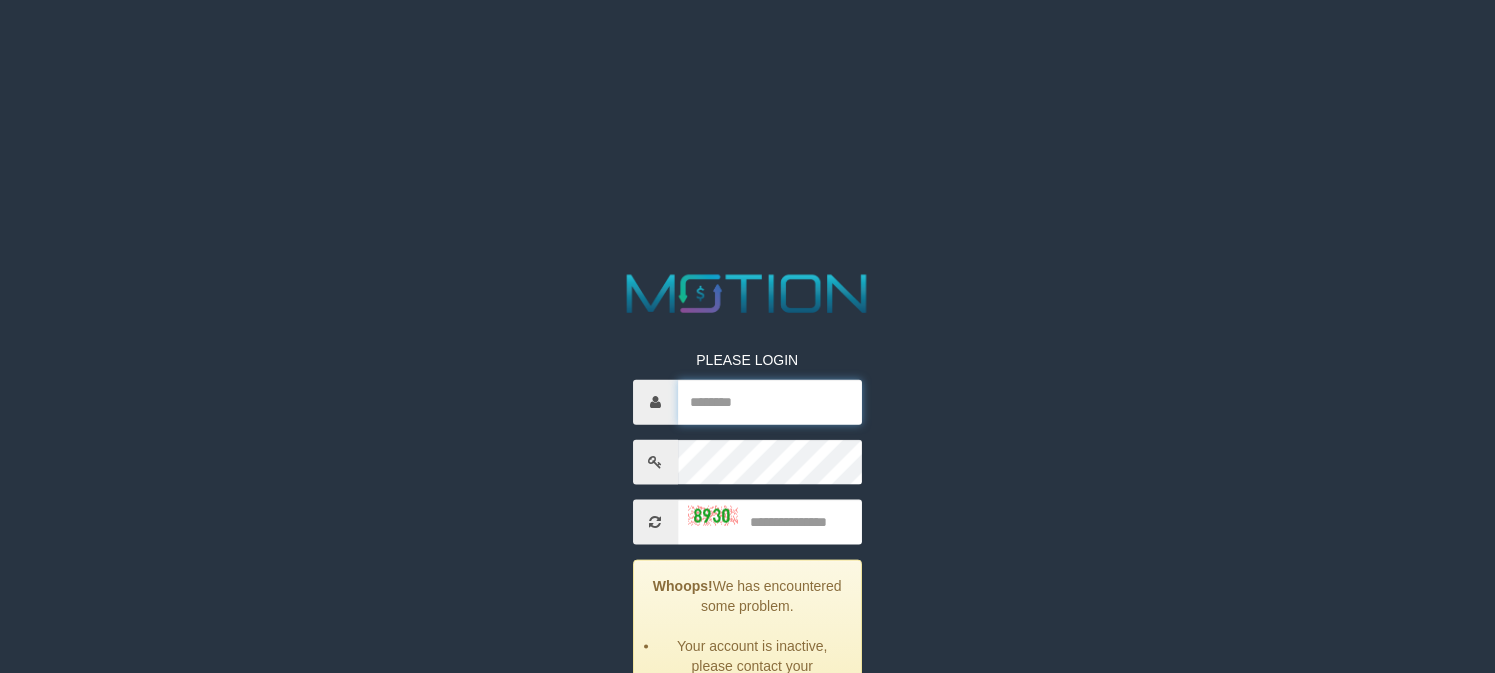 click at bounding box center (770, 401) 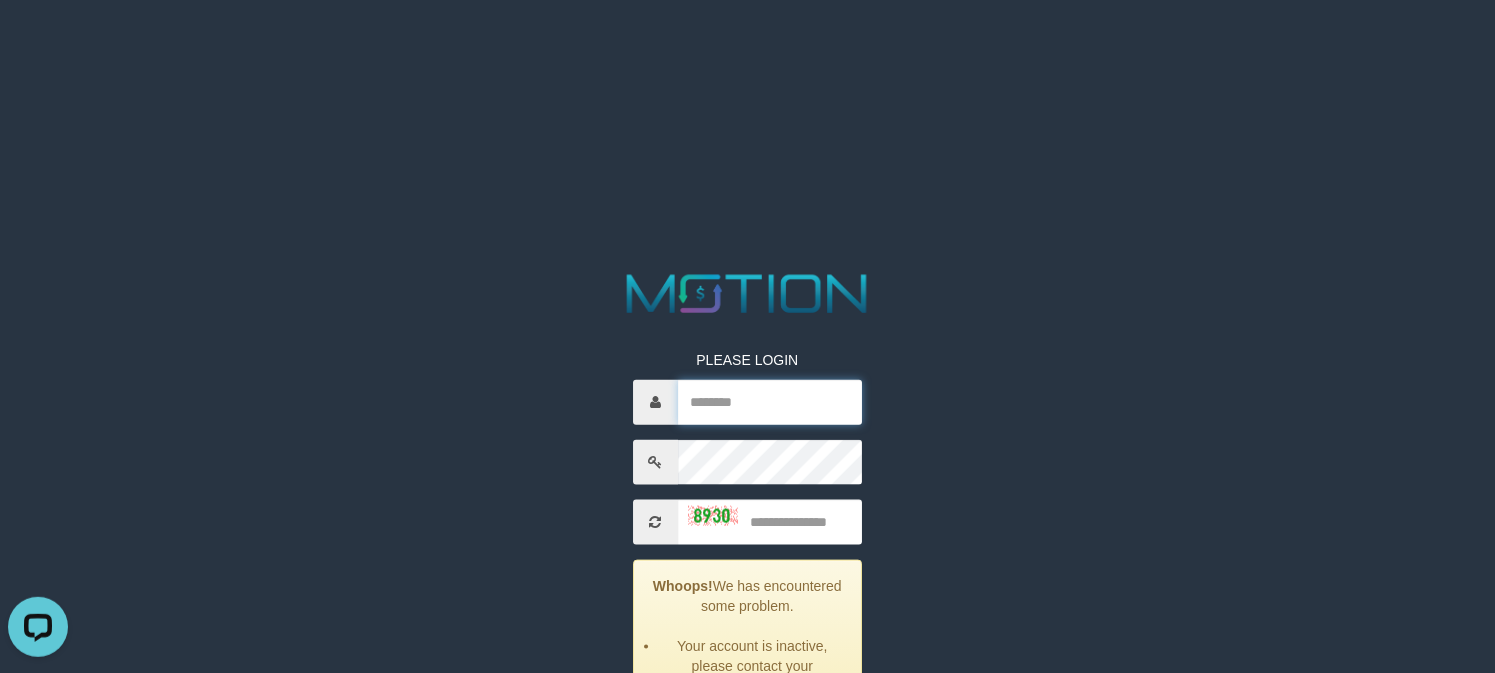scroll, scrollTop: 0, scrollLeft: 0, axis: both 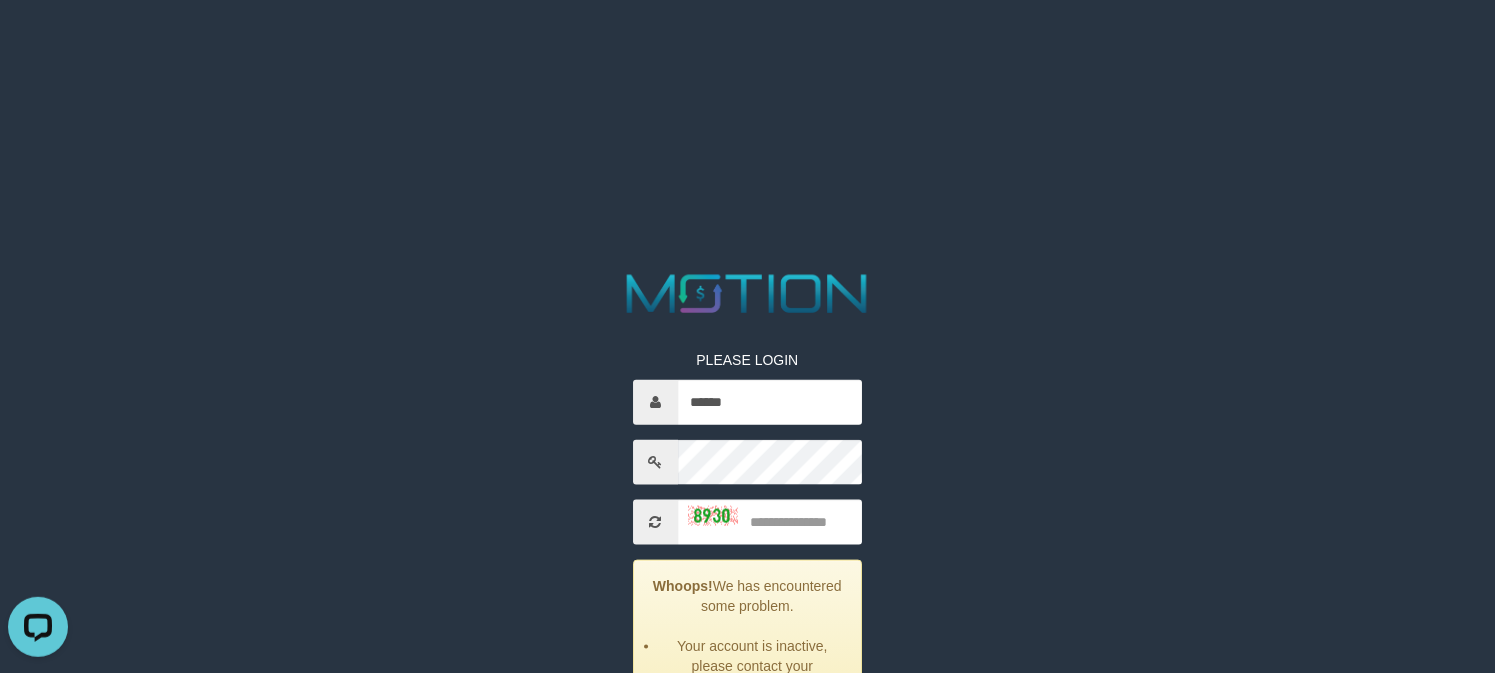 drag, startPoint x: 1105, startPoint y: 376, endPoint x: 1006, endPoint y: 420, distance: 108.33743 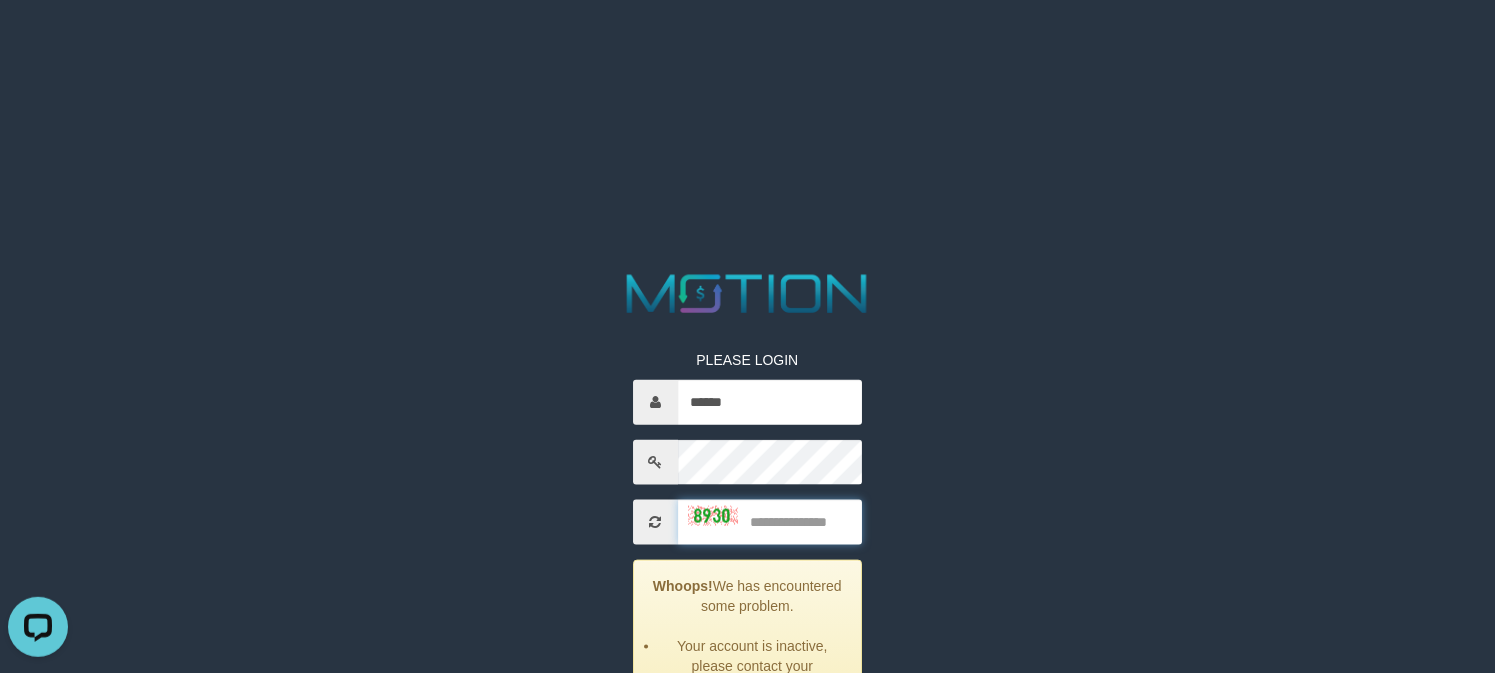 click at bounding box center [770, 521] 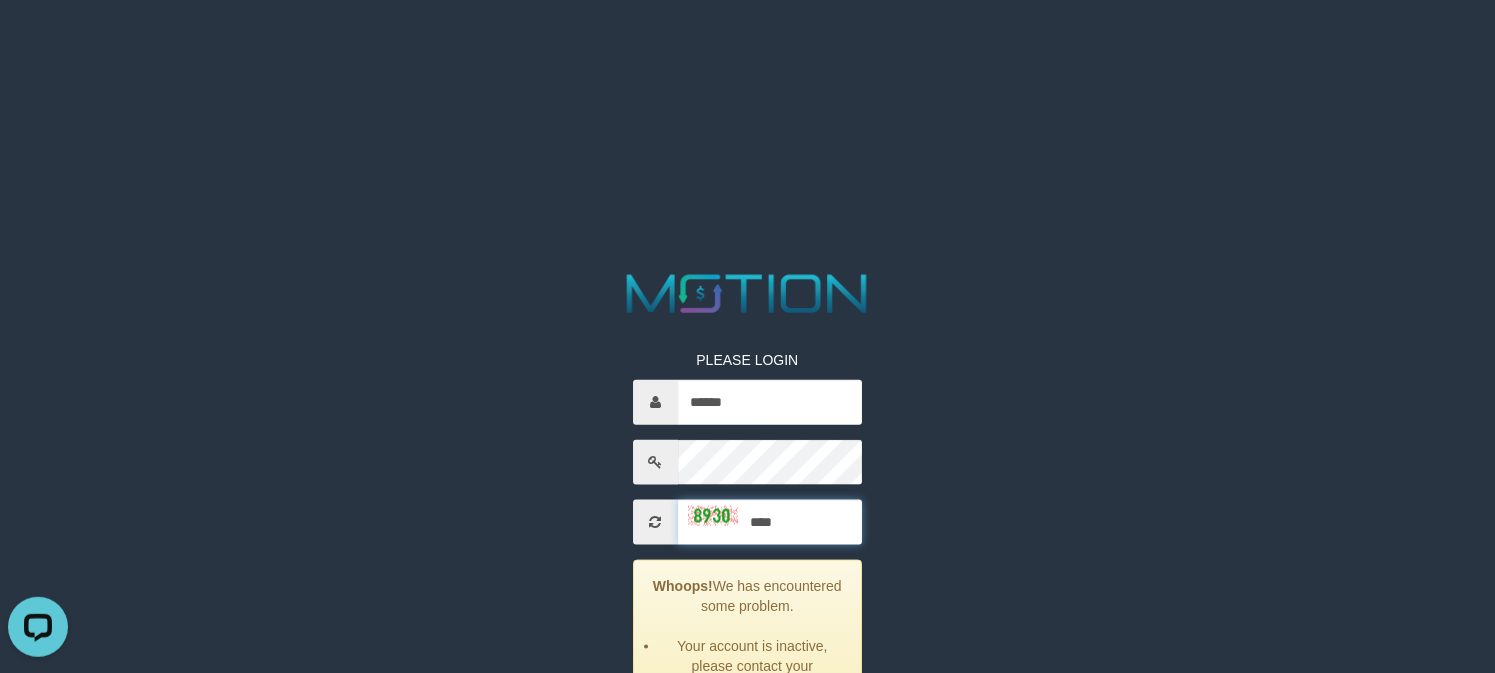 type on "****" 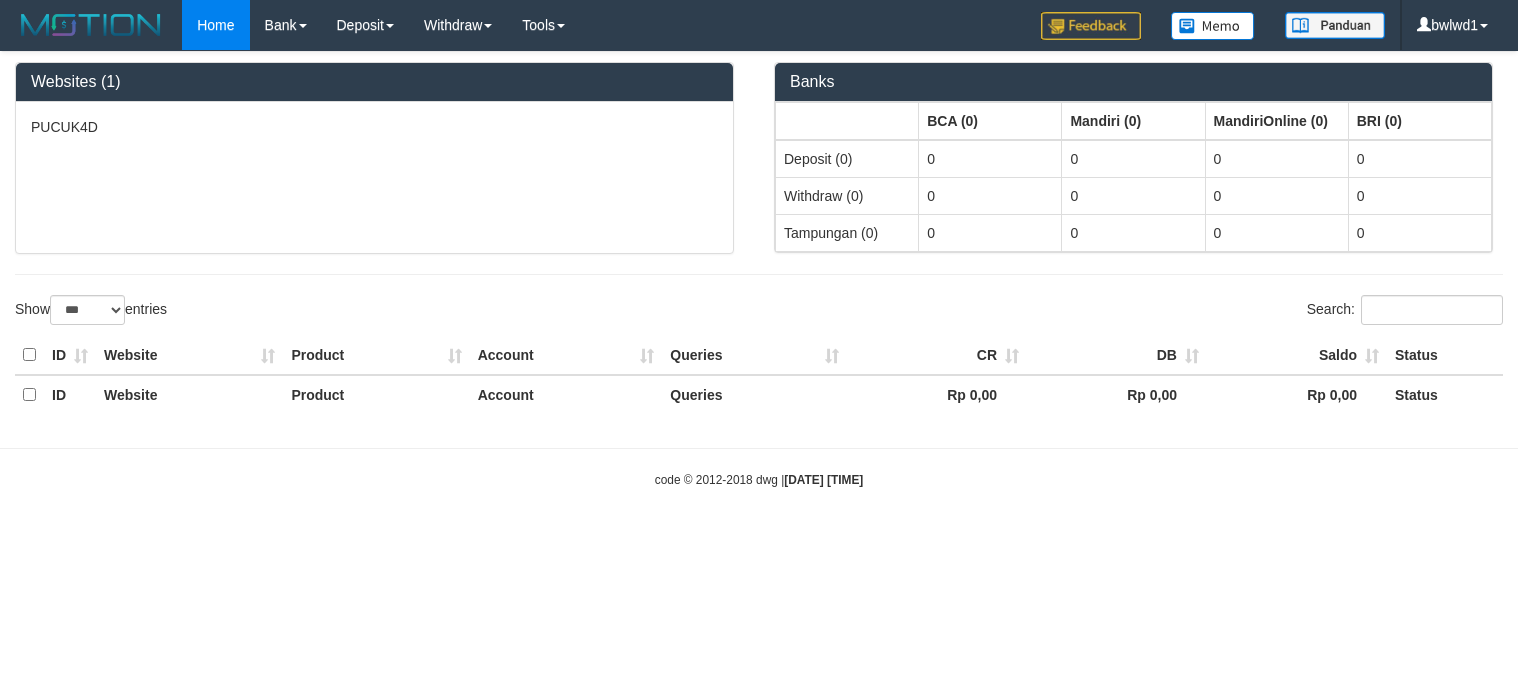 select on "***" 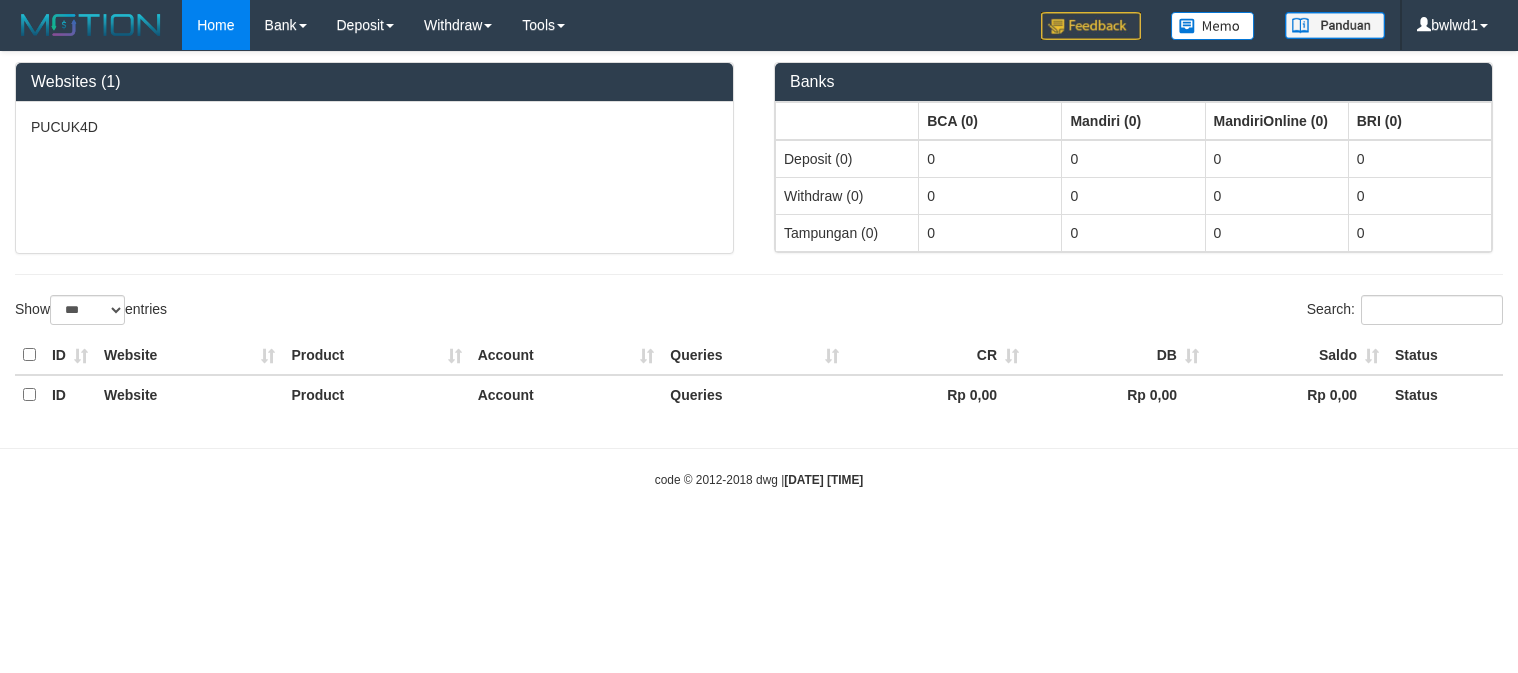 scroll, scrollTop: 0, scrollLeft: 0, axis: both 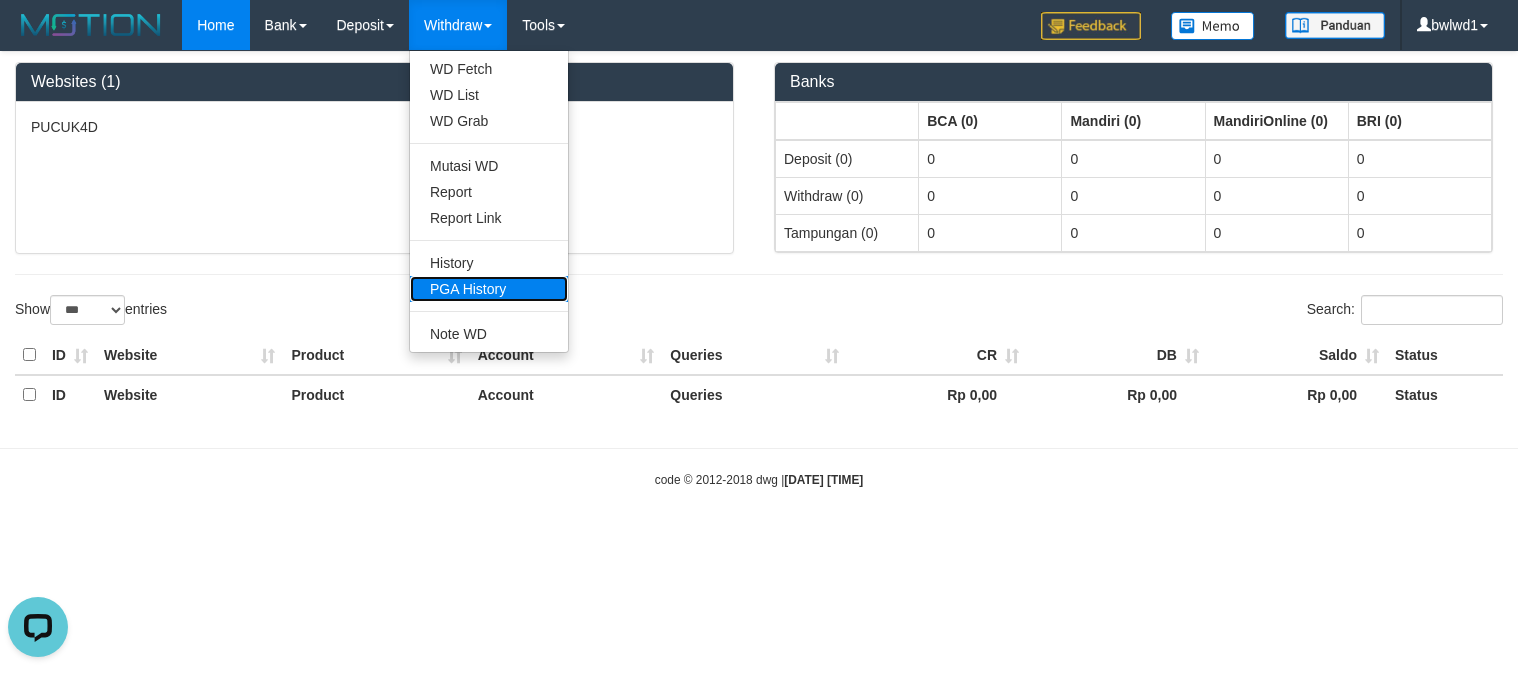 click on "PGA History" at bounding box center (489, 289) 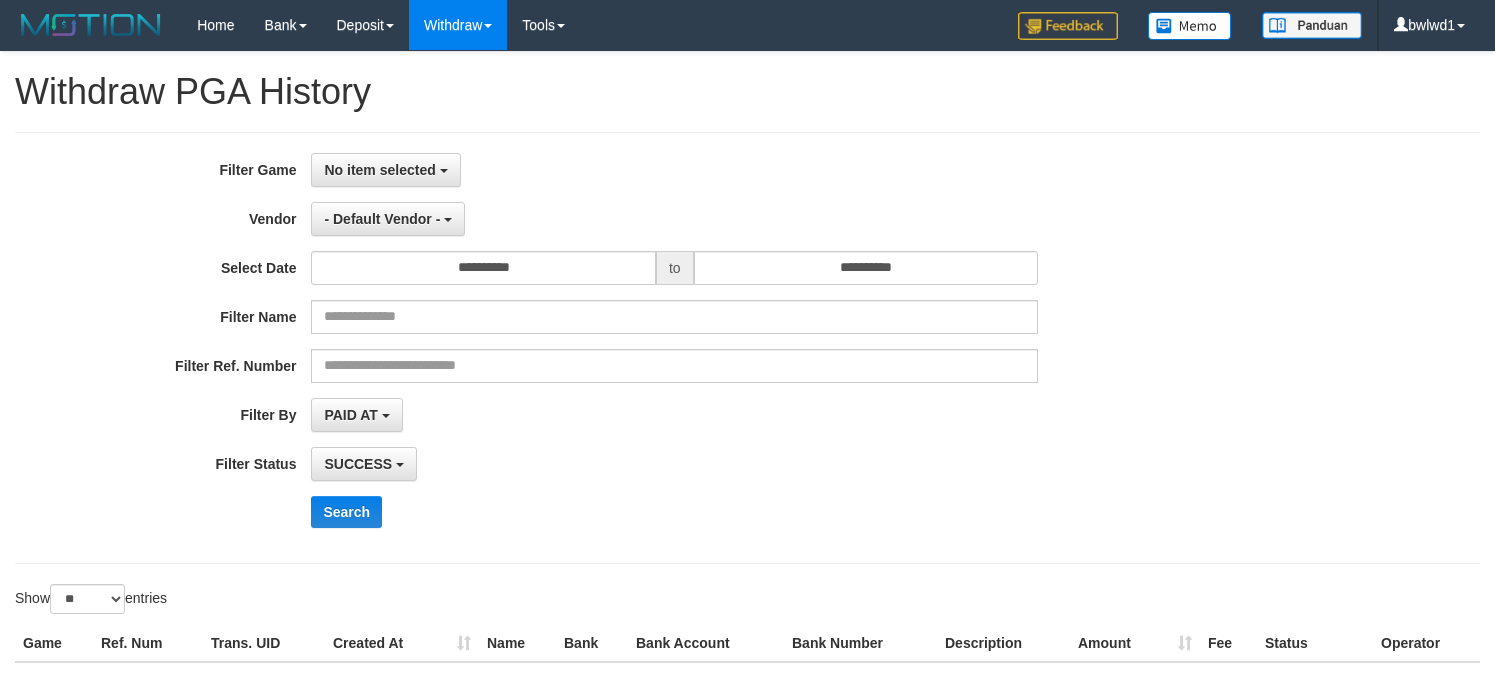 select 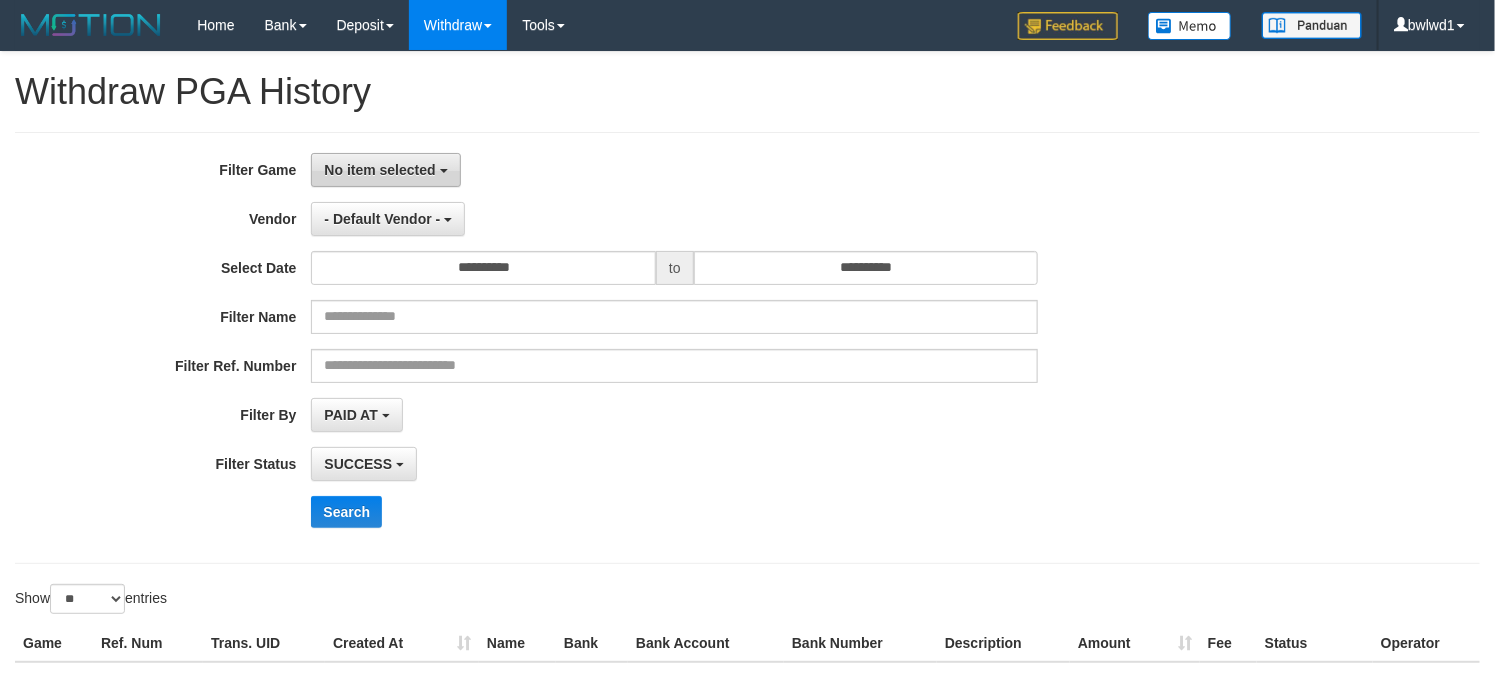 click on "No item selected" at bounding box center (379, 170) 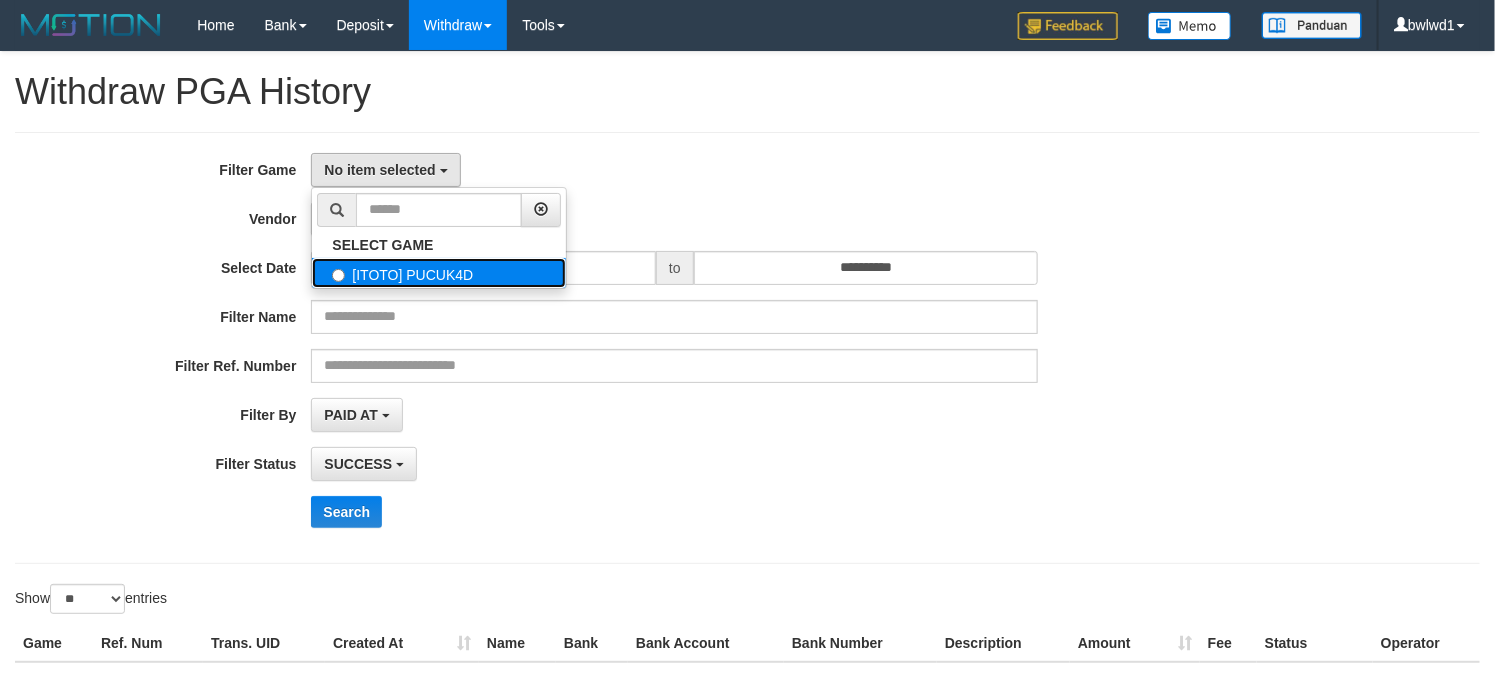 click on "[ITOTO] PUCUK4D" at bounding box center [439, 273] 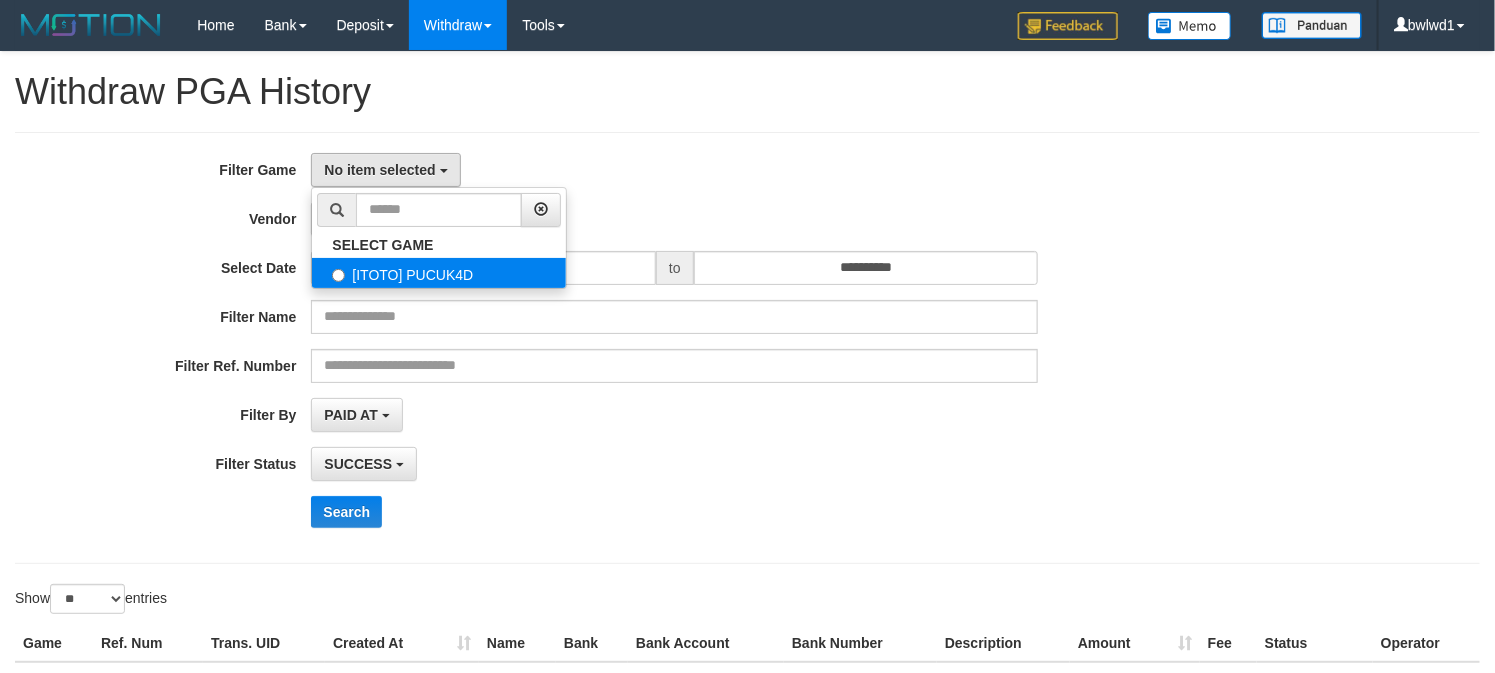 select on "****" 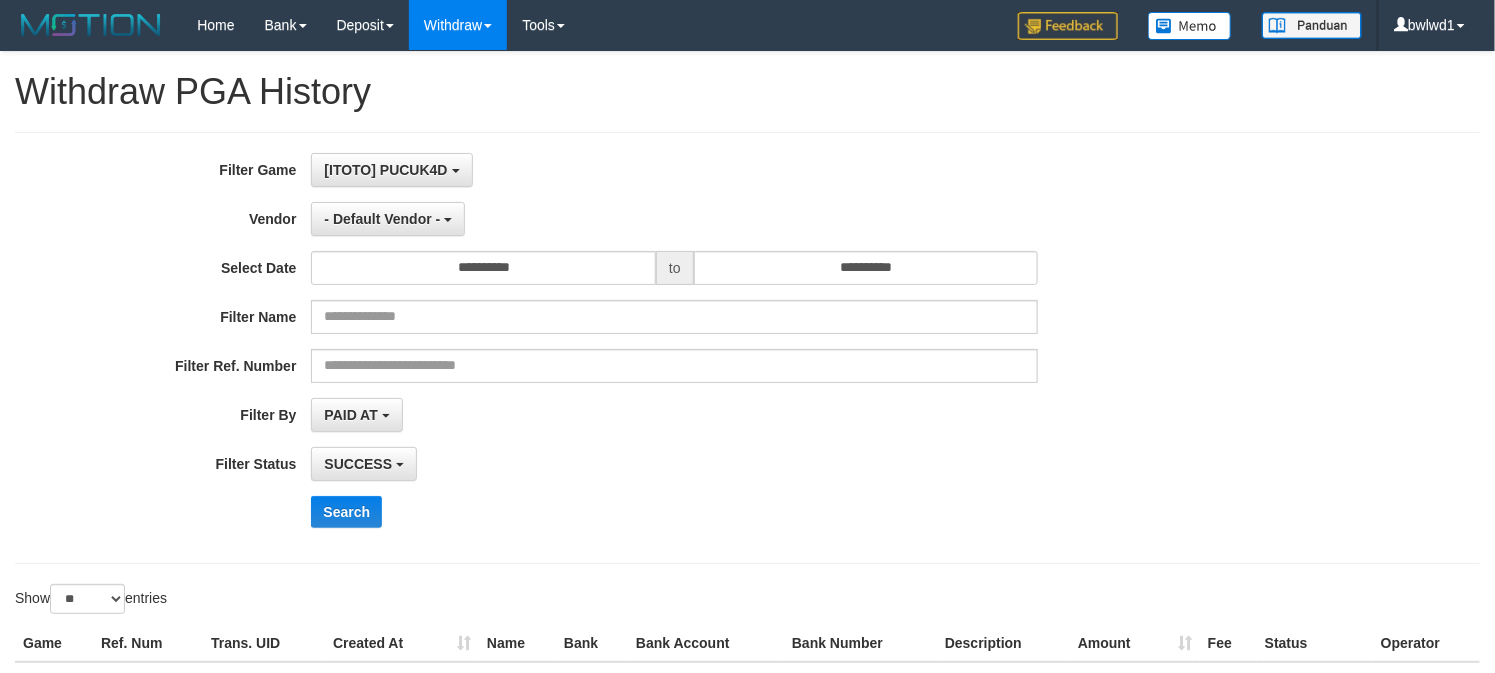 scroll, scrollTop: 18, scrollLeft: 0, axis: vertical 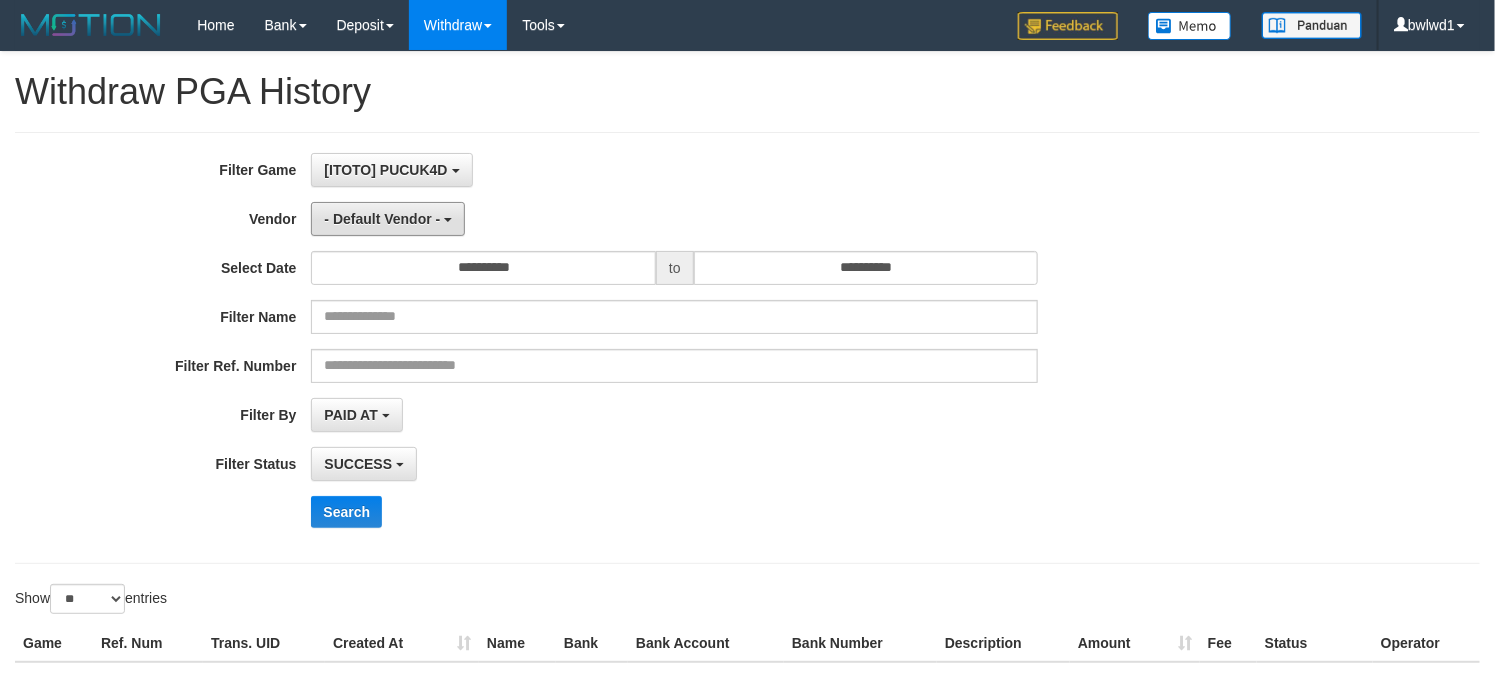 drag, startPoint x: 421, startPoint y: 220, endPoint x: 463, endPoint y: 279, distance: 72.42237 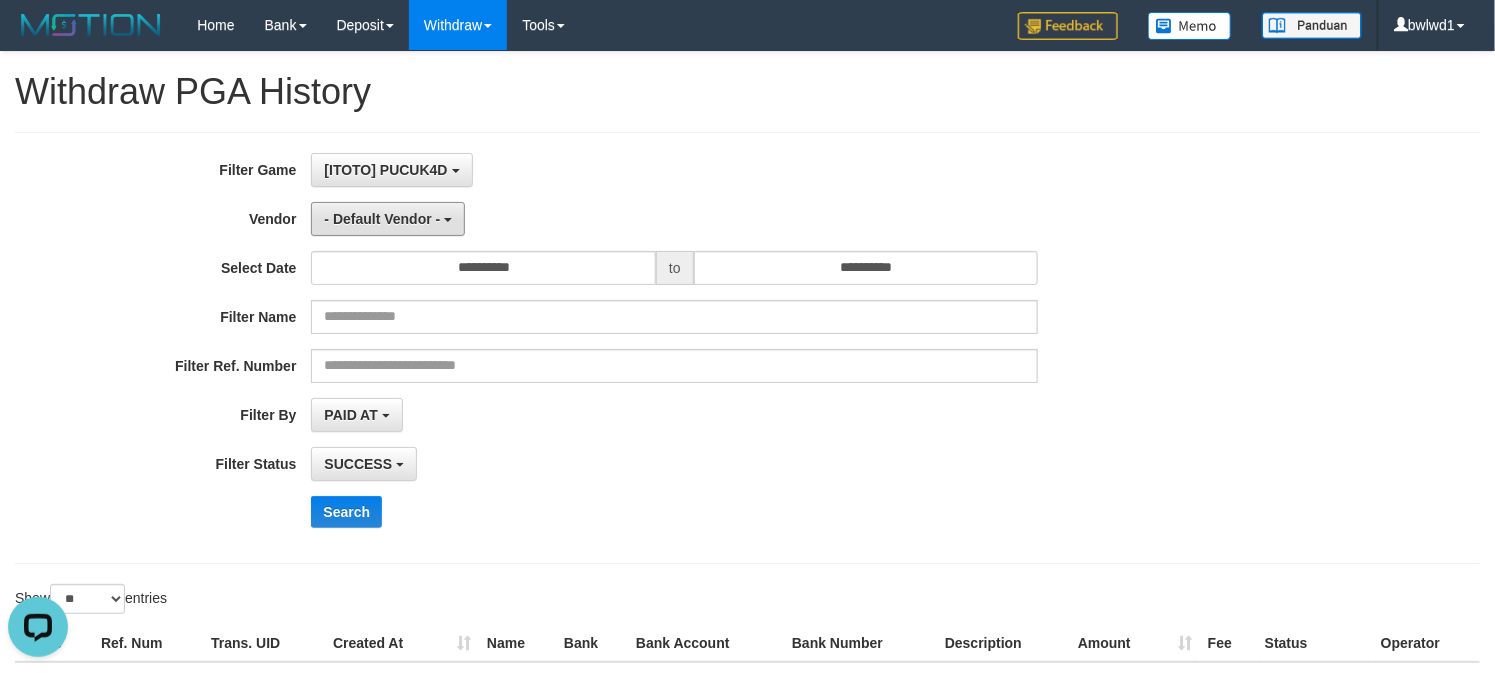 scroll, scrollTop: 0, scrollLeft: 0, axis: both 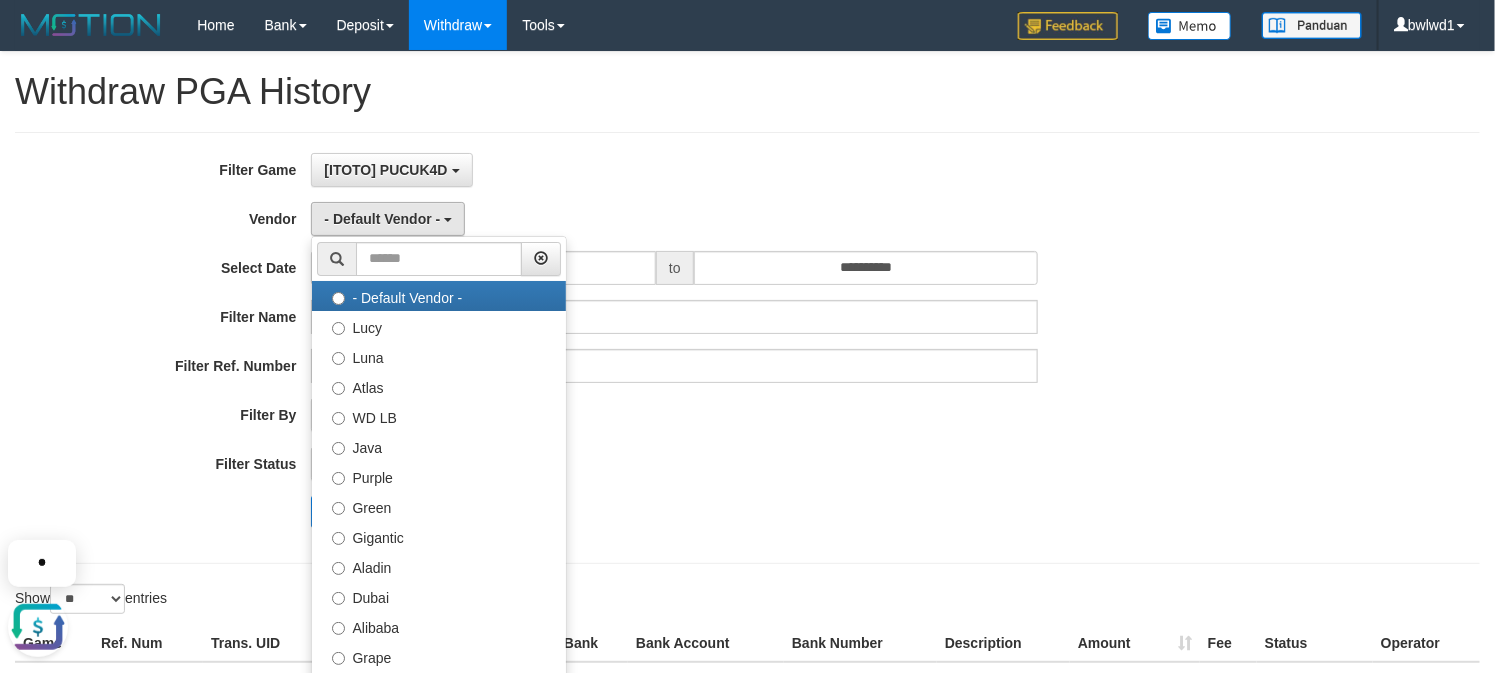 click on "Search" at bounding box center (778, 512) 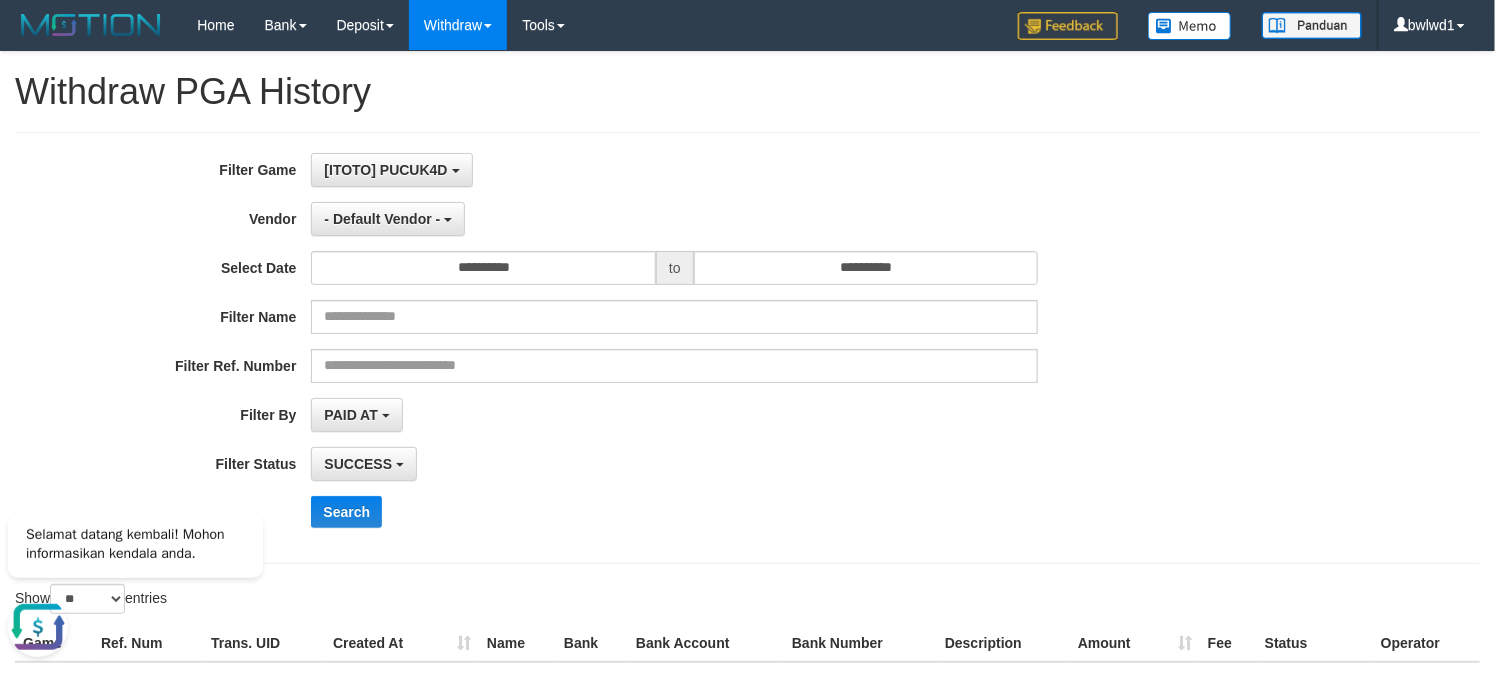click on "**********" at bounding box center [747, 348] 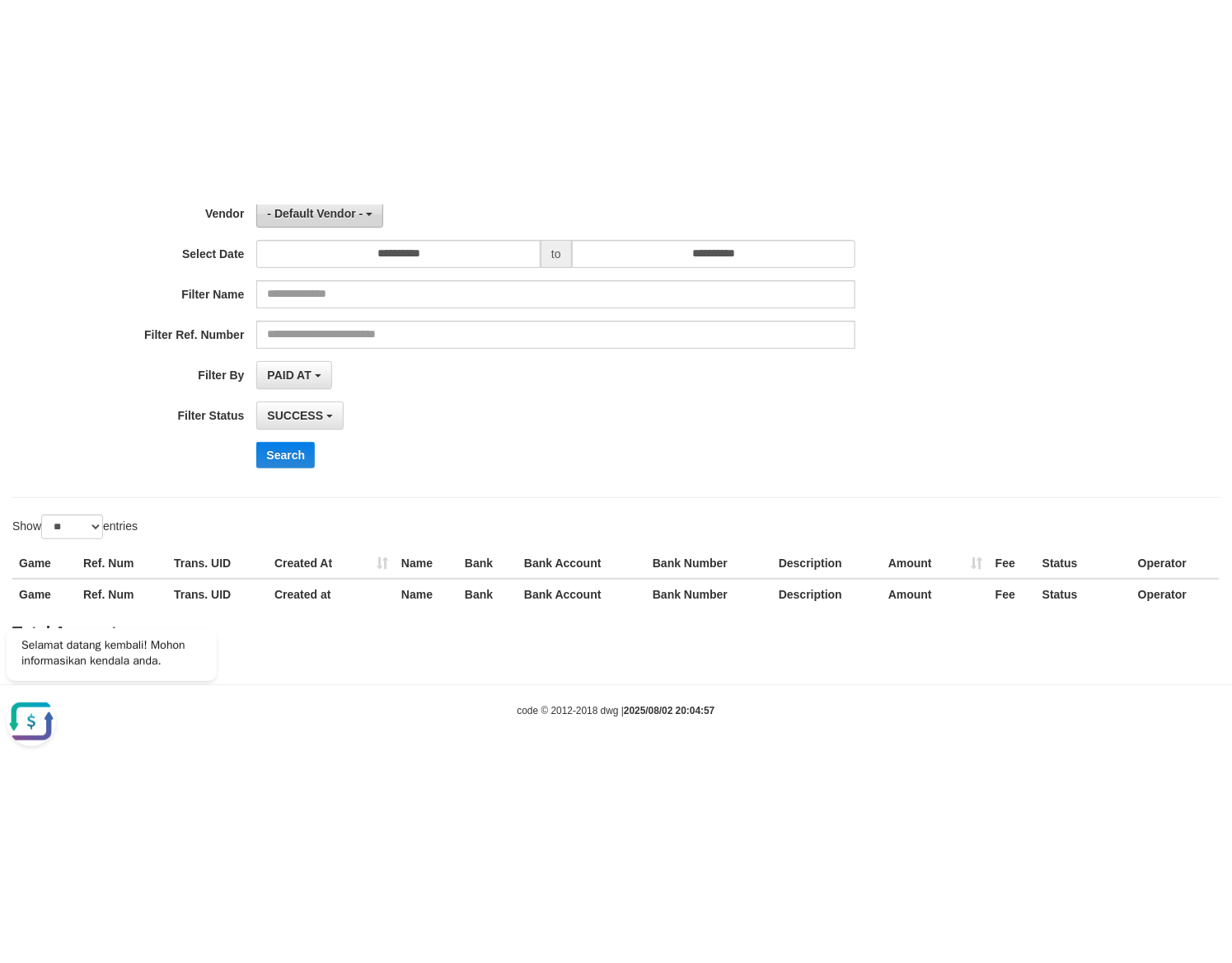scroll, scrollTop: 0, scrollLeft: 0, axis: both 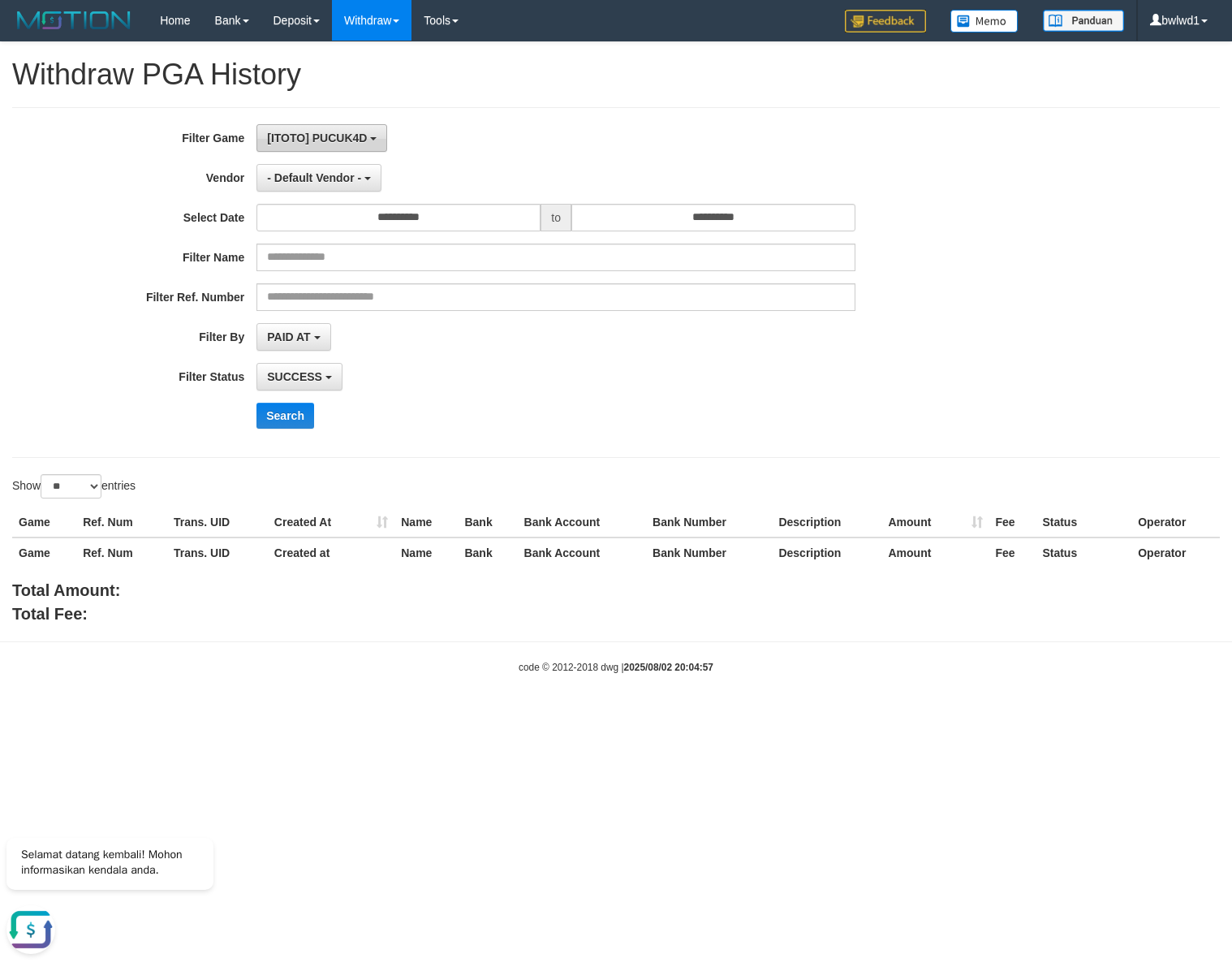 click on "[ITOTO] PUCUK4D" at bounding box center (317, 138) 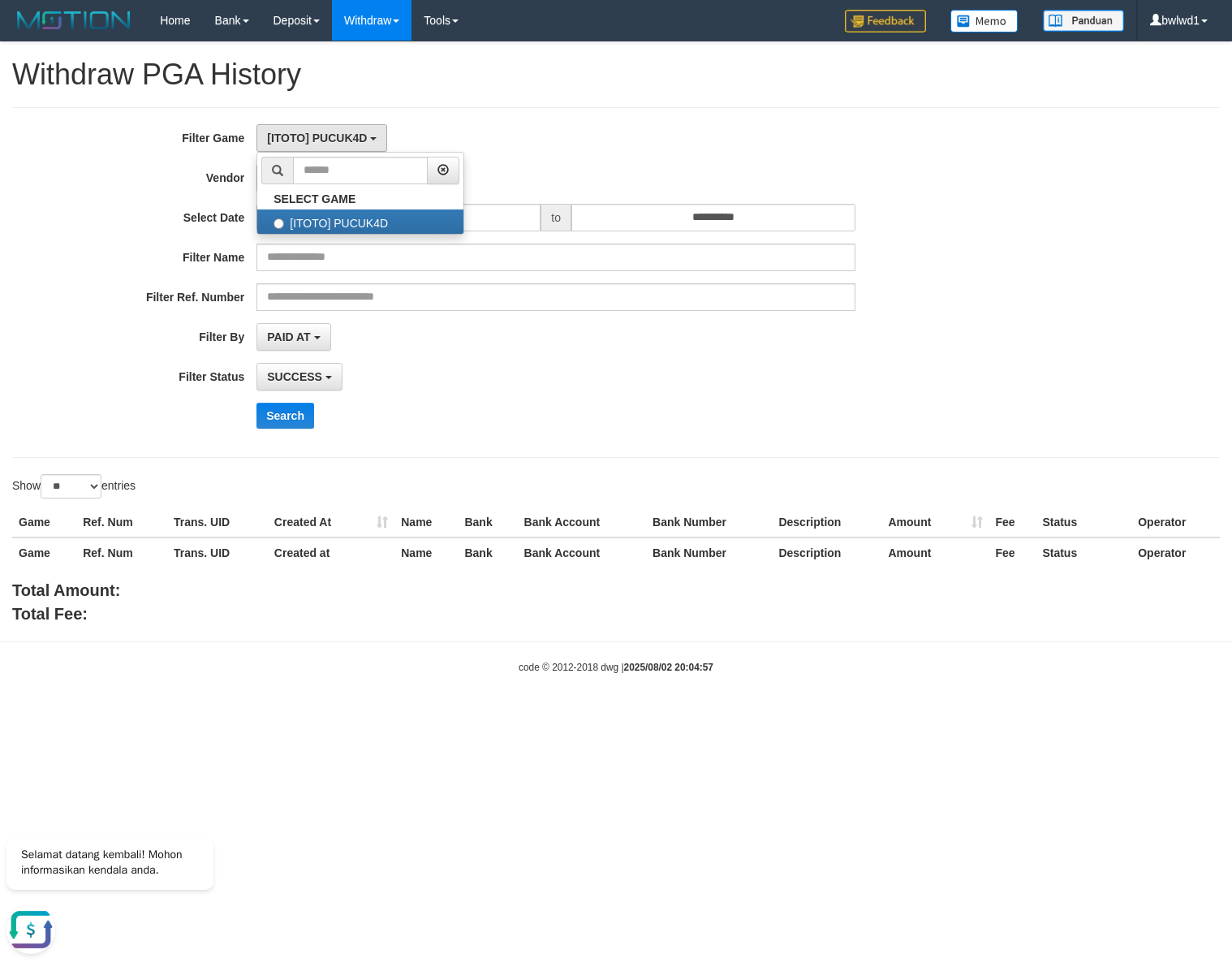 click on "[USERNAME] [USERNAME]
SELECT GAME
[USERNAME] [USERNAME]" at bounding box center (556, 138) 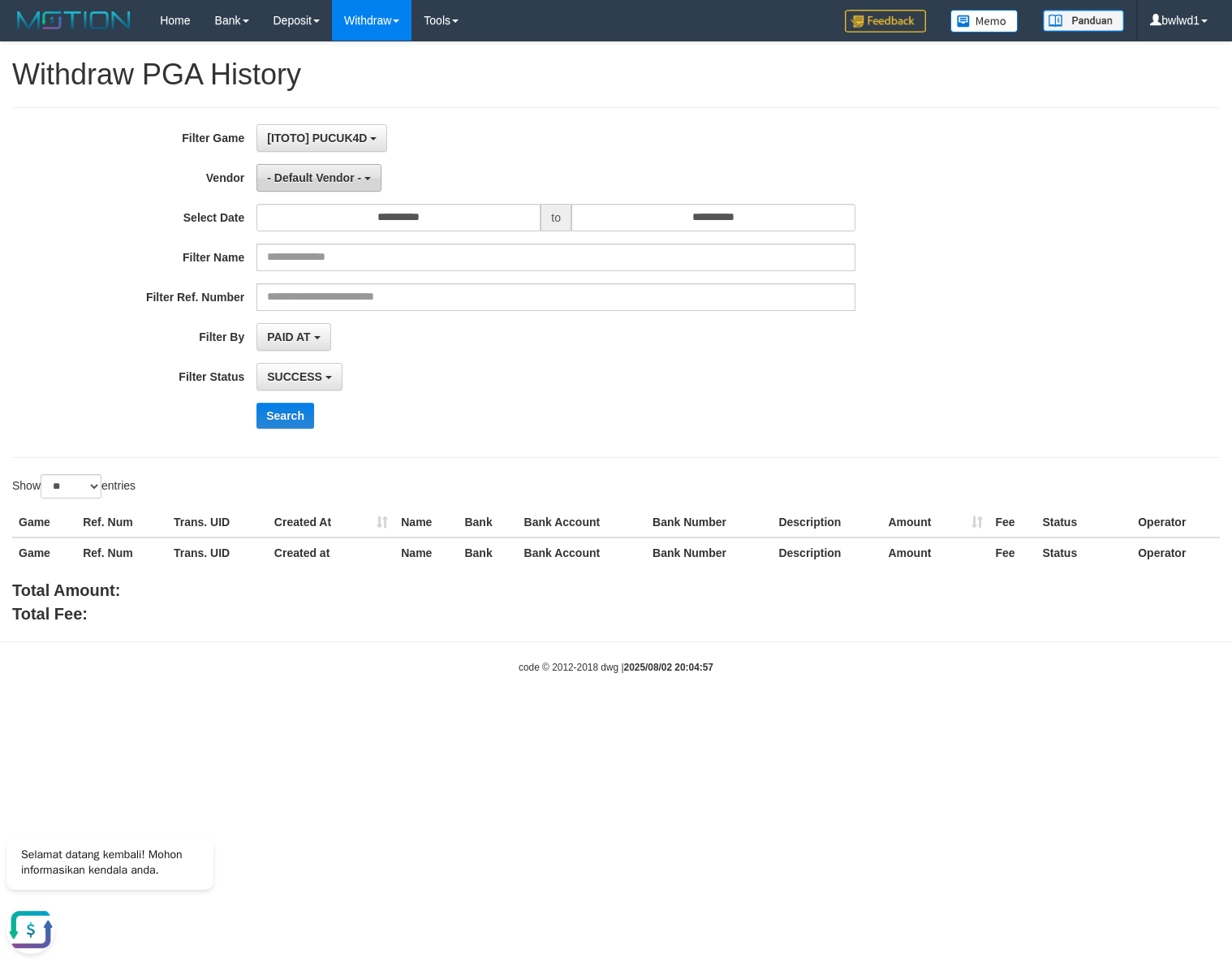 click on "- Default Vendor -" at bounding box center [314, 178] 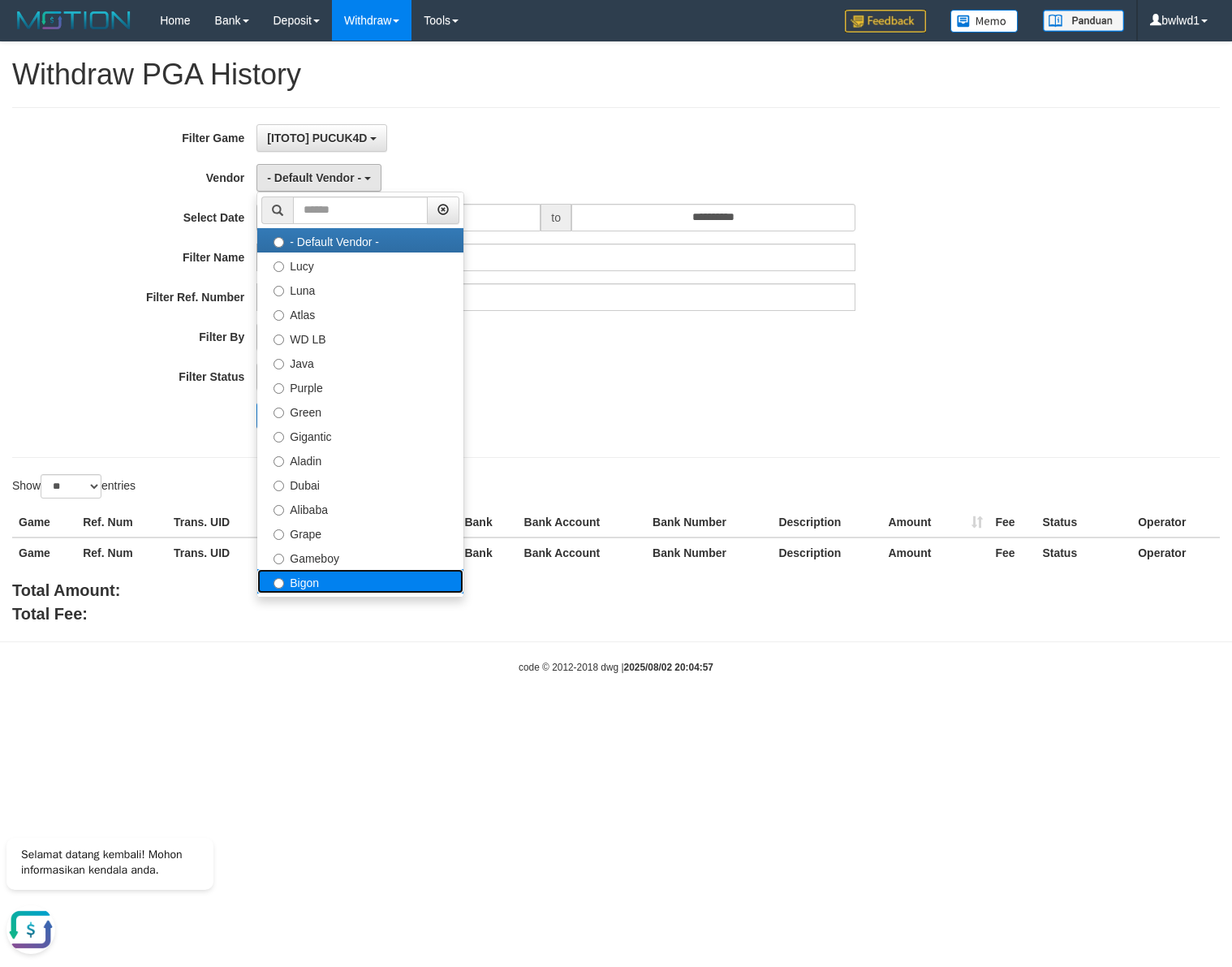 click on "Bigon" at bounding box center [360, 581] 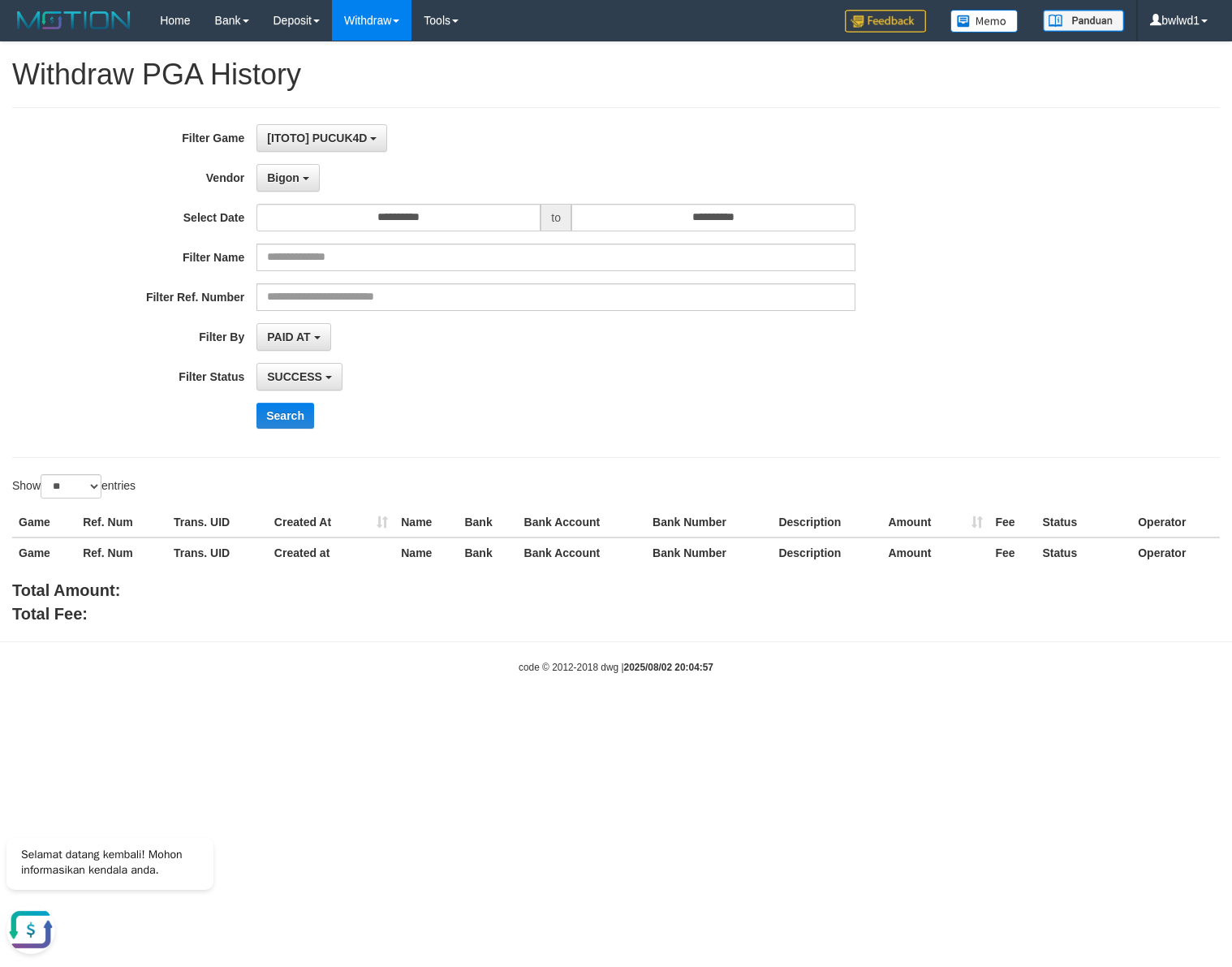drag, startPoint x: 297, startPoint y: 434, endPoint x: 382, endPoint y: 409, distance: 88.60023 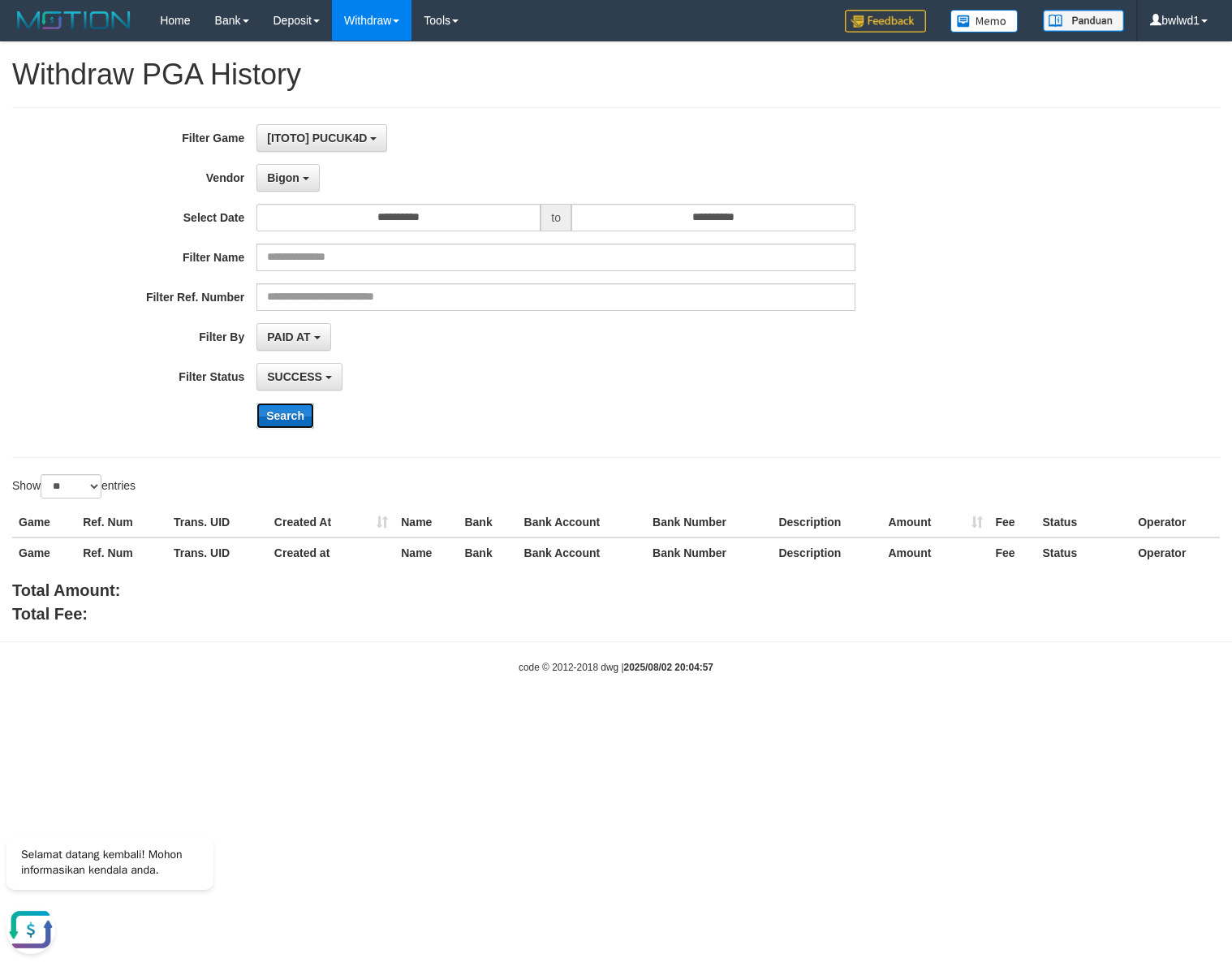 click on "Search" at bounding box center (285, 416) 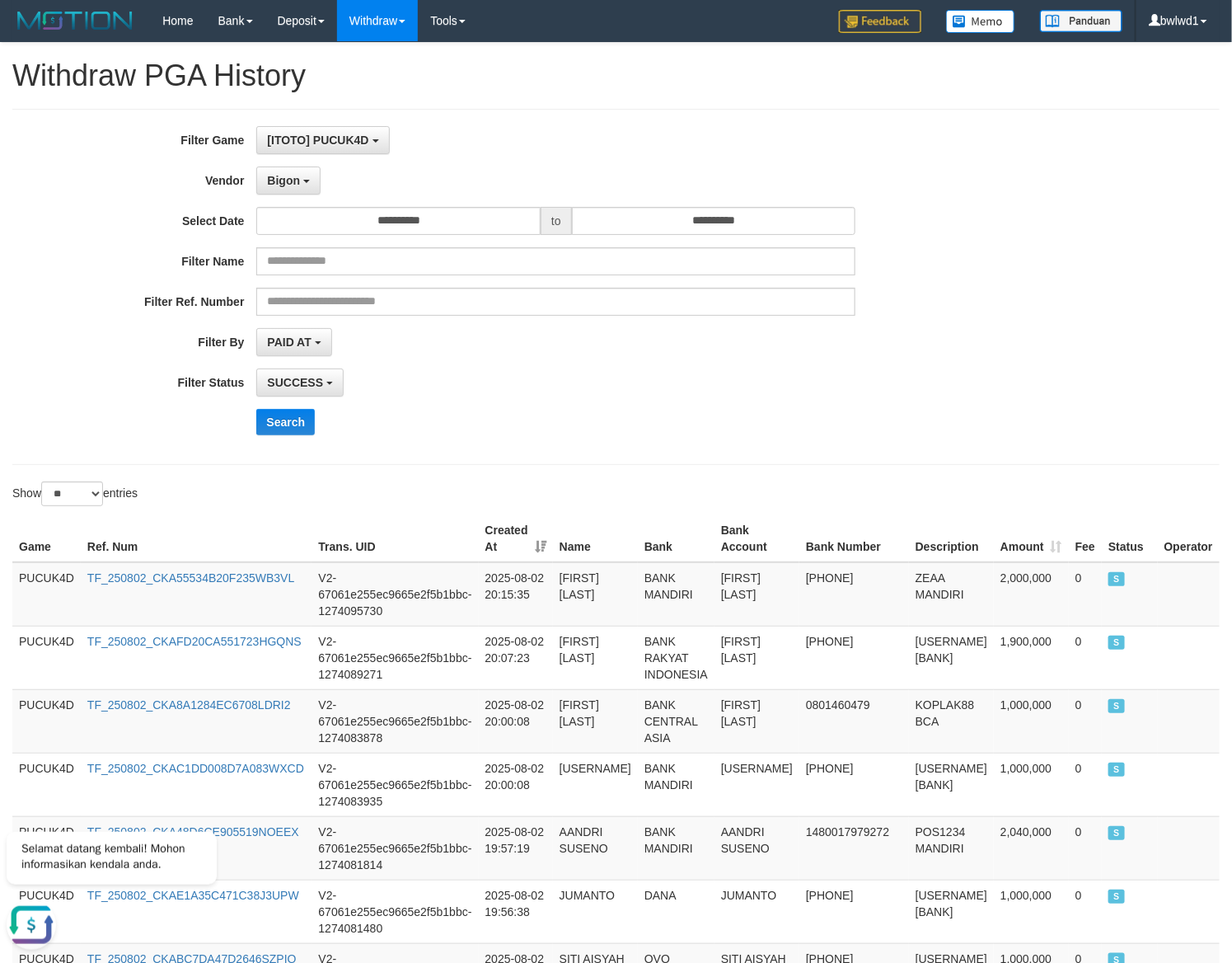 click on "**********" at bounding box center (513, 383) 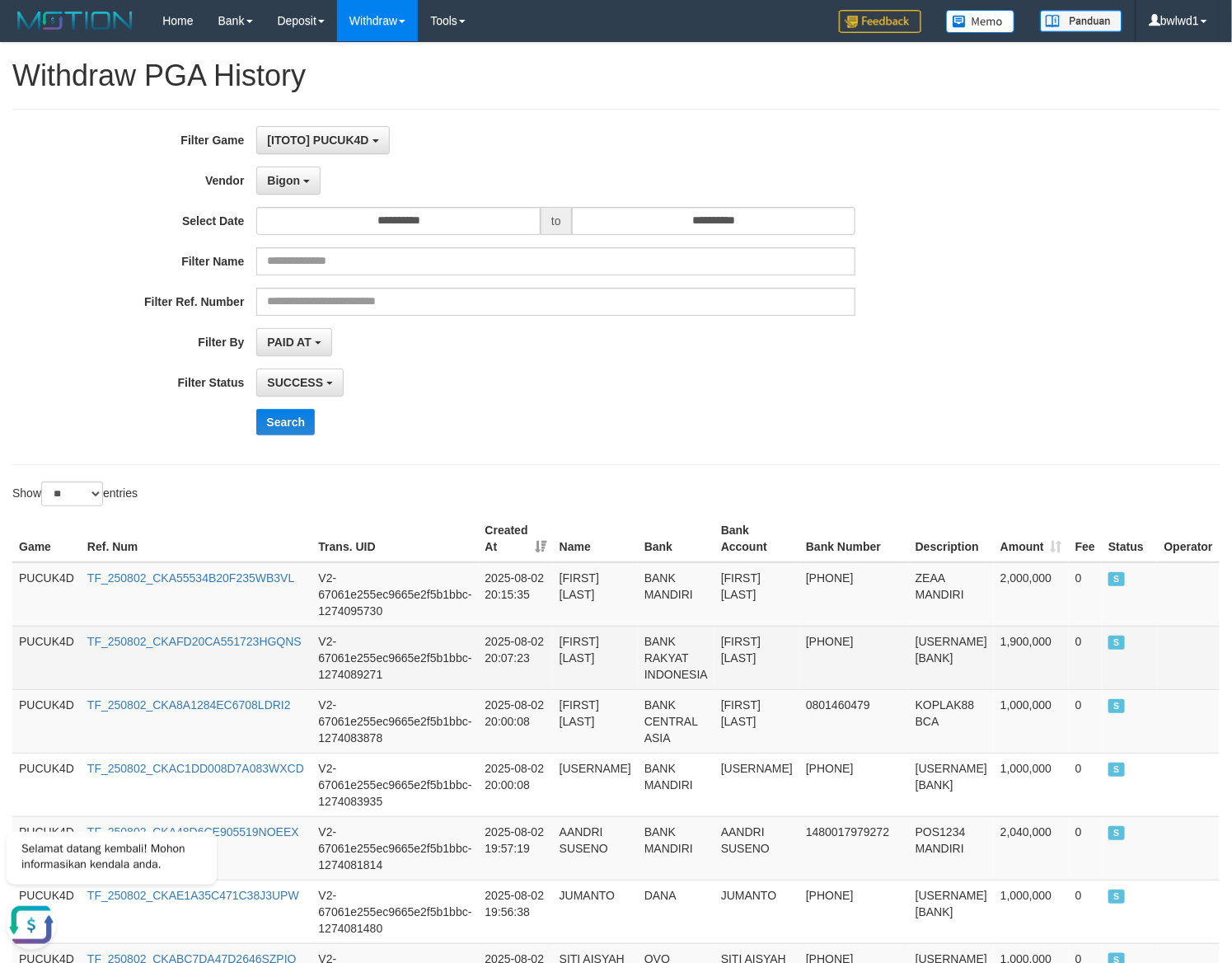 click on "[USERNAME] [BANK]" at bounding box center (951, 657) 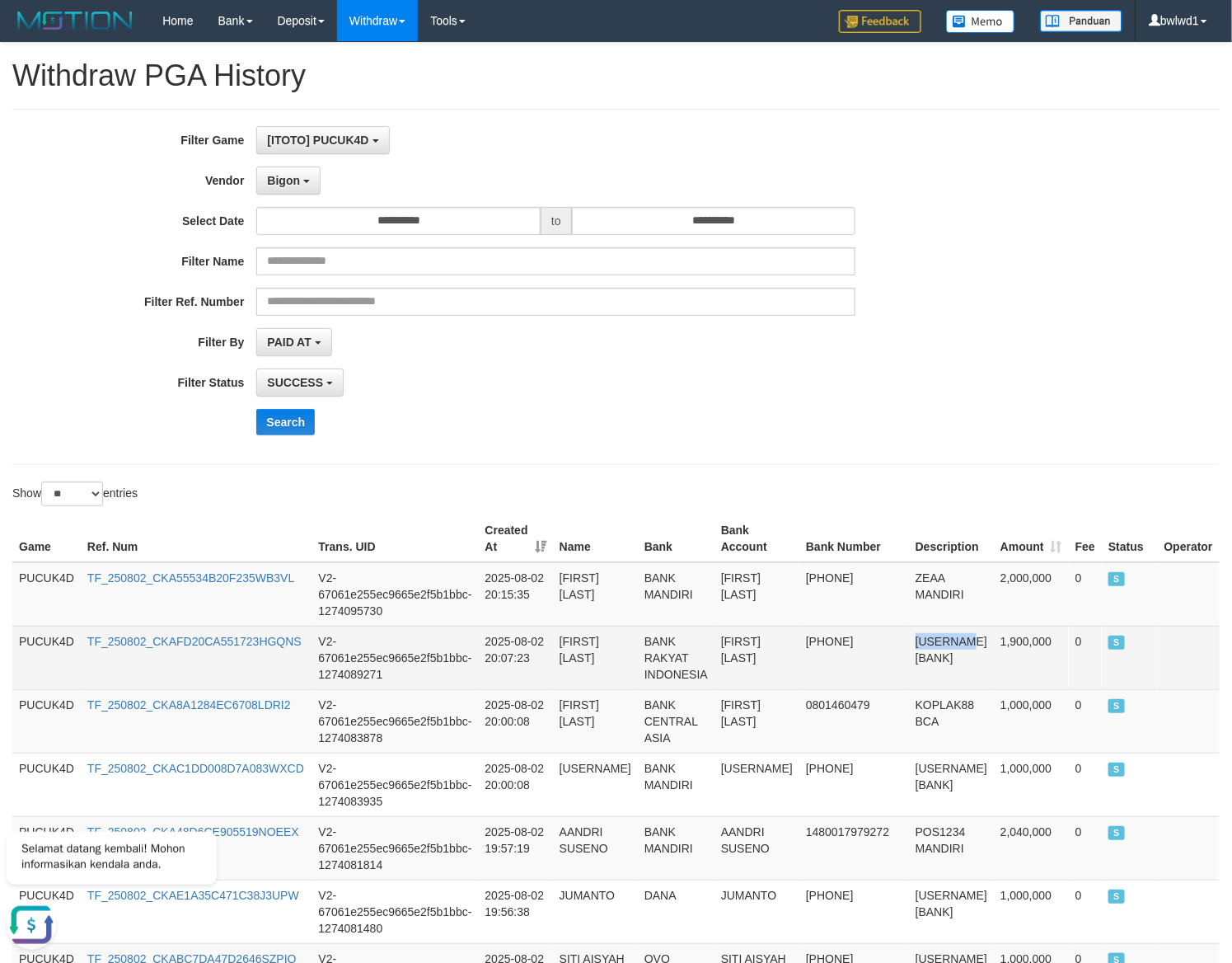 click on "[USERNAME] [BANK]" at bounding box center [951, 657] 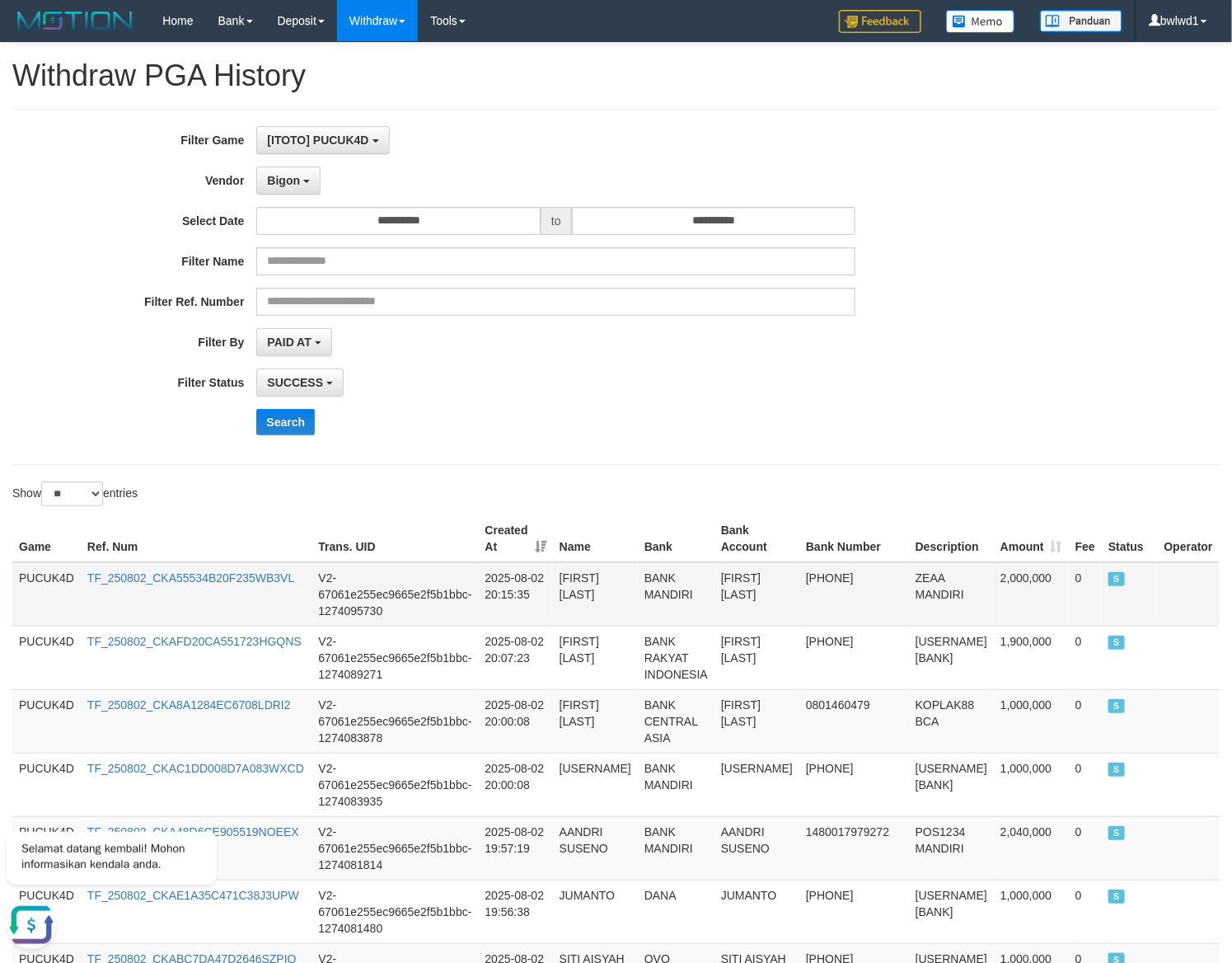 click on "ZEAA MANDIRI" at bounding box center [951, 594] 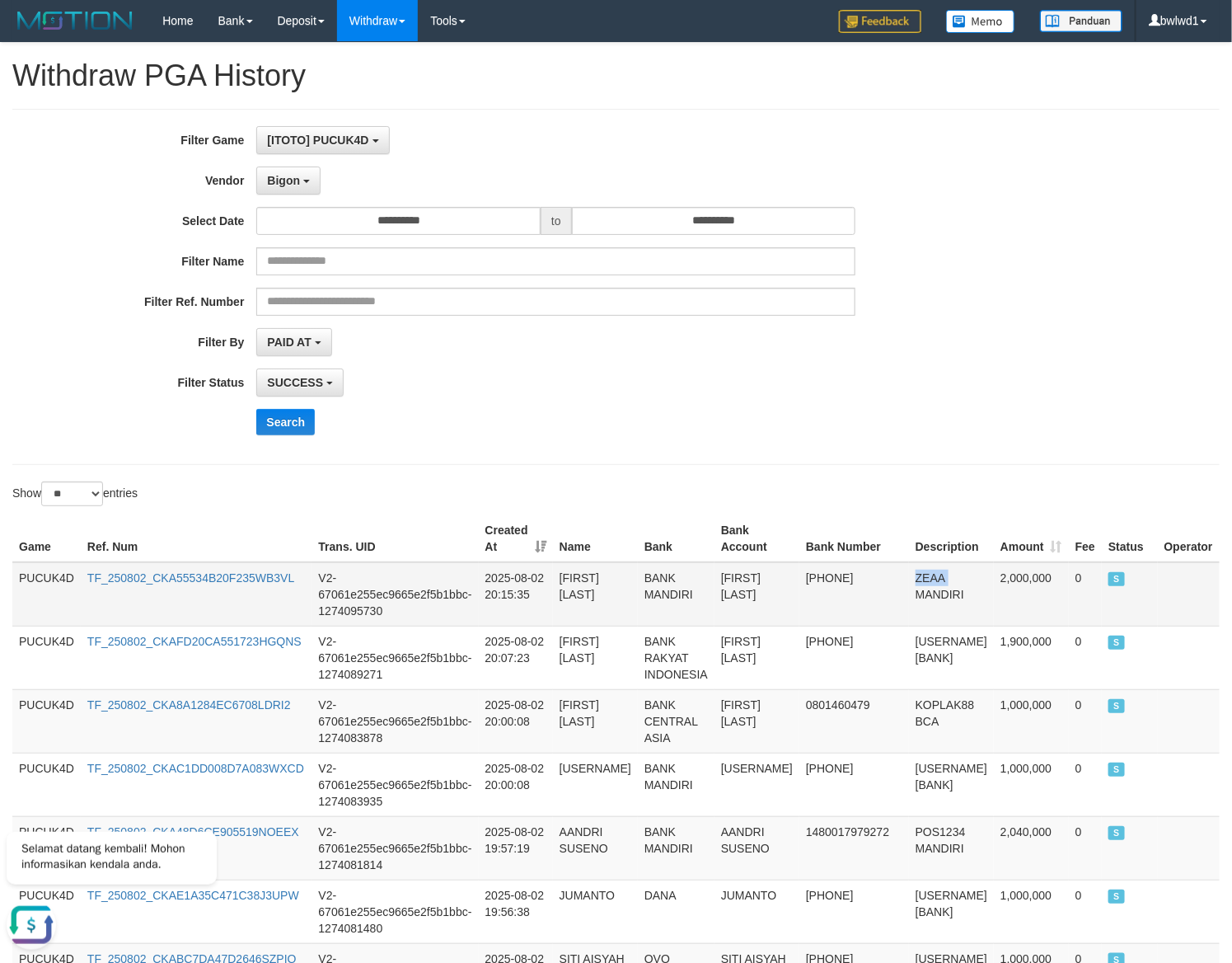 click on "ZEAA MANDIRI" at bounding box center (951, 594) 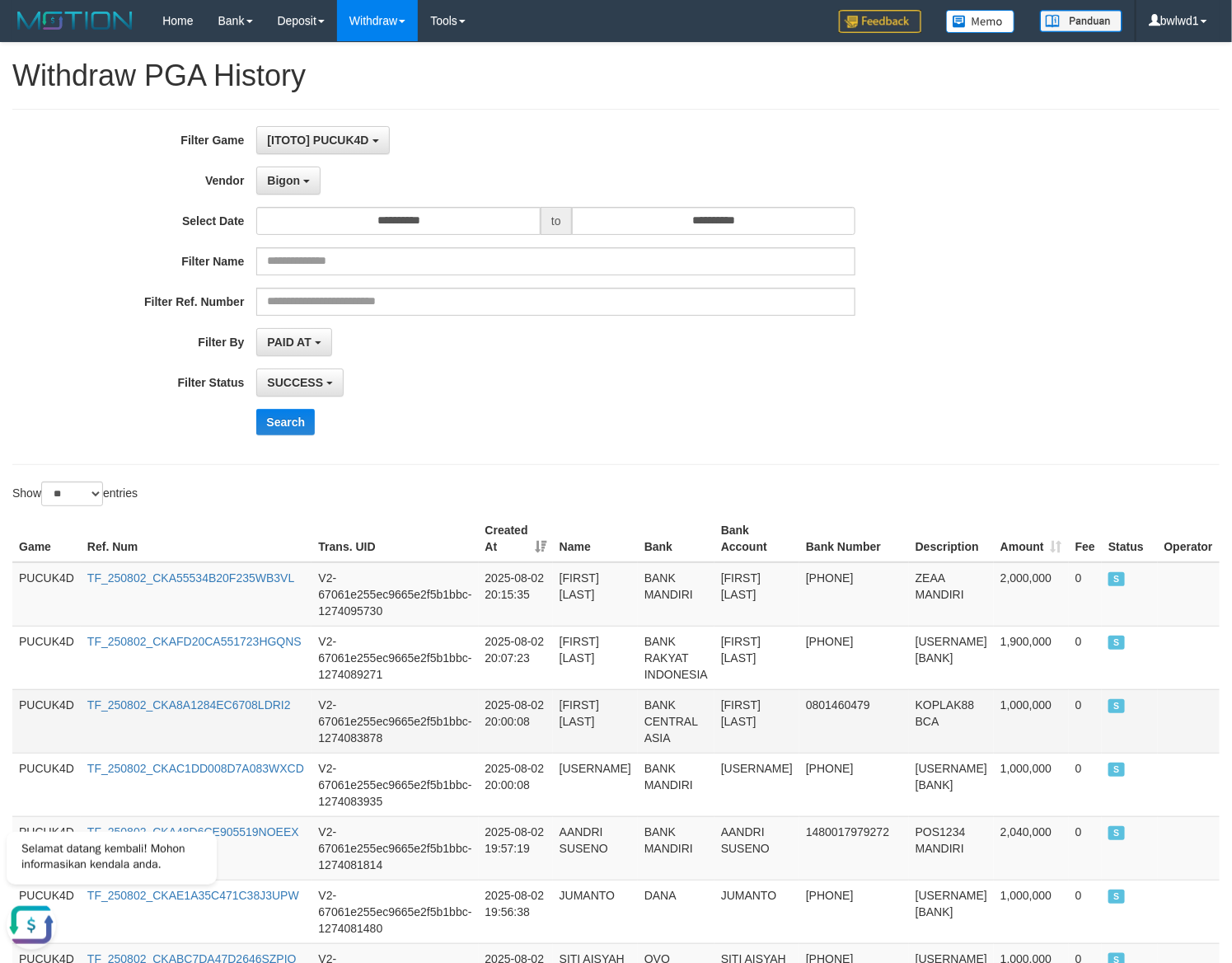 click on "0801460479" at bounding box center [854, 721] 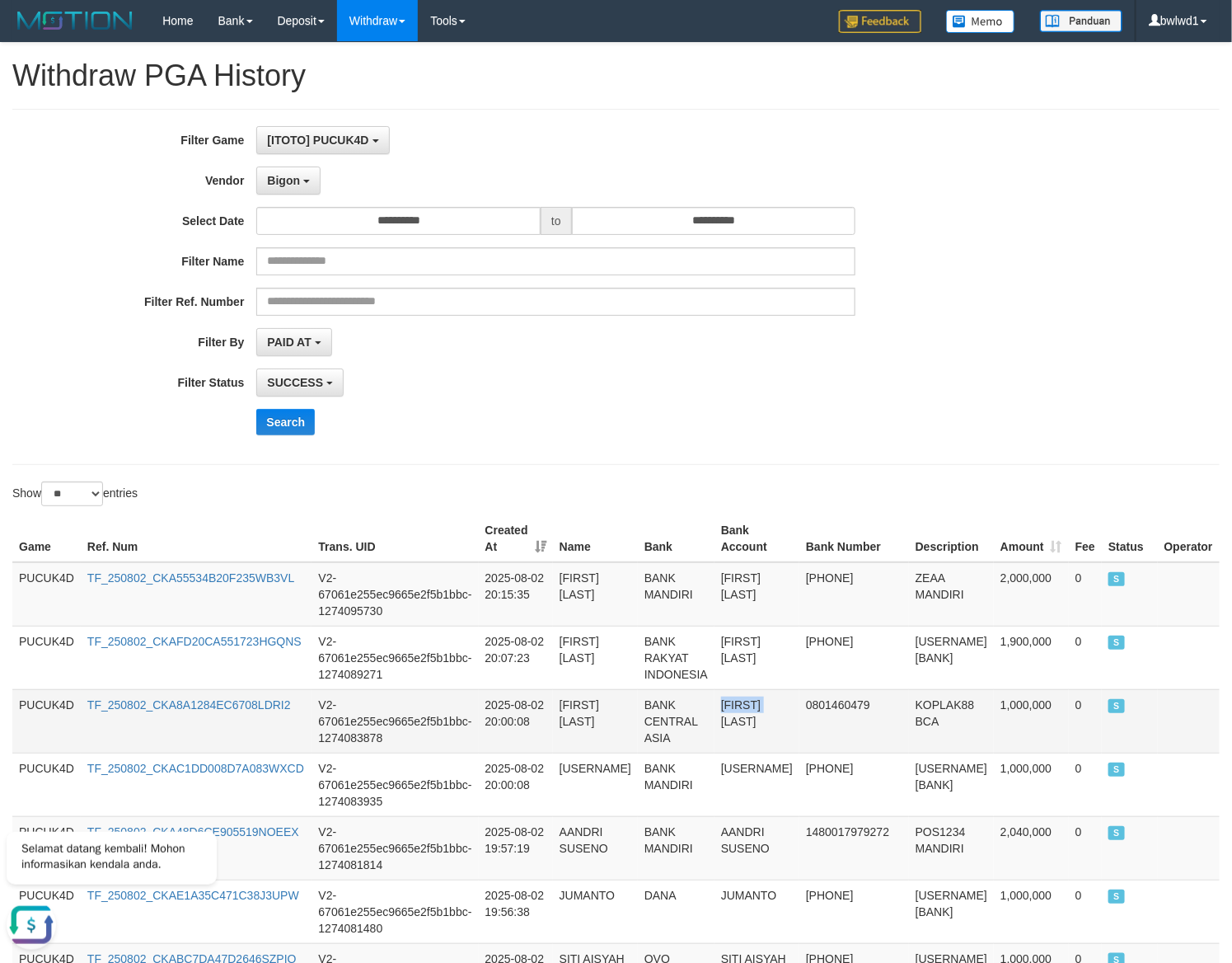 click on "[FIRST] [LAST]" at bounding box center (757, 721) 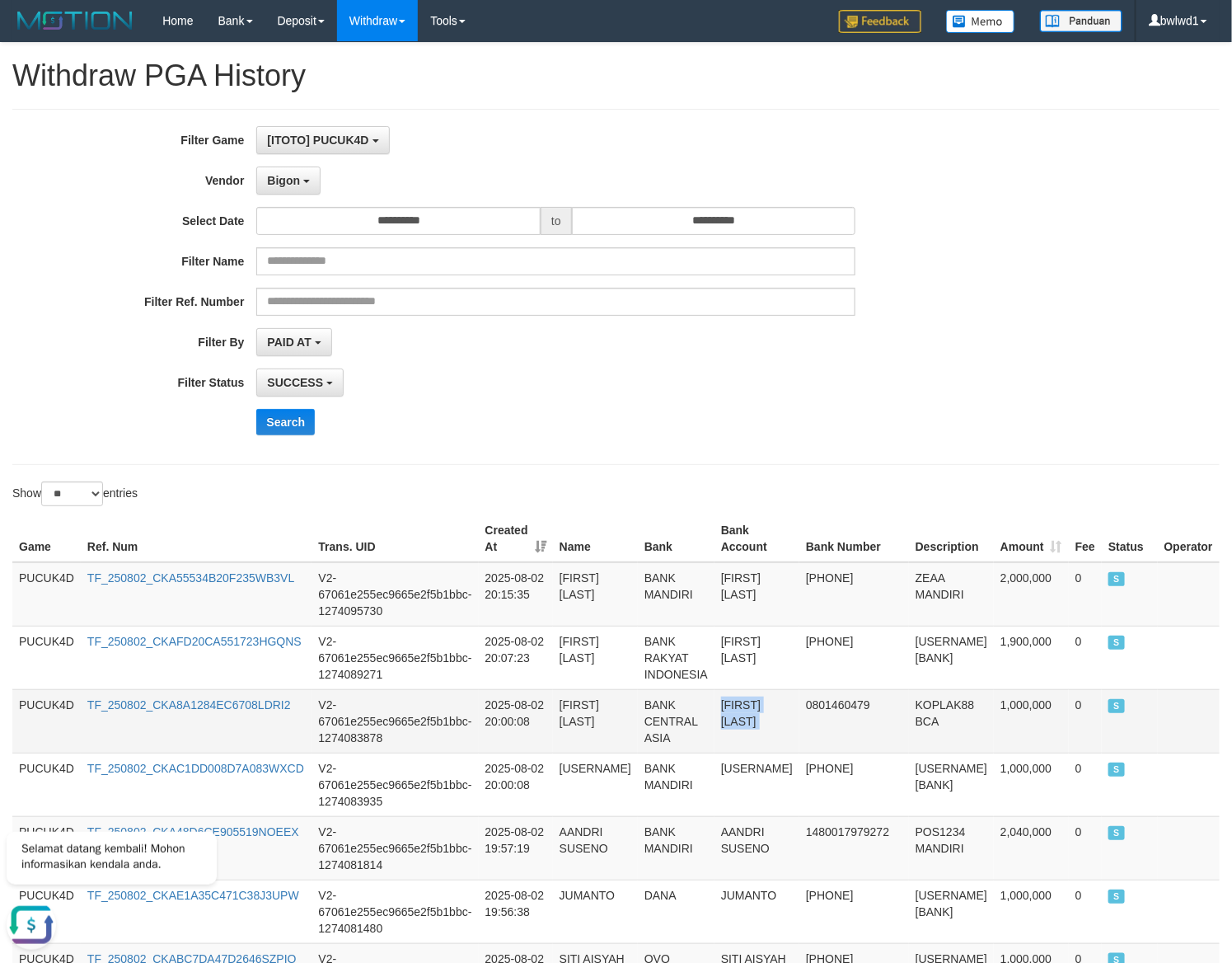 click on "[FIRST] [LAST]" at bounding box center (757, 721) 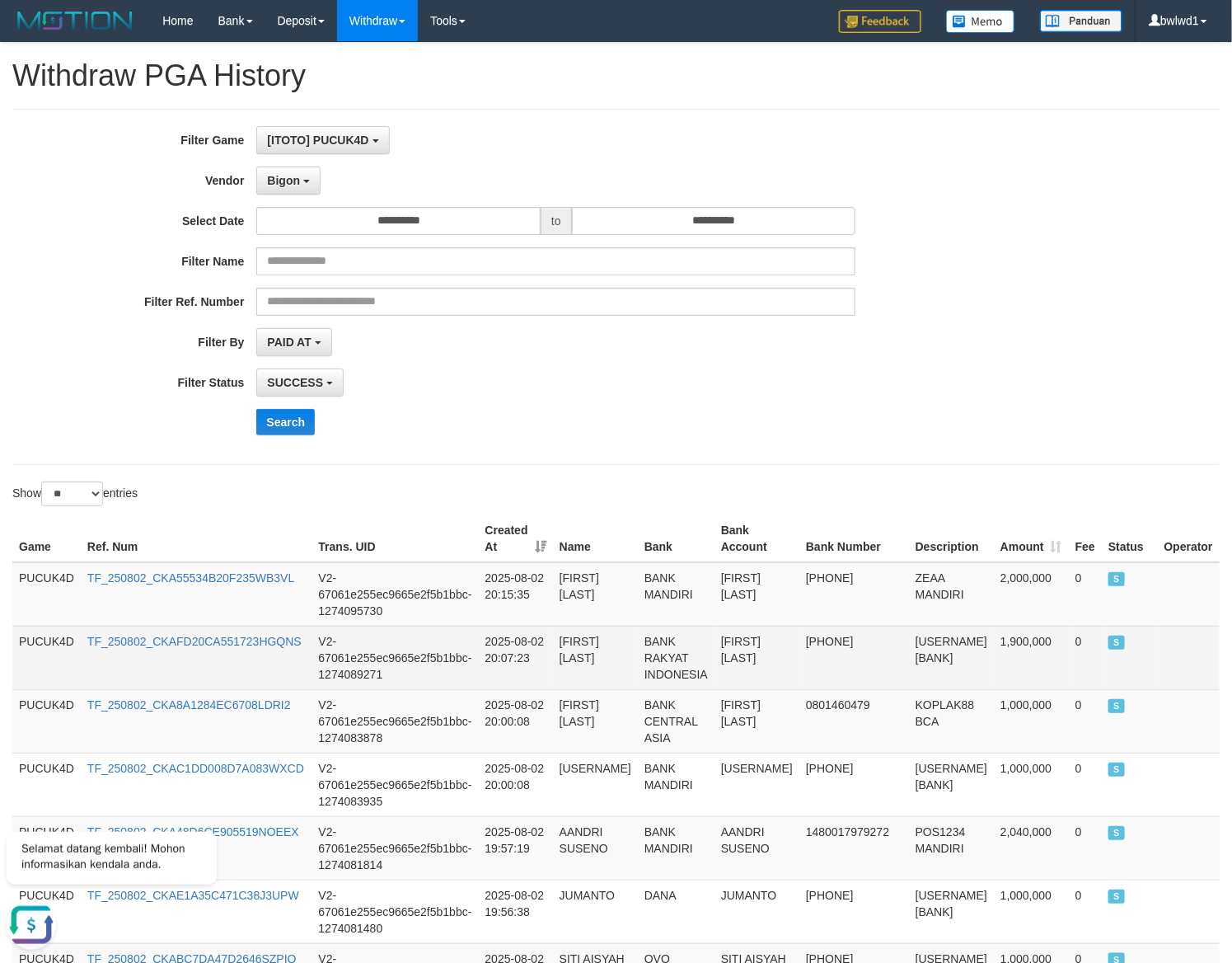 click on "[FIRST] [LAST]" at bounding box center (757, 657) 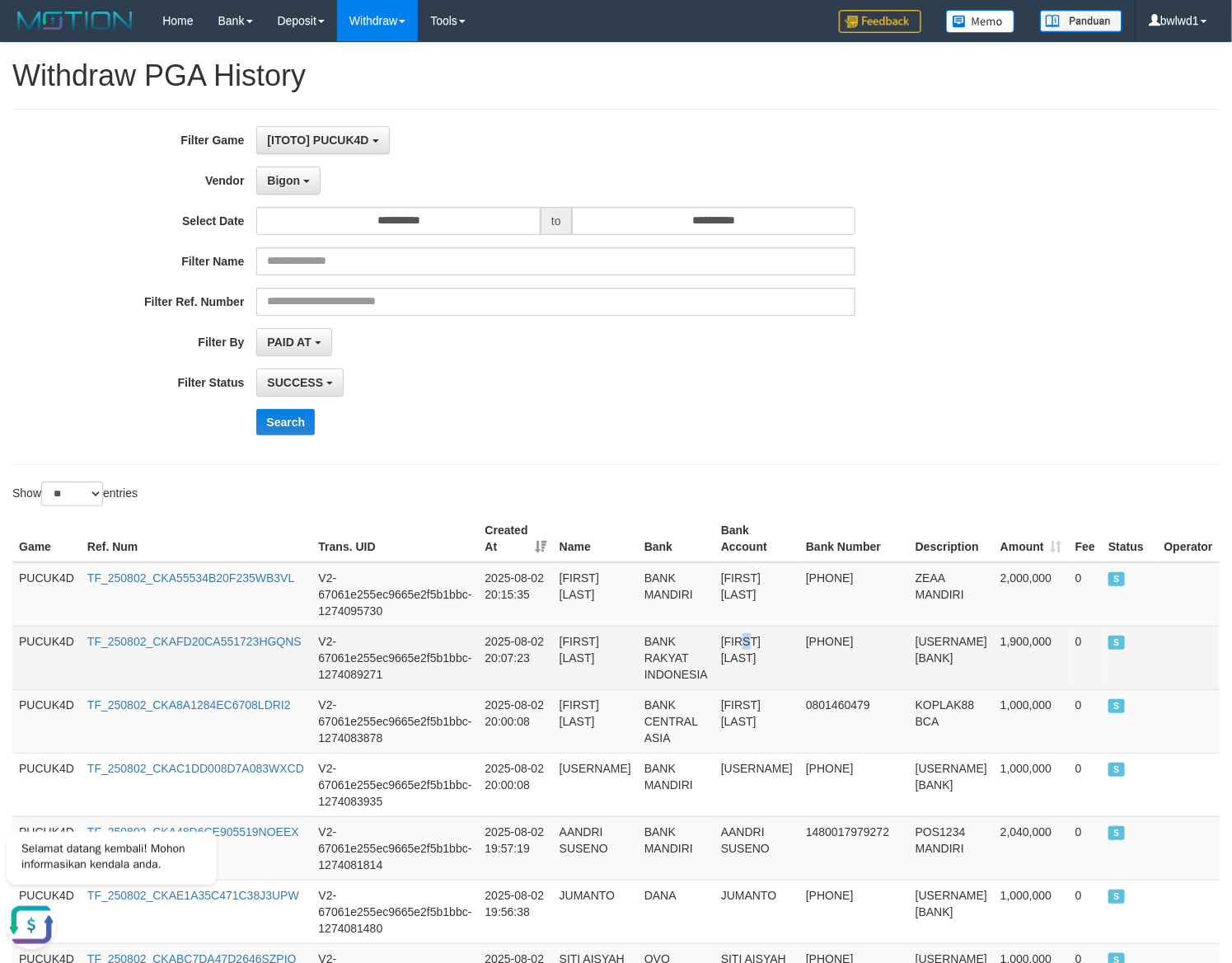 copy 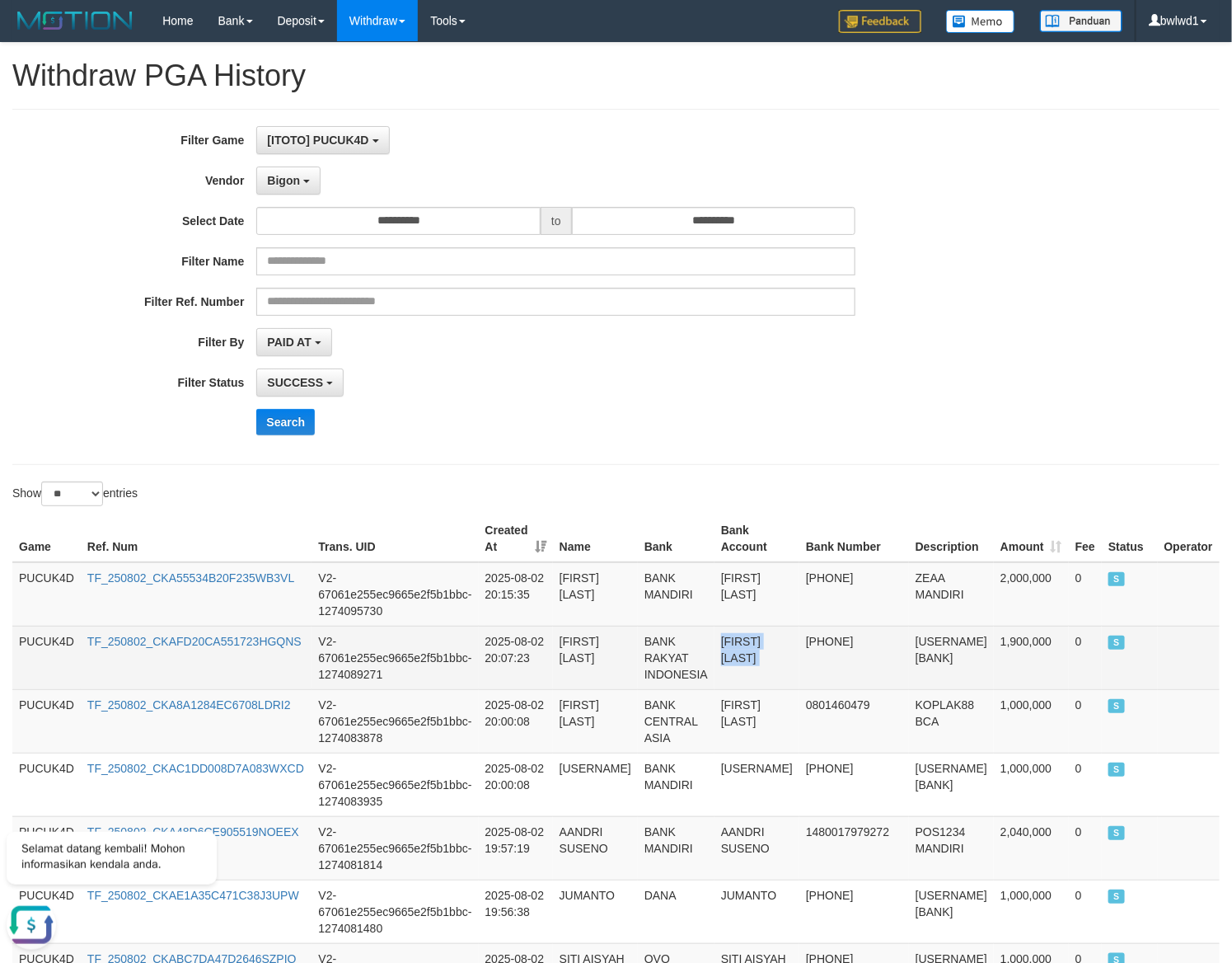 click on "[FIRST] [LAST]" at bounding box center (757, 657) 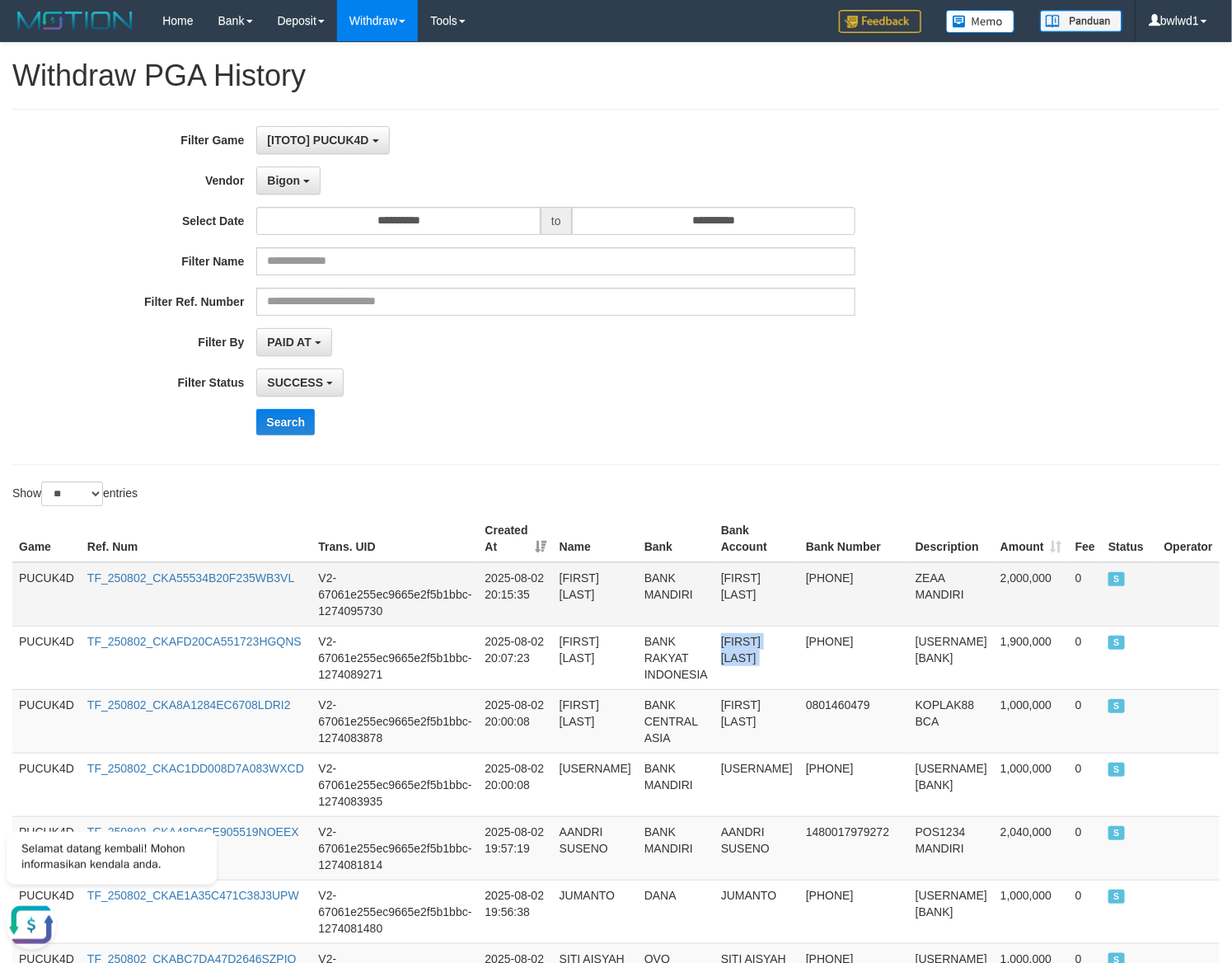 click on "[FIRST] [LAST]" at bounding box center (757, 594) 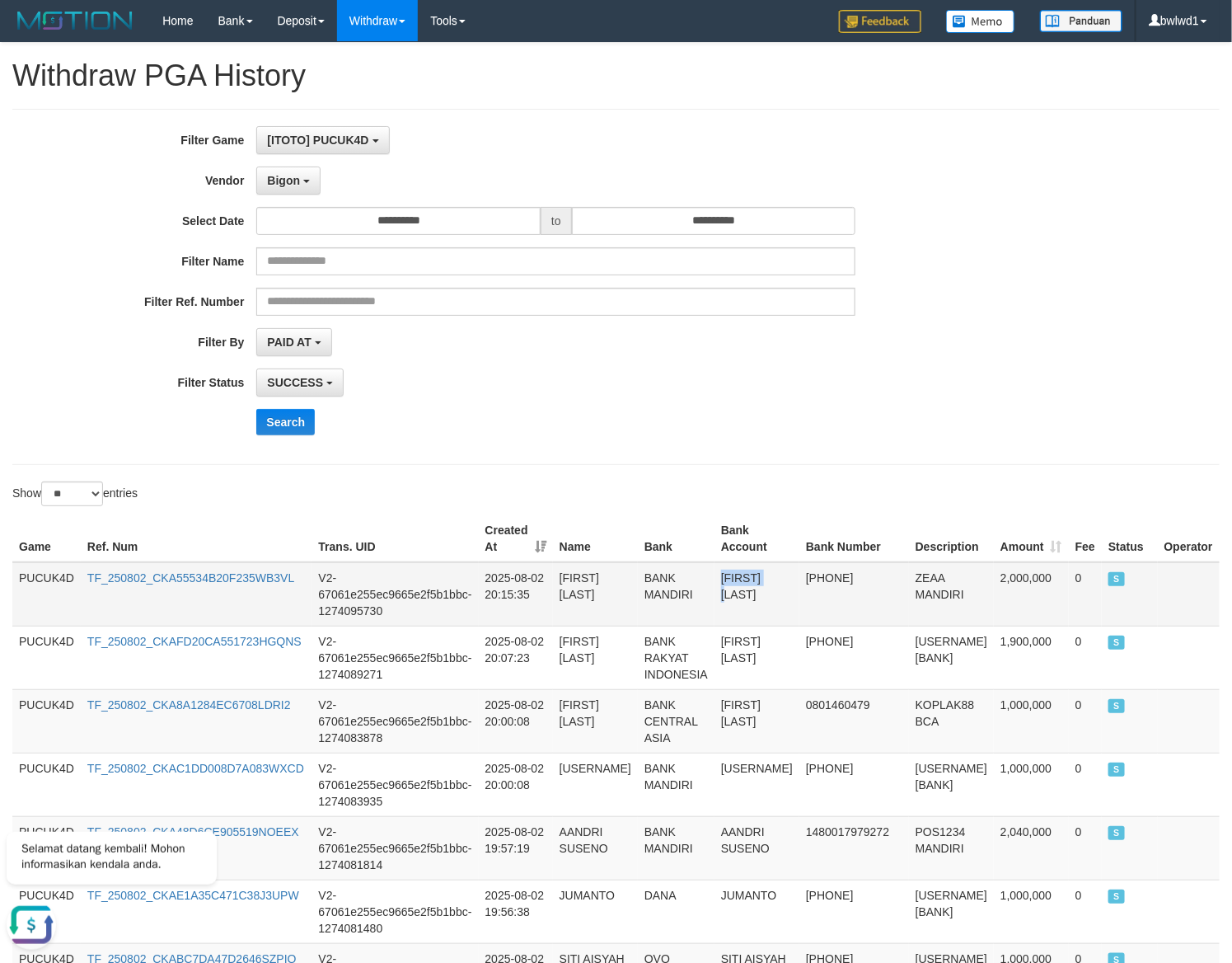 click on "[FIRST] [LAST]" at bounding box center [757, 594] 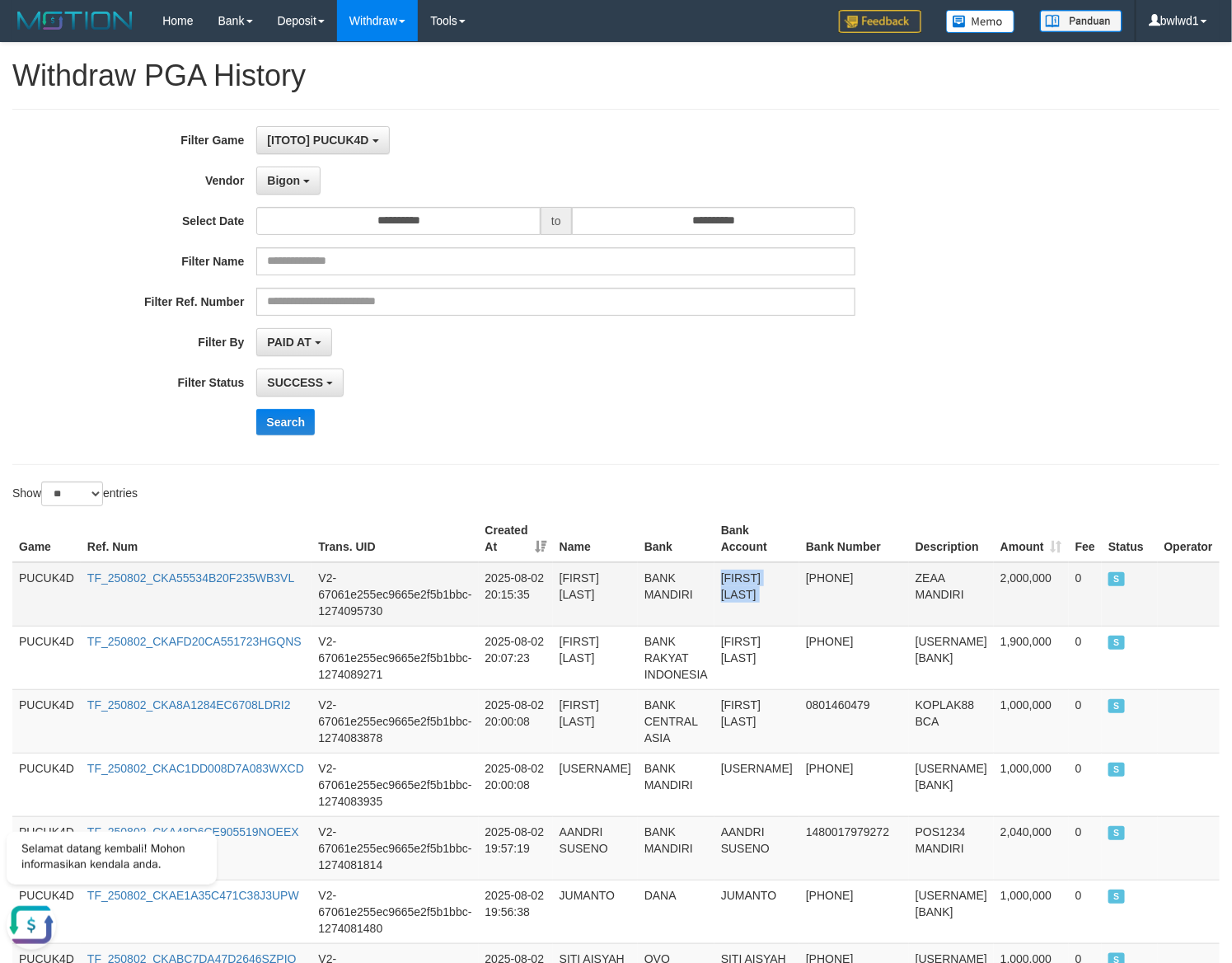 click on "[FIRST] [LAST]" at bounding box center [757, 594] 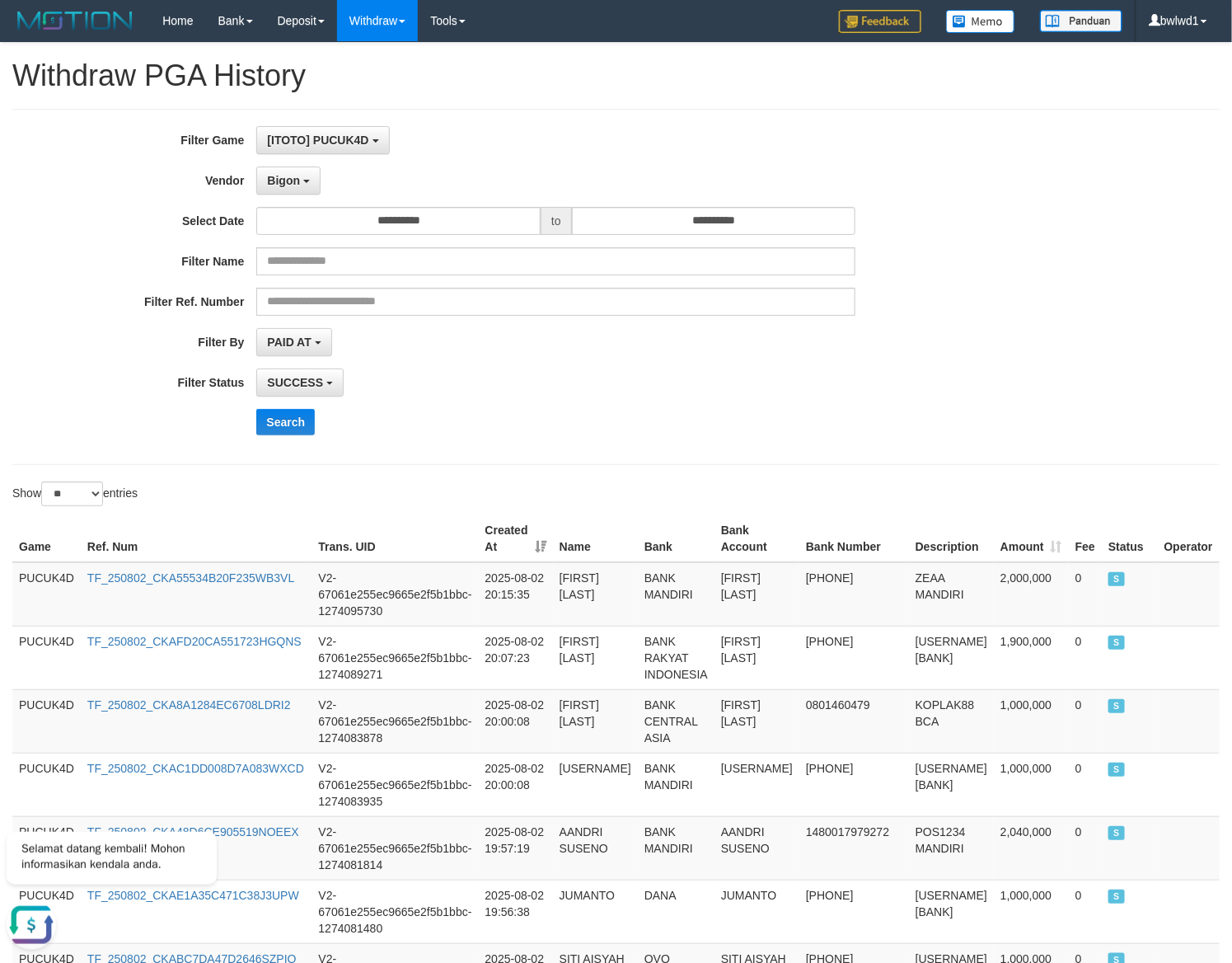 click on "**********" at bounding box center [513, 383] 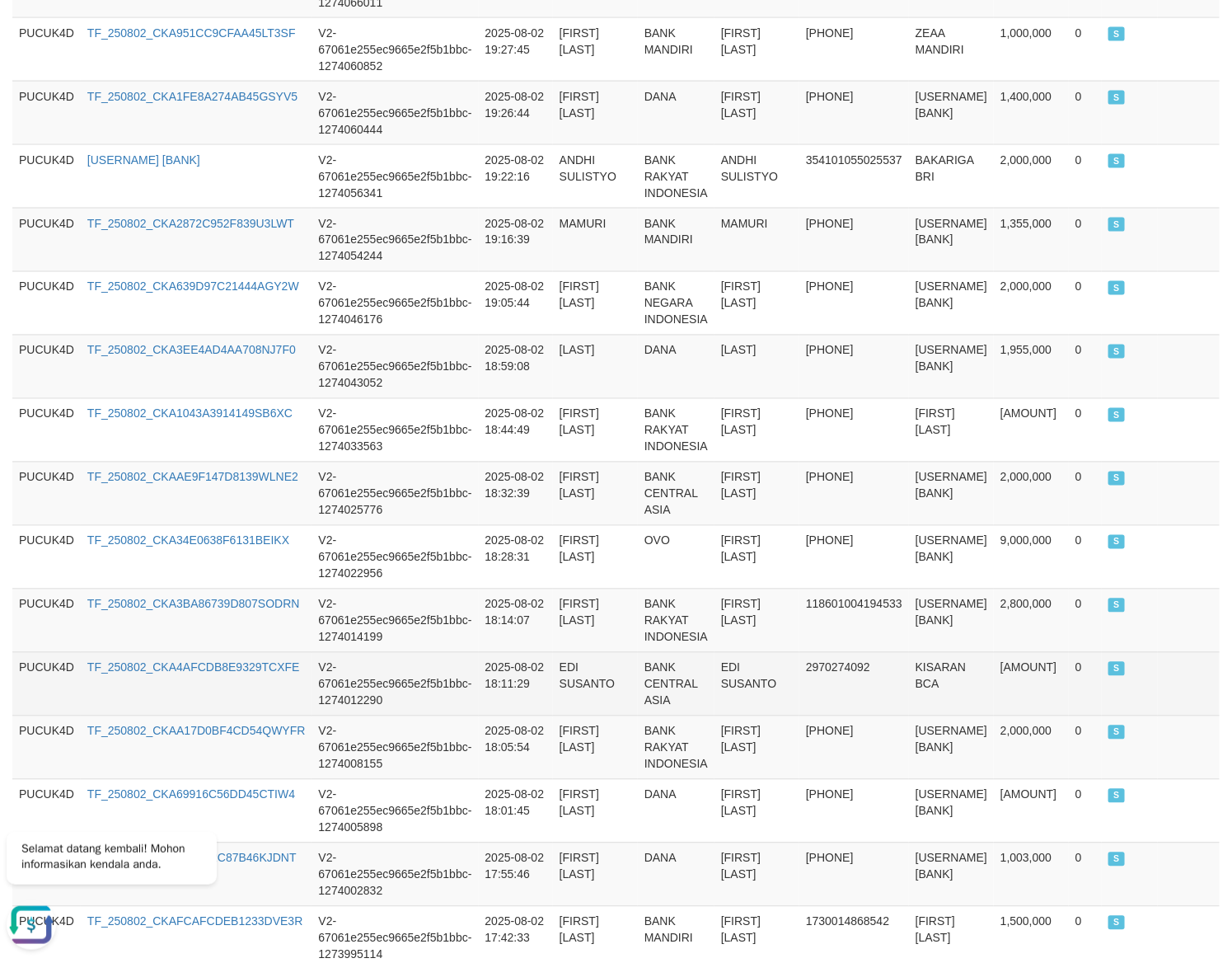scroll, scrollTop: 1426, scrollLeft: 0, axis: vertical 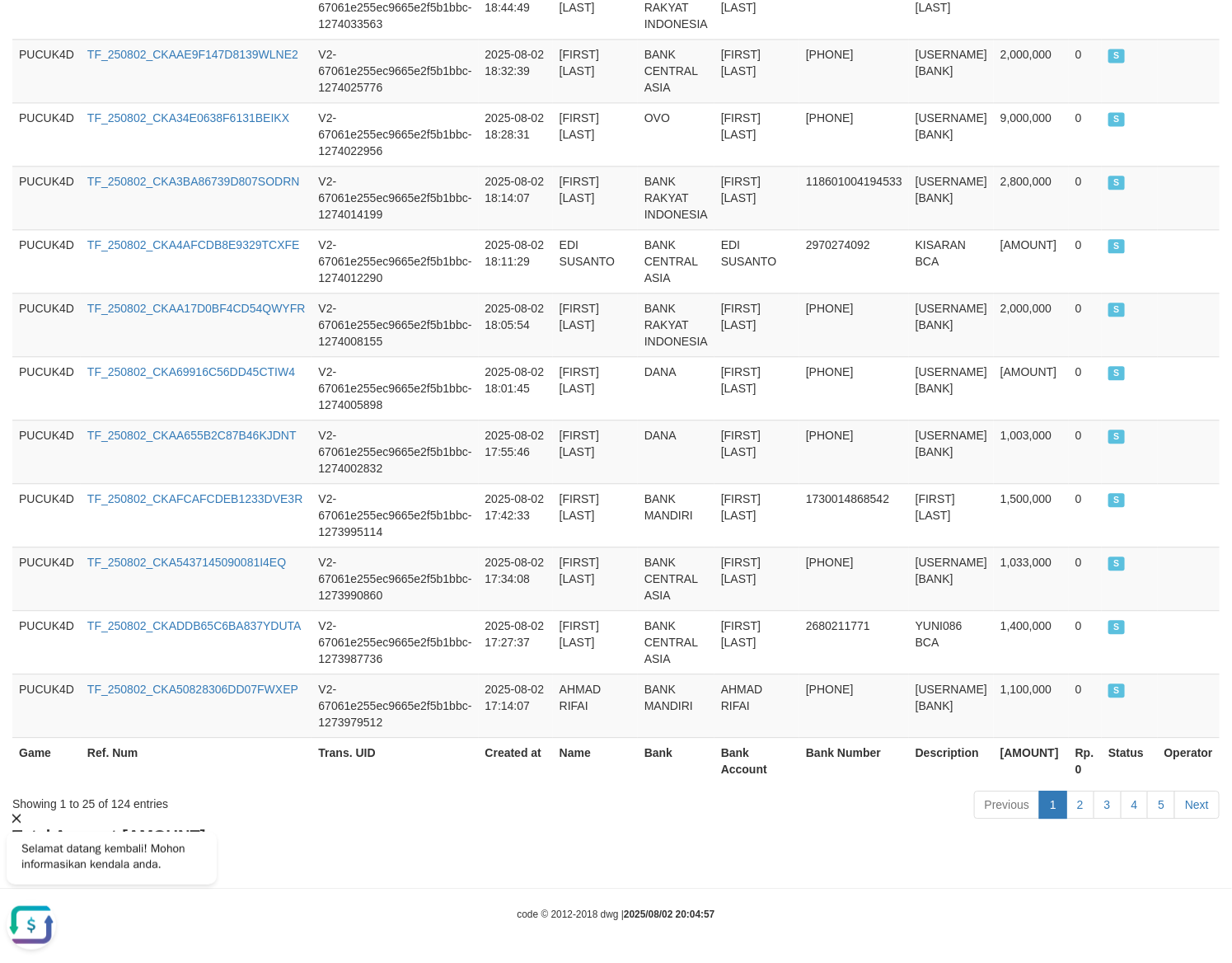 drag, startPoint x: 17, startPoint y: 815, endPoint x: 142, endPoint y: 837, distance: 126.92124 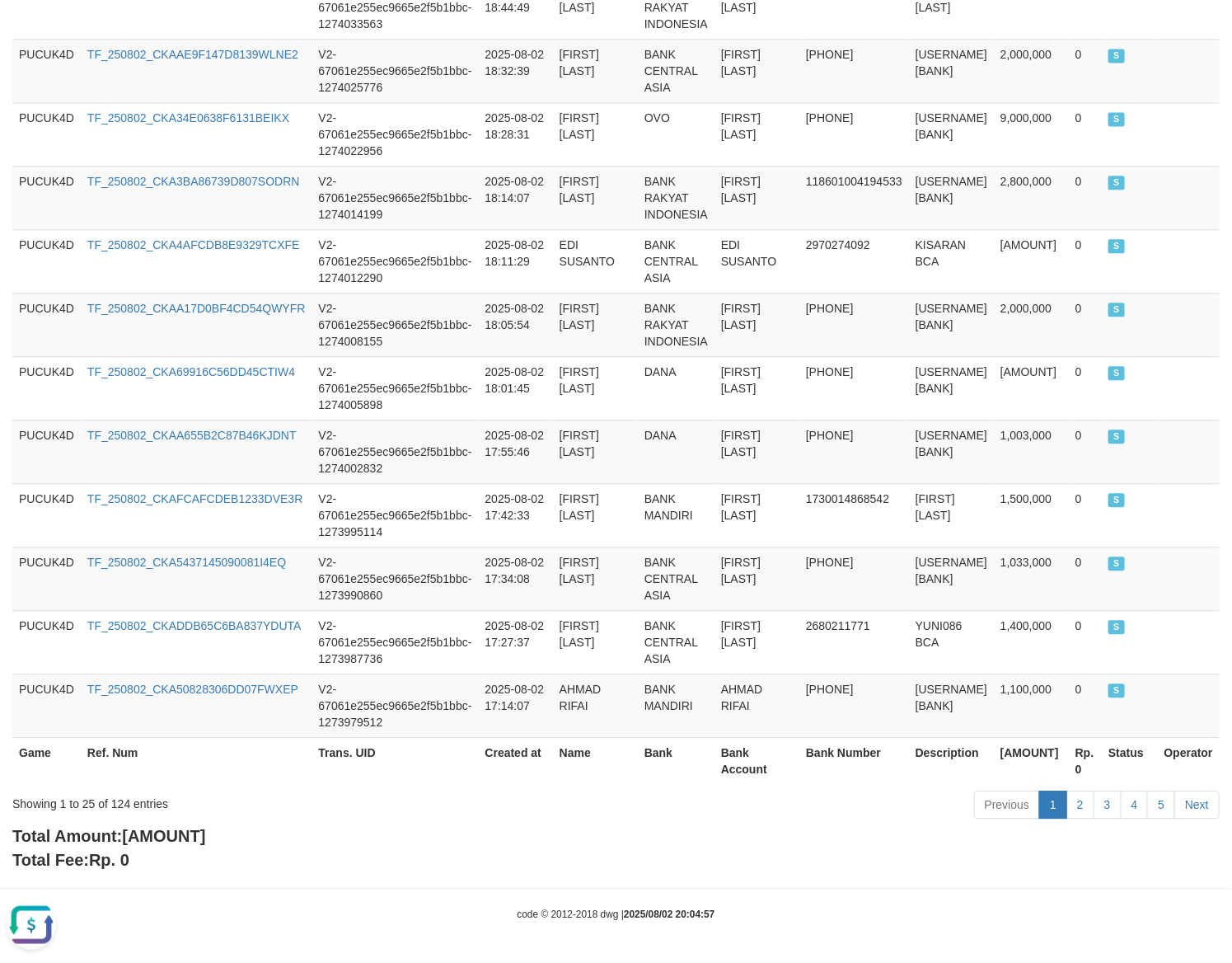 click at bounding box center (115, 881) 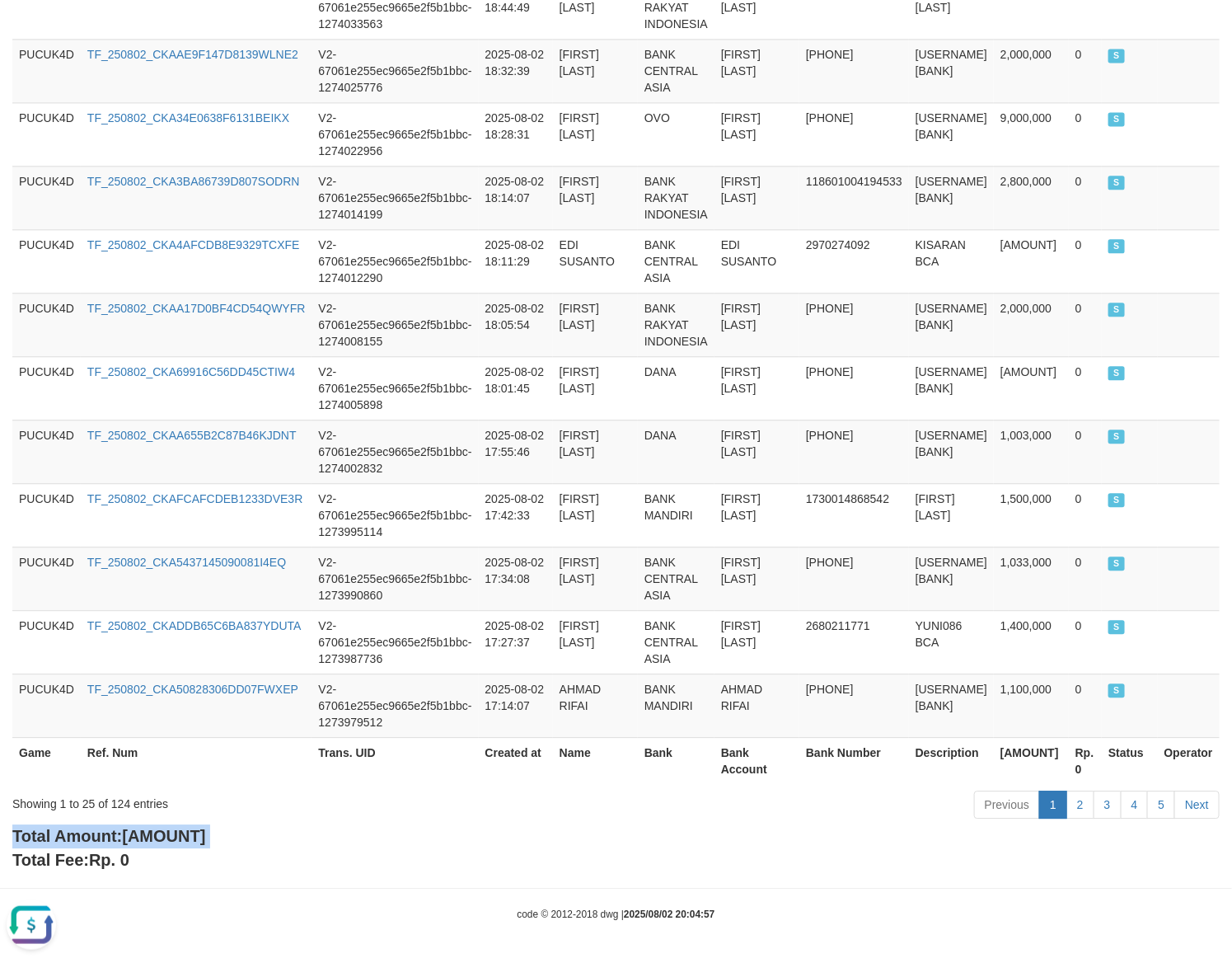 click on "[AMOUNT]" at bounding box center [163, 836] 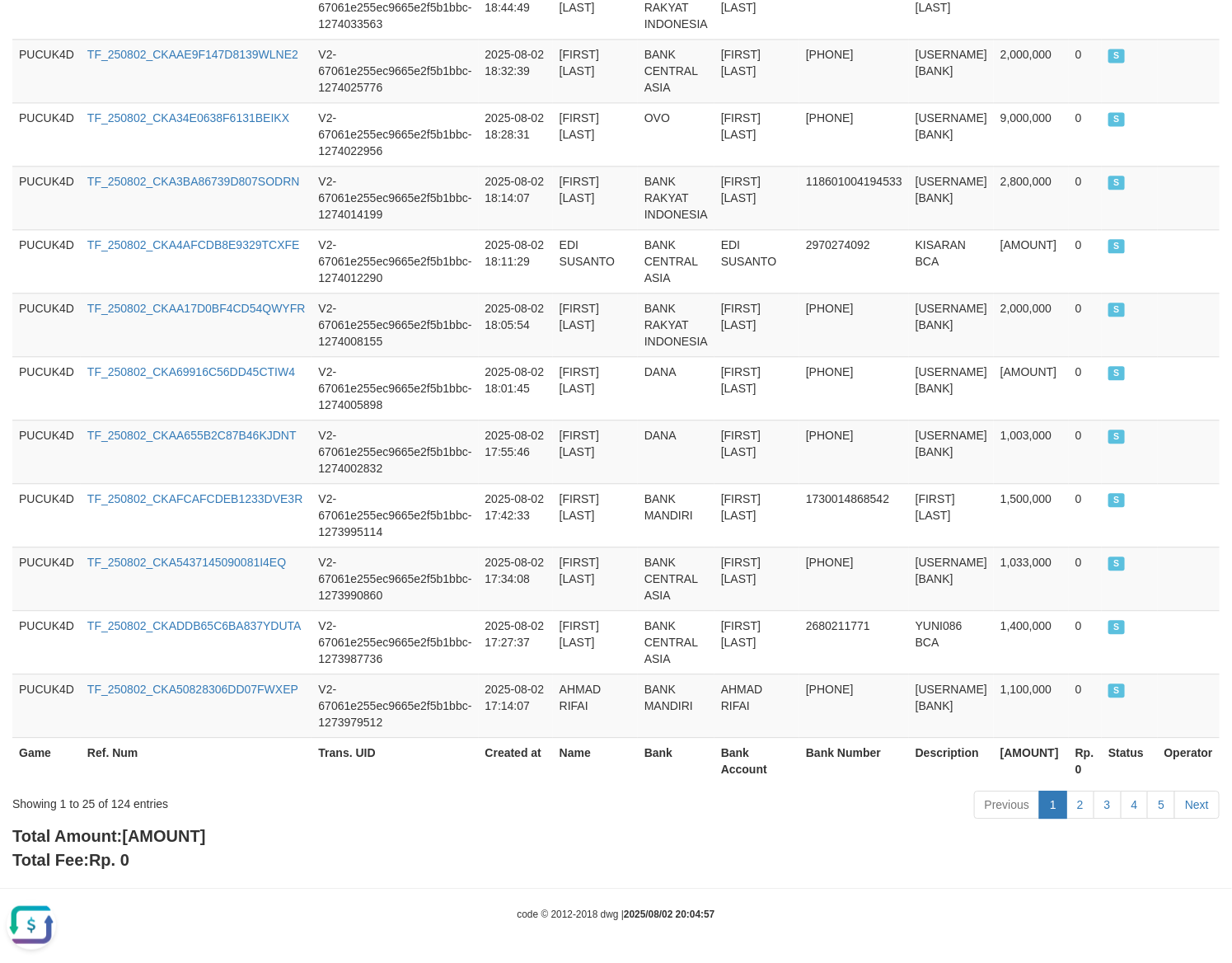 click on "Showing 1 to 25 of 124 entries Previous 1 2 3 4 5 Next" at bounding box center (616, 806) 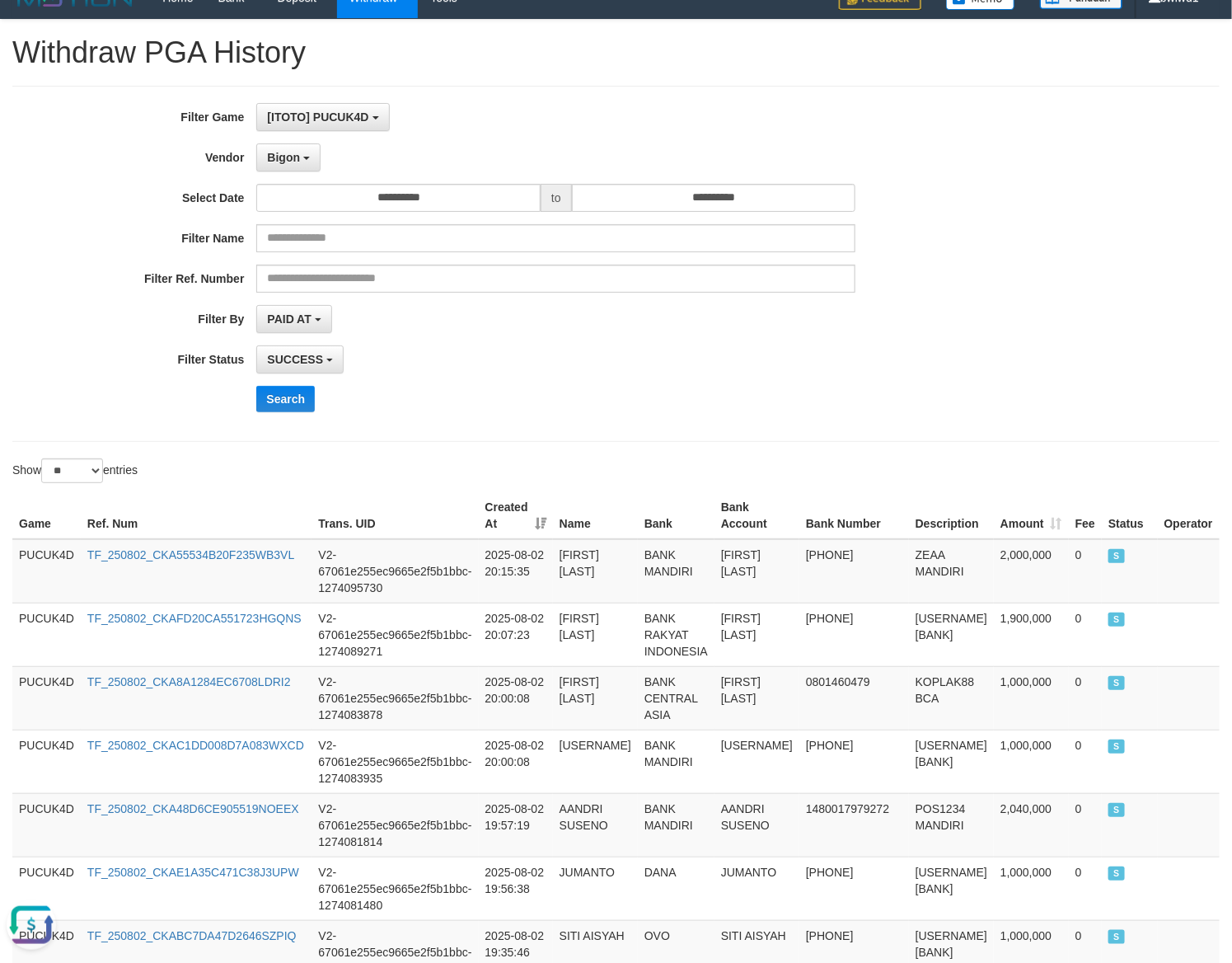 scroll, scrollTop: 0, scrollLeft: 0, axis: both 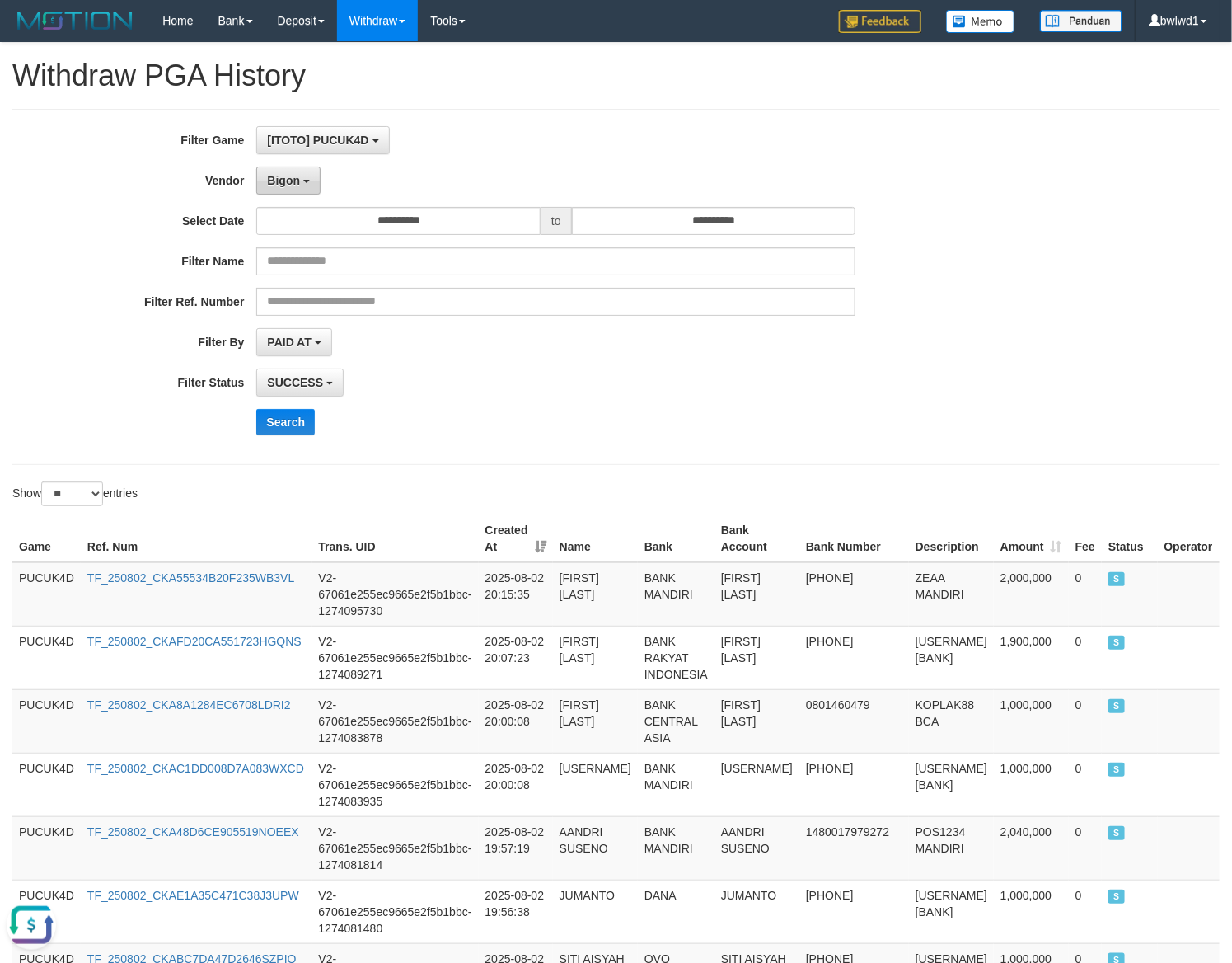 click on "Bigon" at bounding box center (288, 181) 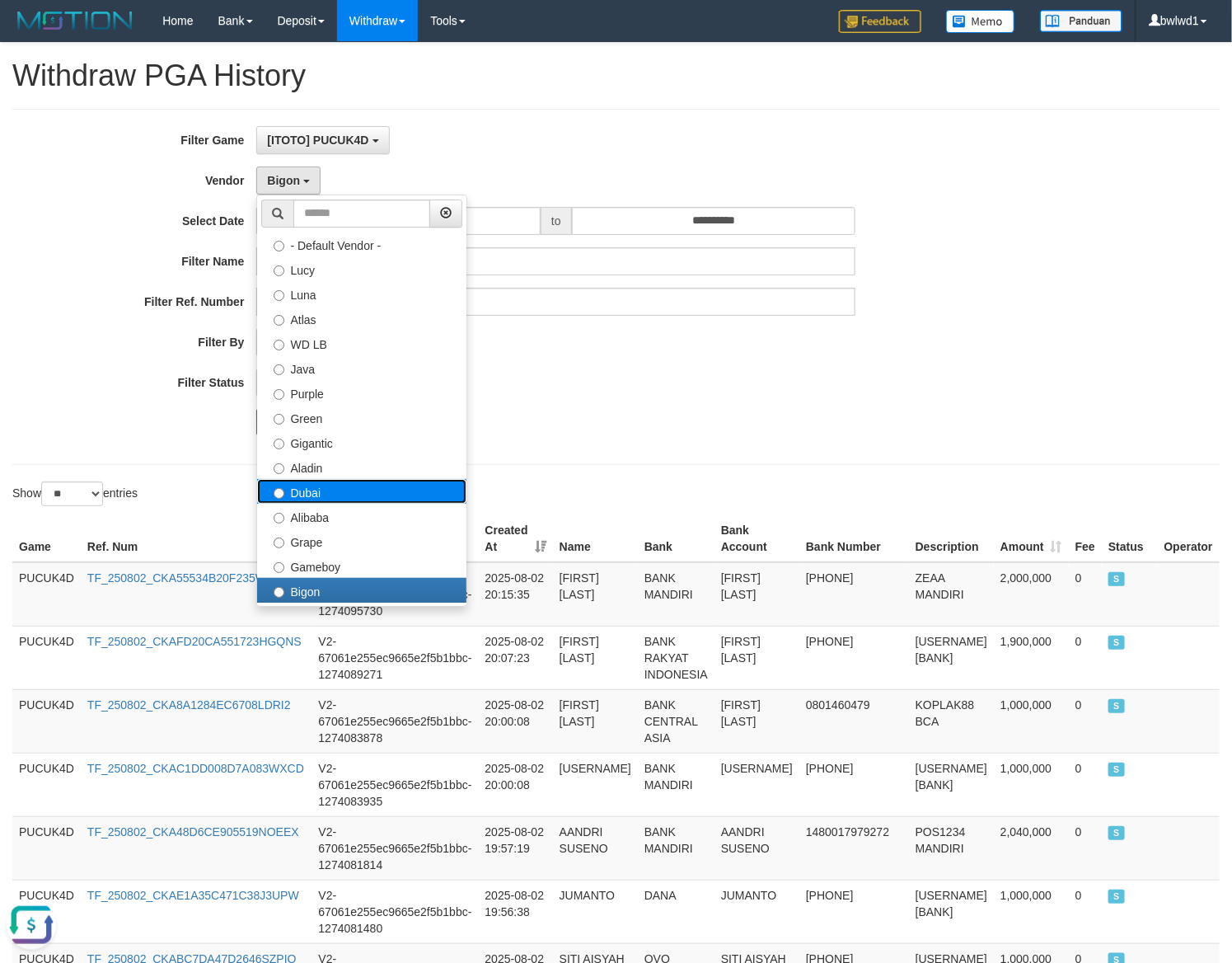 click on "Dubai" at bounding box center (362, 491) 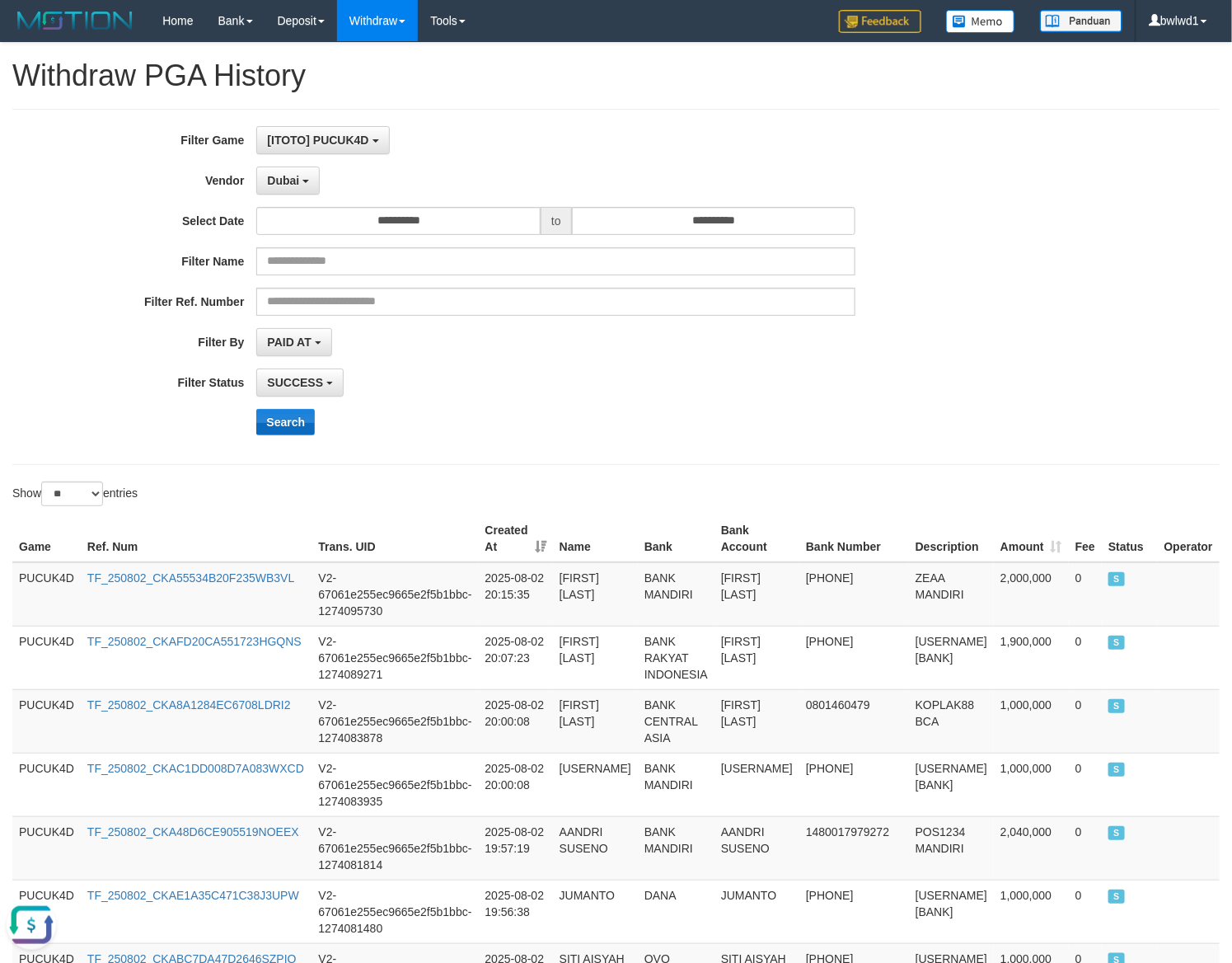 click on "**********" at bounding box center [513, 287] 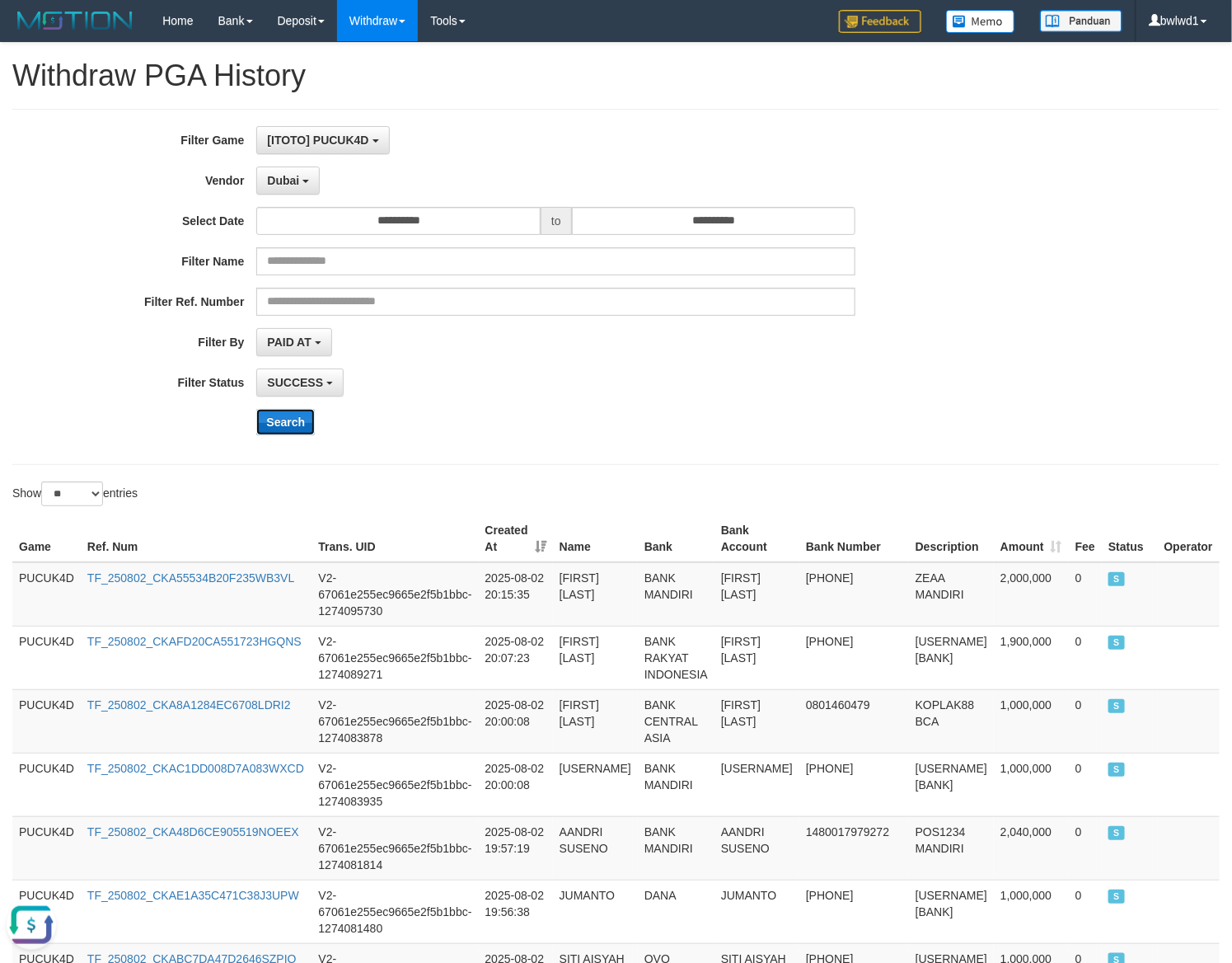 click on "Search" at bounding box center [285, 422] 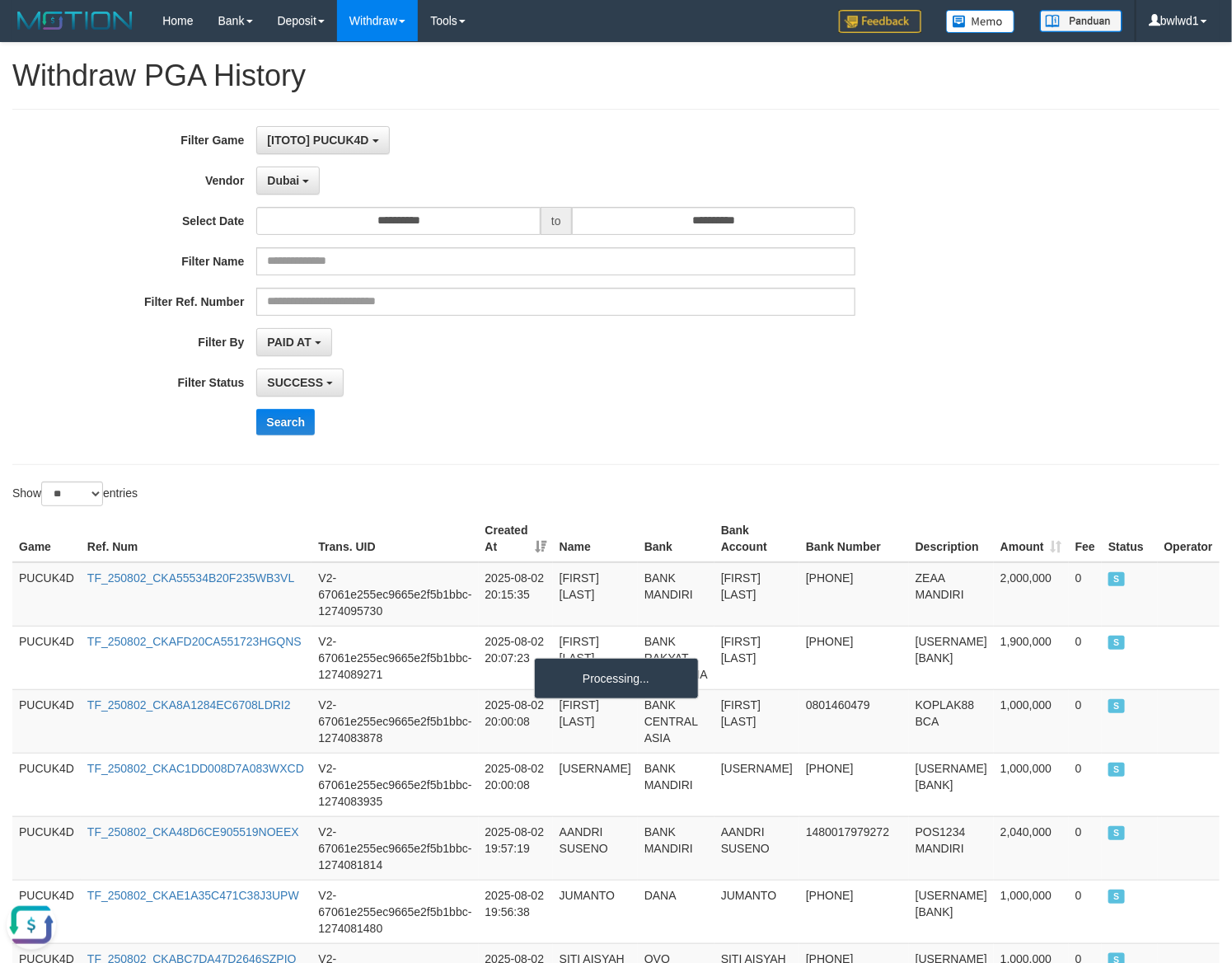 click on "SUCCESS
SUCCESS
ON PROCESS
FAILED" at bounding box center (555, 383) 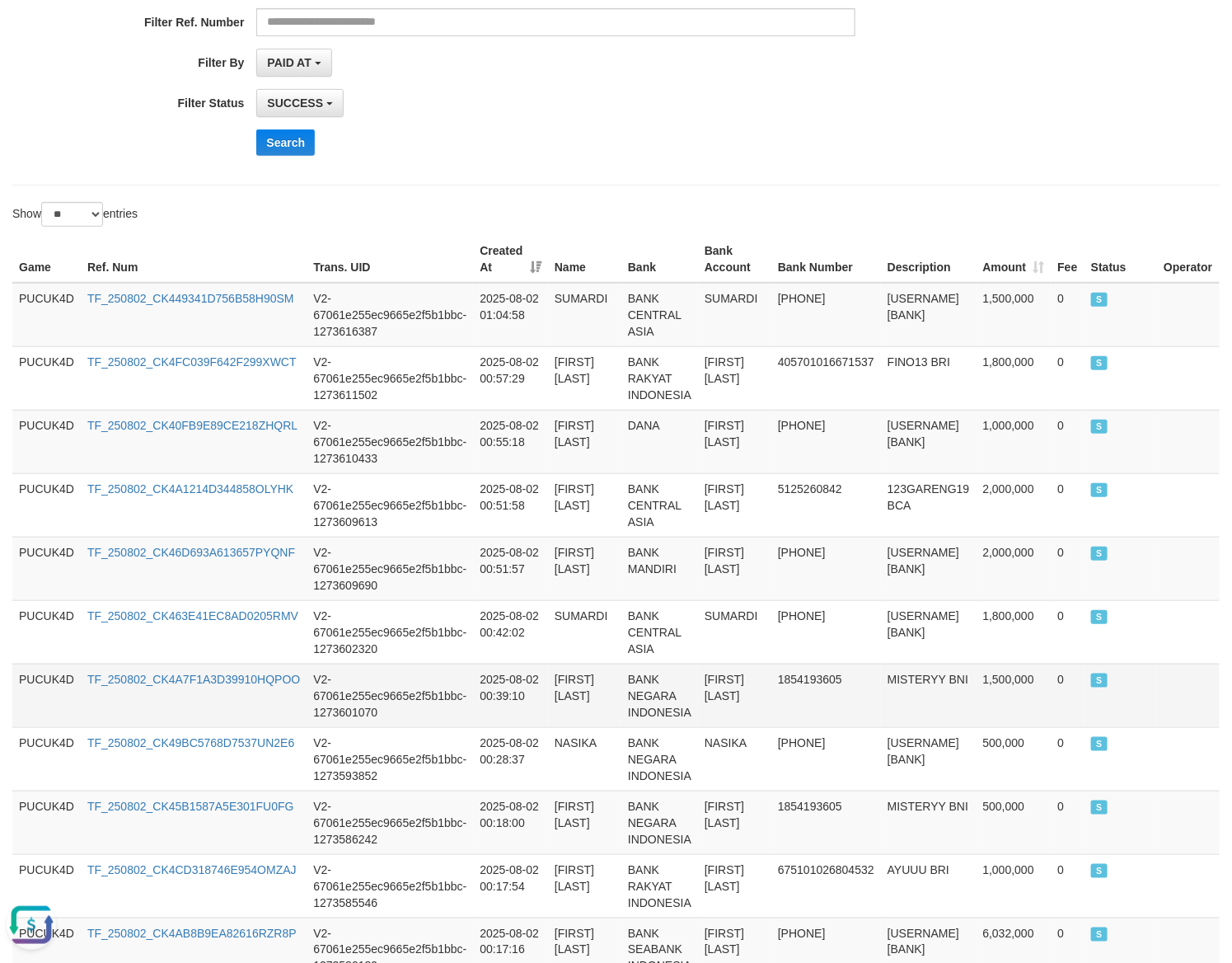 scroll, scrollTop: 0, scrollLeft: 0, axis: both 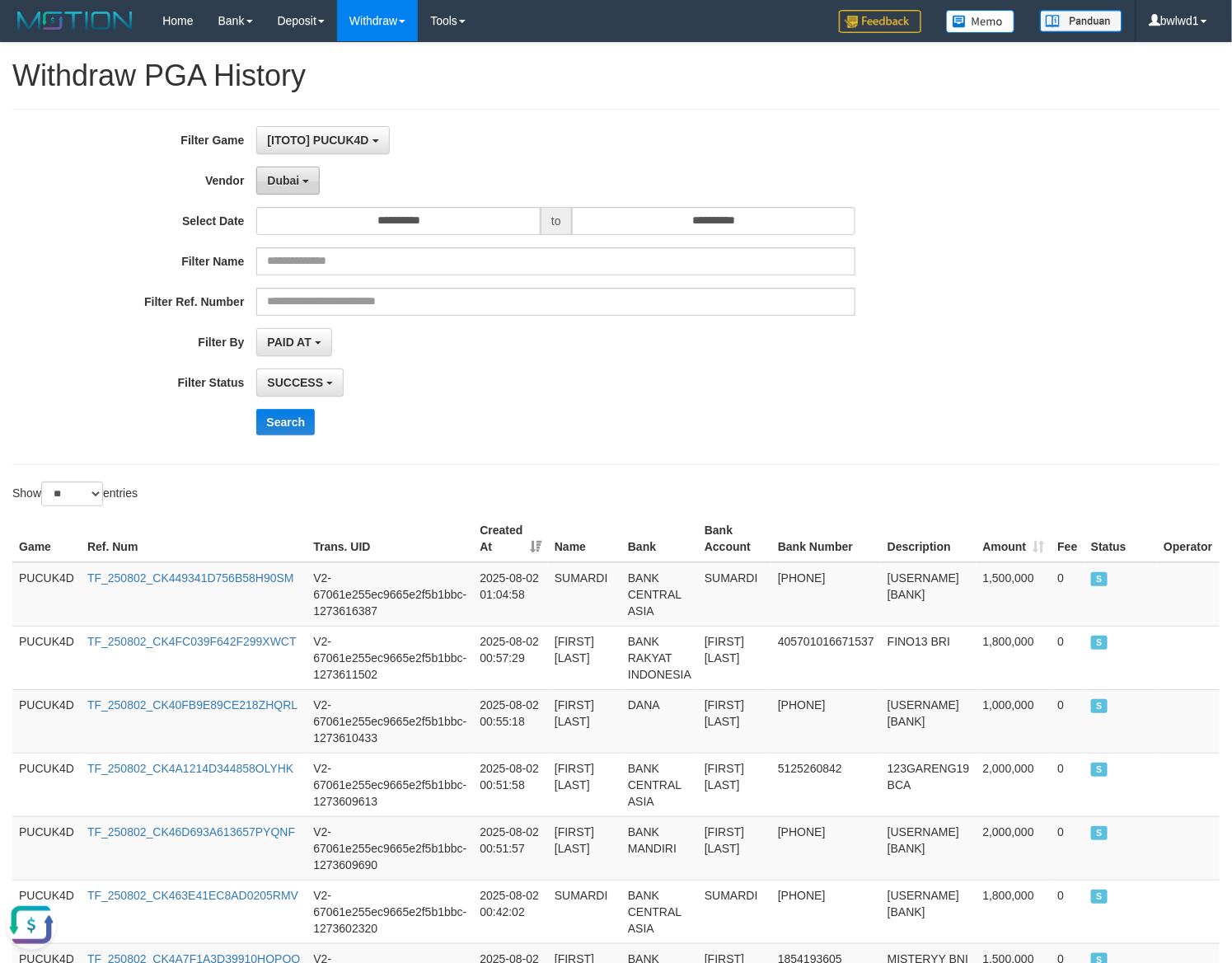 click on "Dubai" at bounding box center (288, 181) 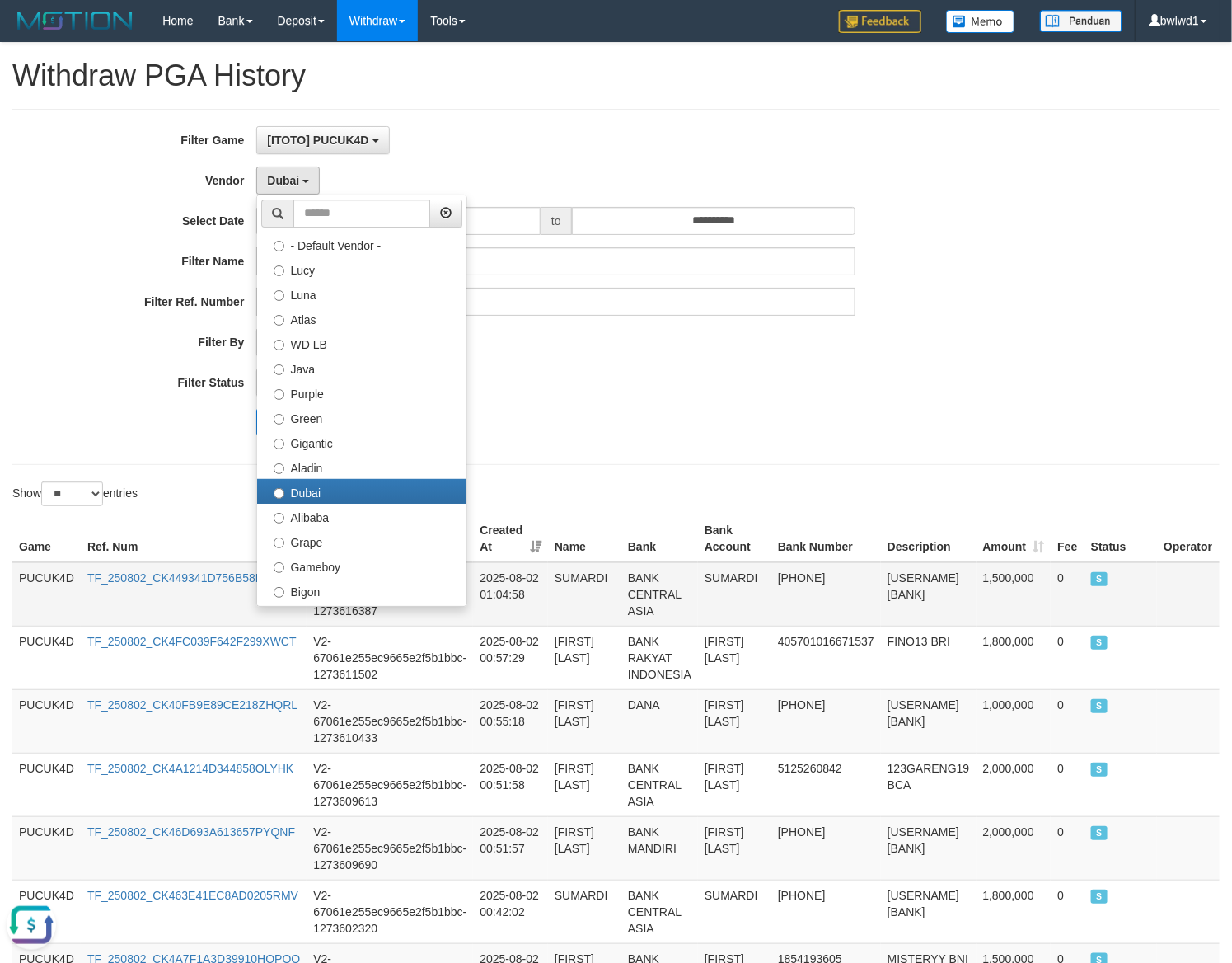 click on "V2-67061e255ec9665e2f5b1bbc-1273616387" at bounding box center (390, 594) 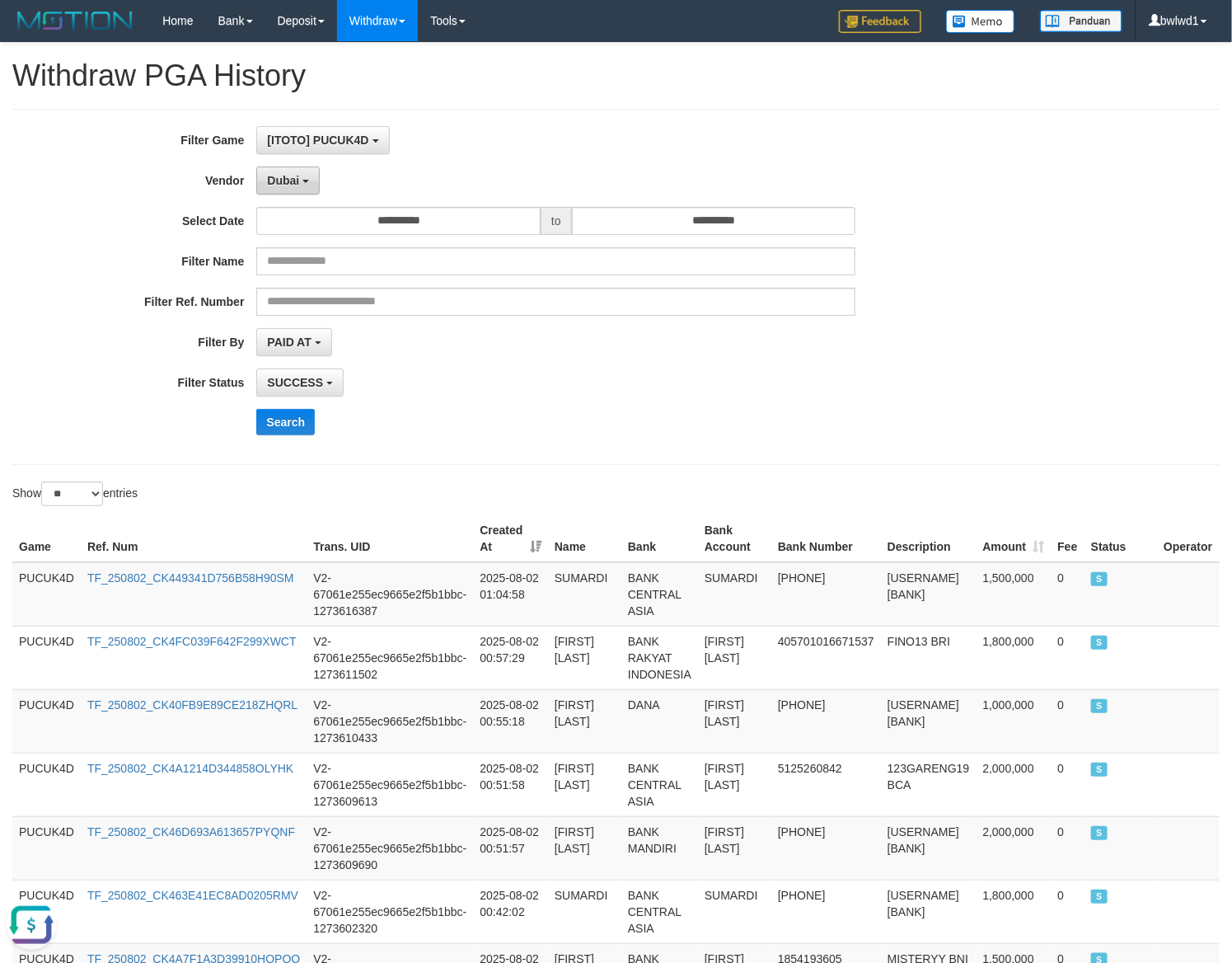 click on "Dubai" at bounding box center [288, 181] 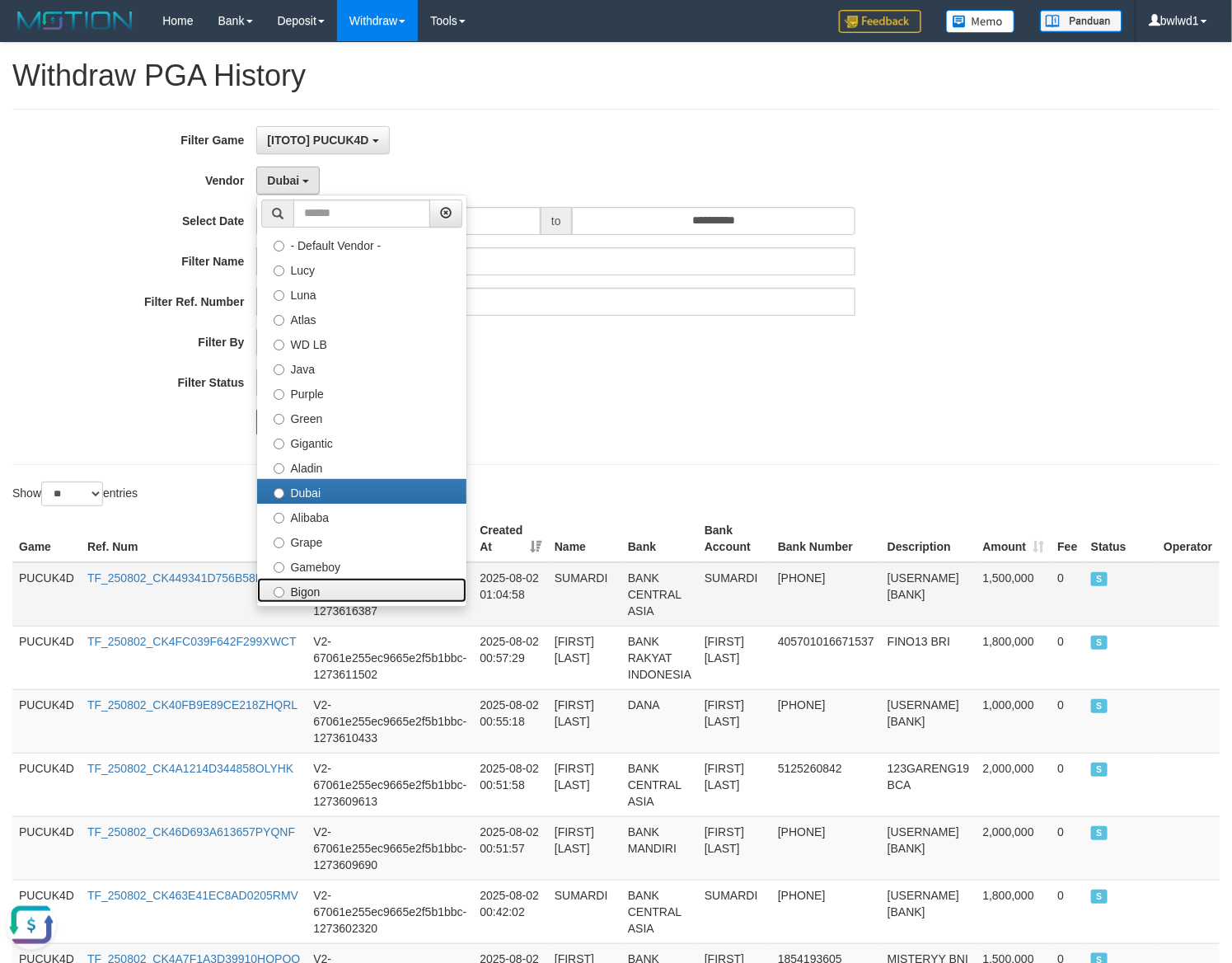 click on "- Default Vendor -  Lucy  Luna  Atlas  WD LB  Java  Purple  Green  Gigantic  Aladin  Dubai  Alibaba  Grape  Gameboy  Bigon  Allstar  Xtr  Gama  IBX11  Borde  Indahjualpulsa  Lemavo  Gogogoy  Itudo  Yuwanatopup  Sidikgame  Voucher100  Awalpulsa  Lambda  Combo  IBX3 NUANSATOPUP  IBX3 Pusatjualpulsa  IBX3 Itemgame  IBX3 SILAKSA  IBX3 Makmurvoucher  IBX3 MAKMURTOPUP  IBX3 Pilihvoucher" at bounding box center (362, 401) 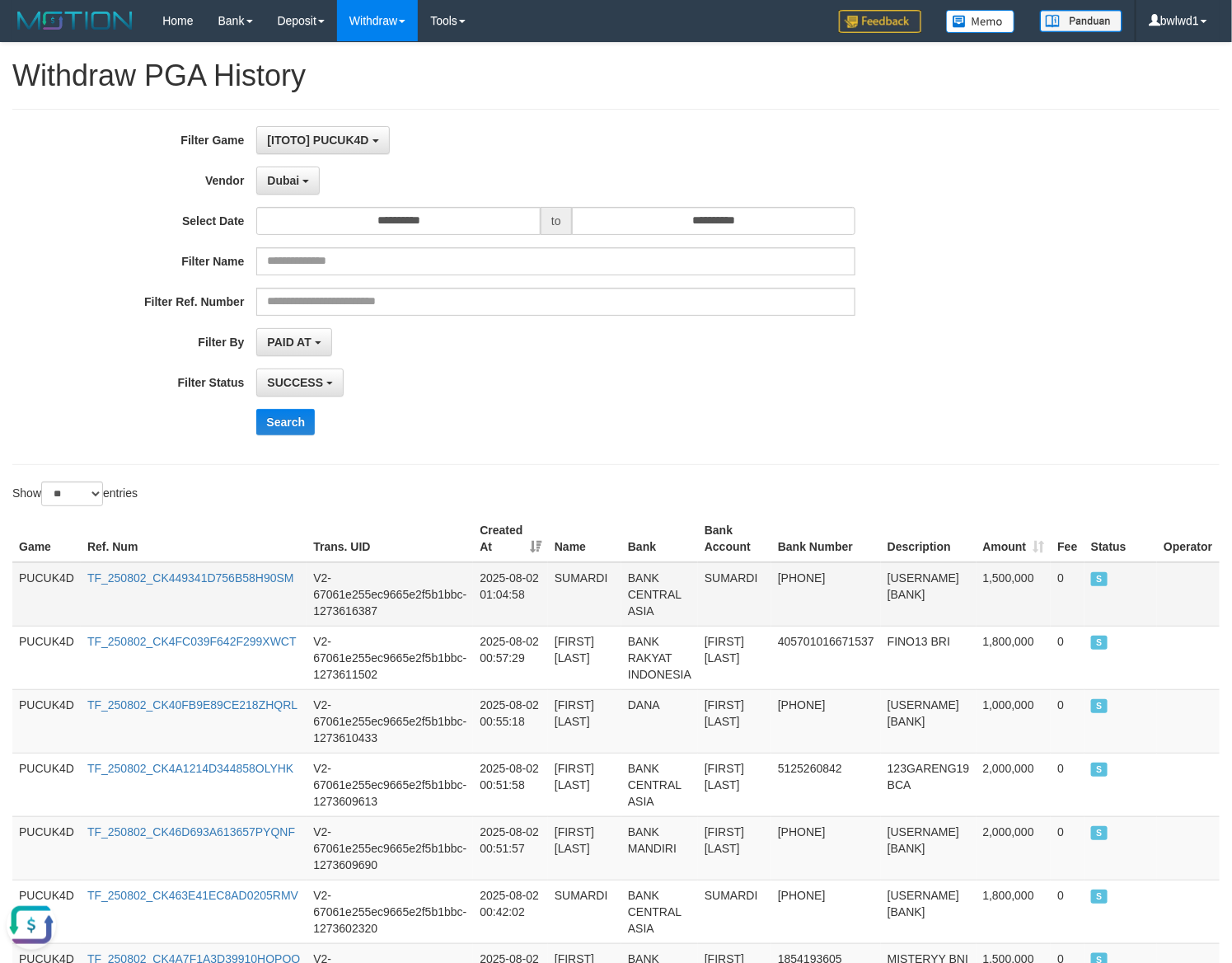 scroll, scrollTop: 0, scrollLeft: 0, axis: both 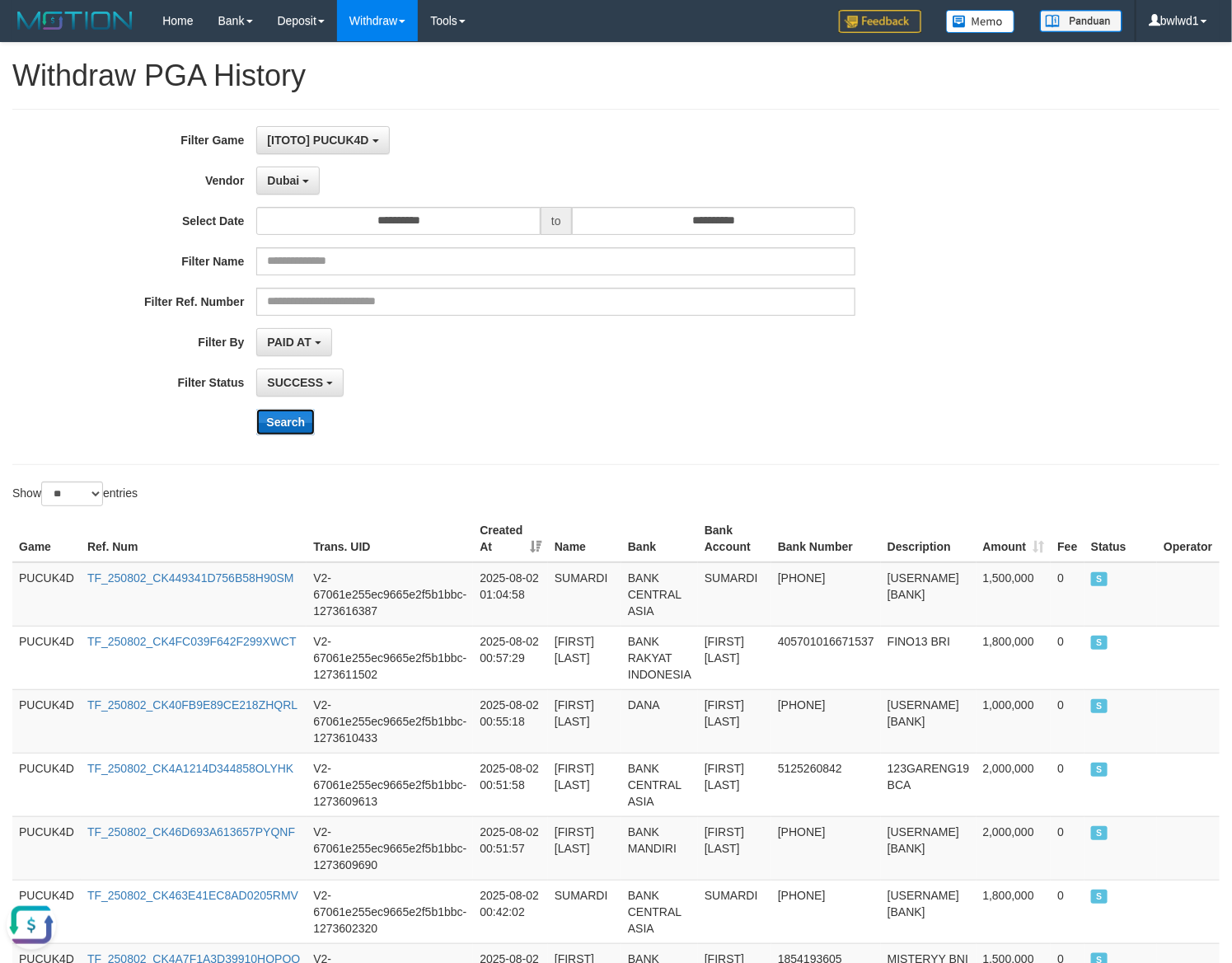 click on "Search" at bounding box center [285, 422] 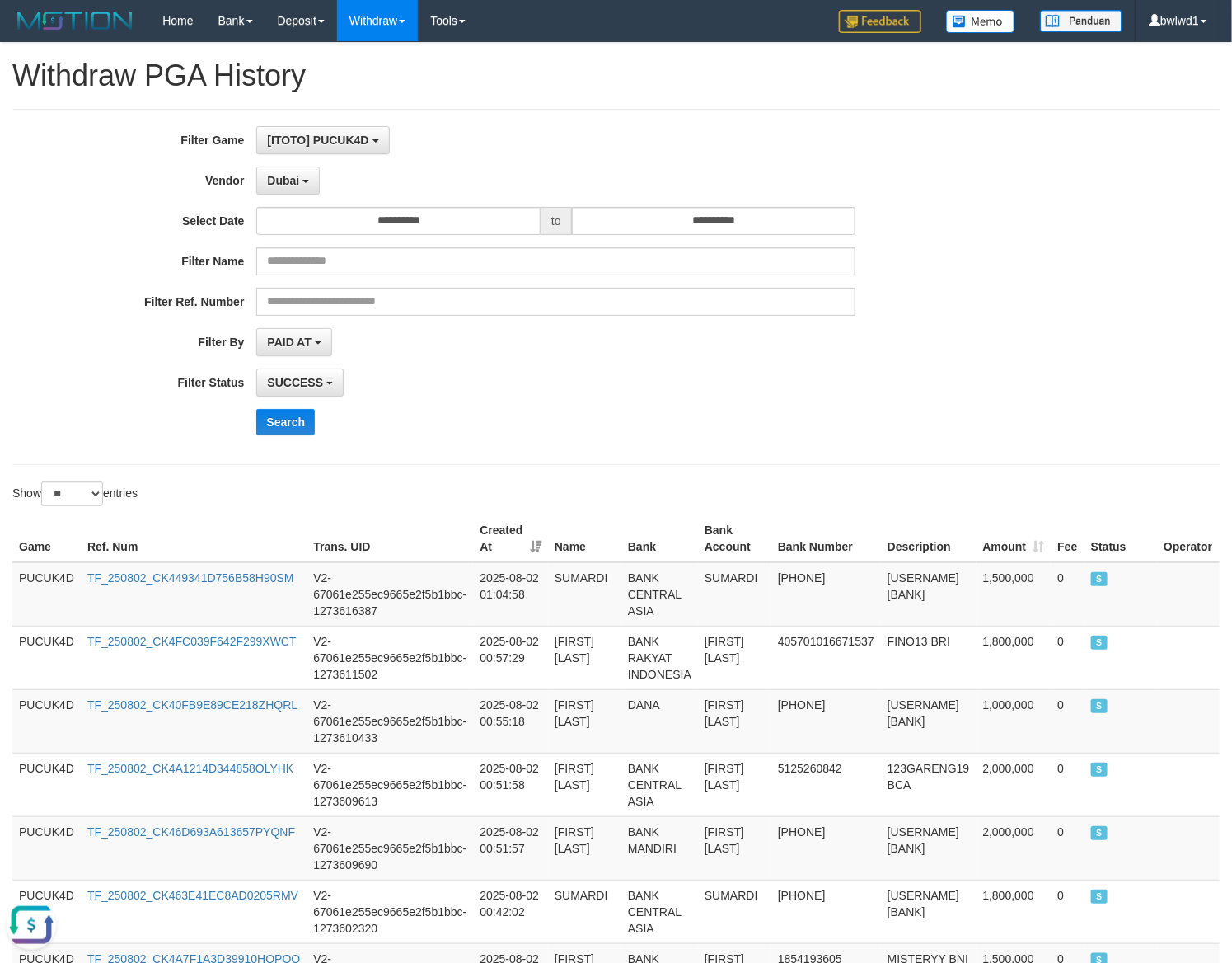 click on "Search" at bounding box center [641, 422] 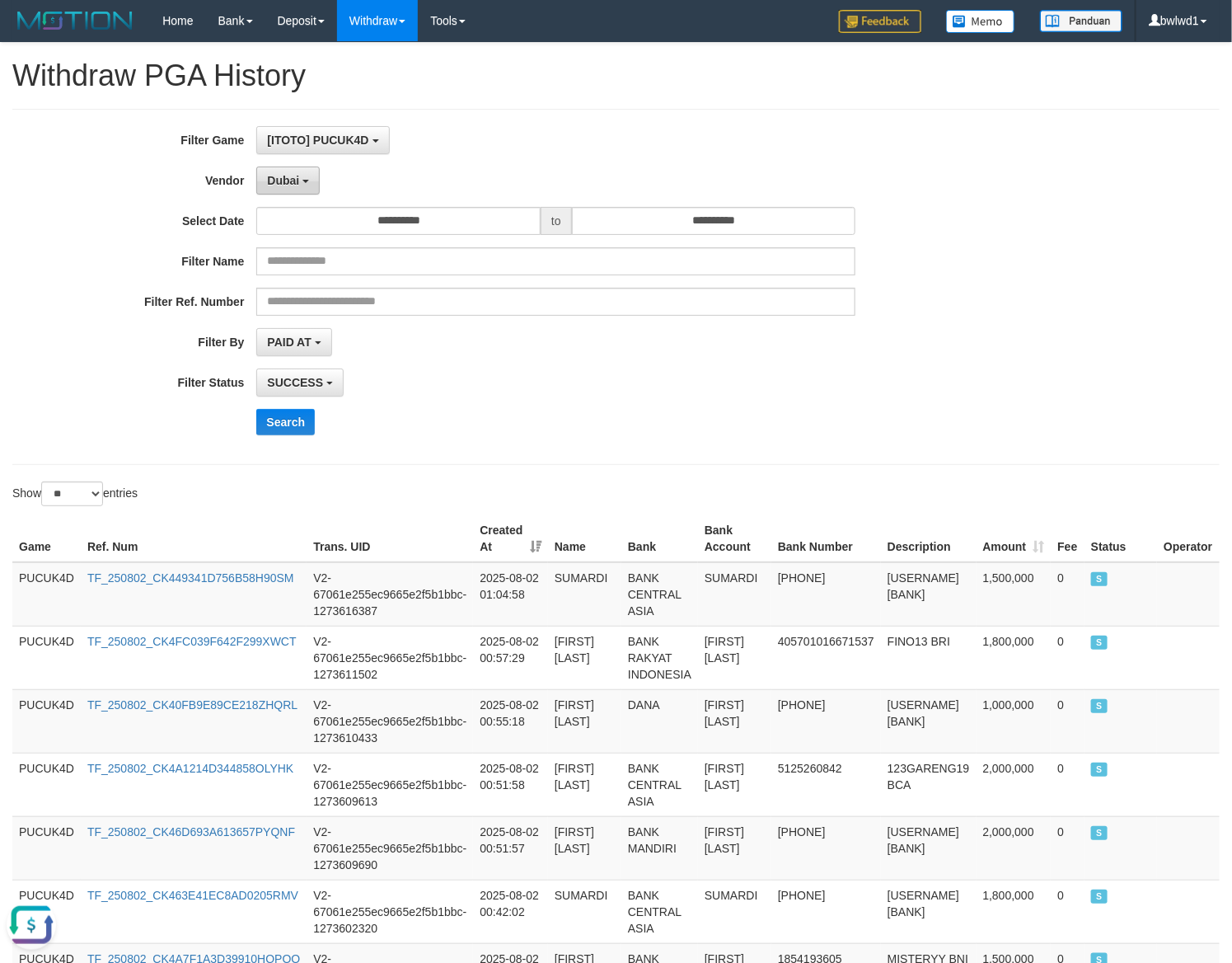 click on "Dubai" at bounding box center [288, 181] 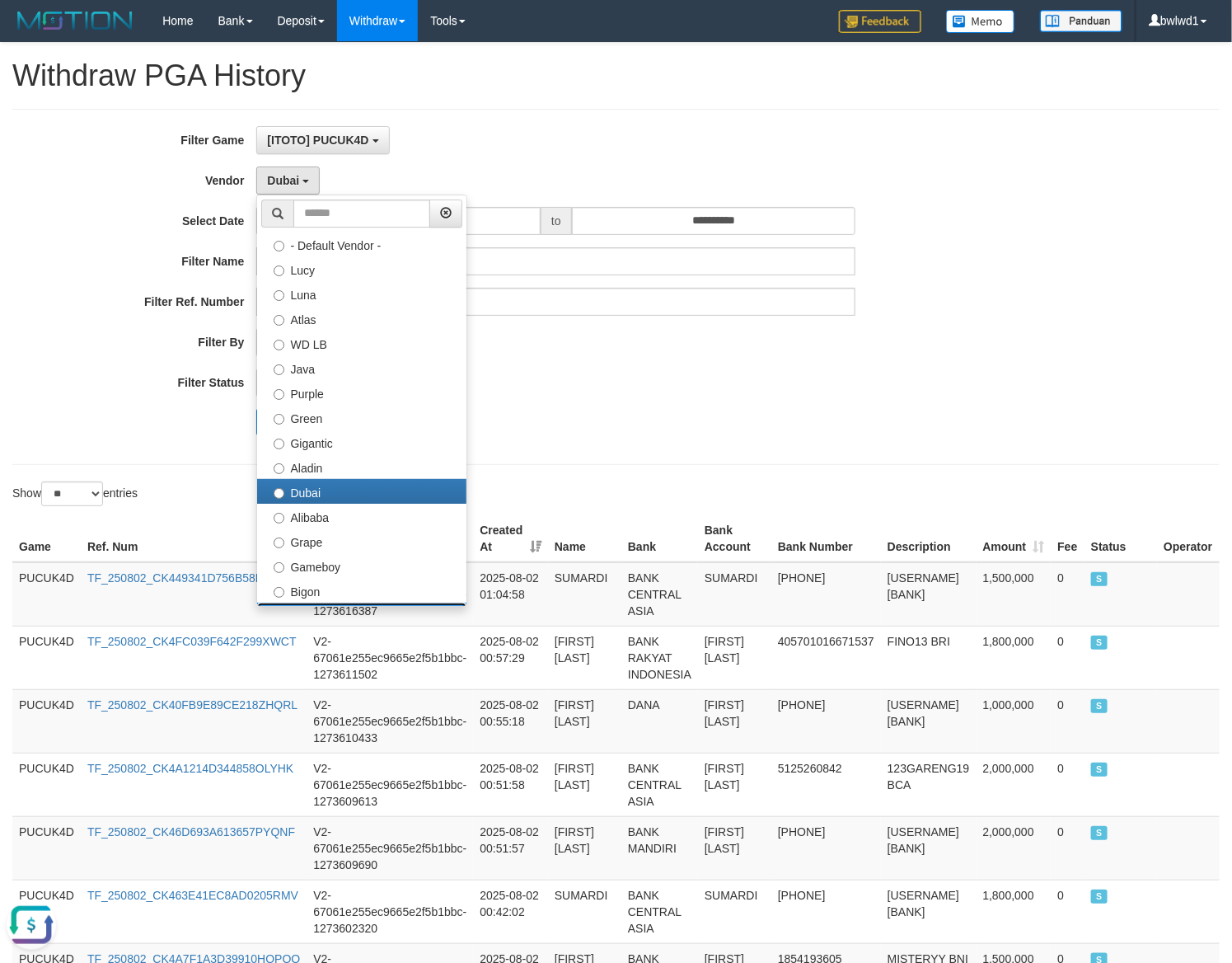click on "Allstar" at bounding box center [362, 615] 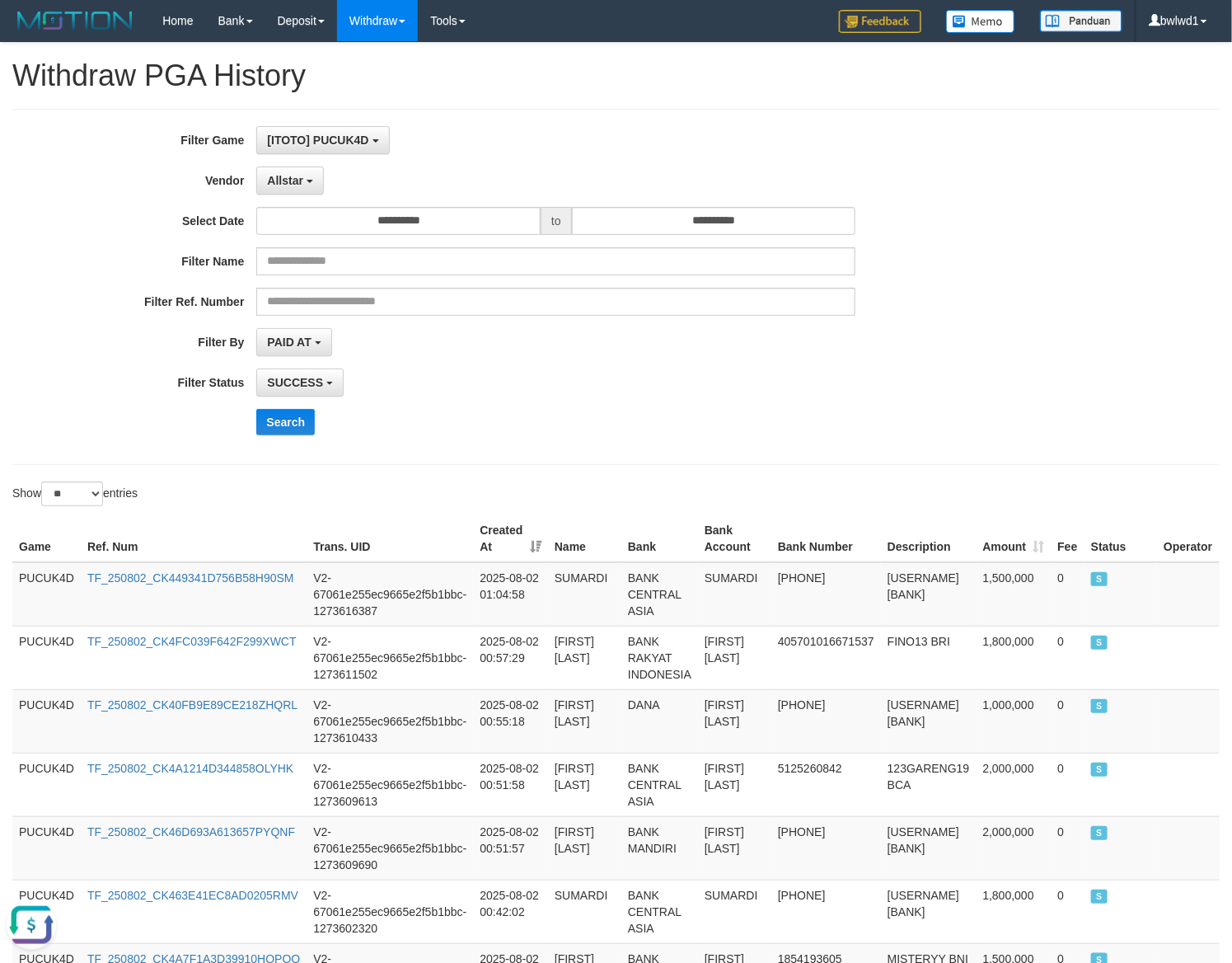 click on "**********" at bounding box center [513, 287] 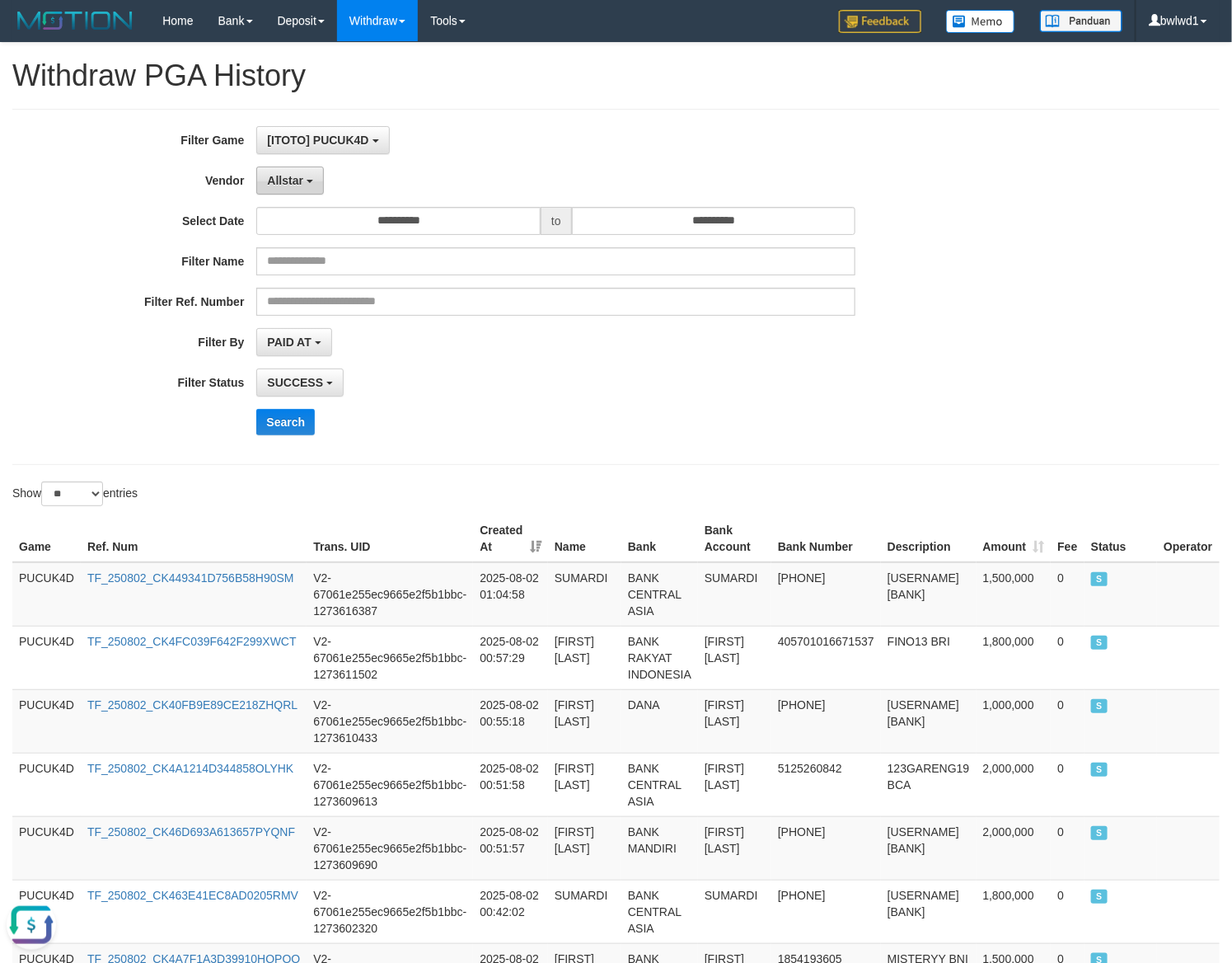 click on "Allstar" at bounding box center [285, 181] 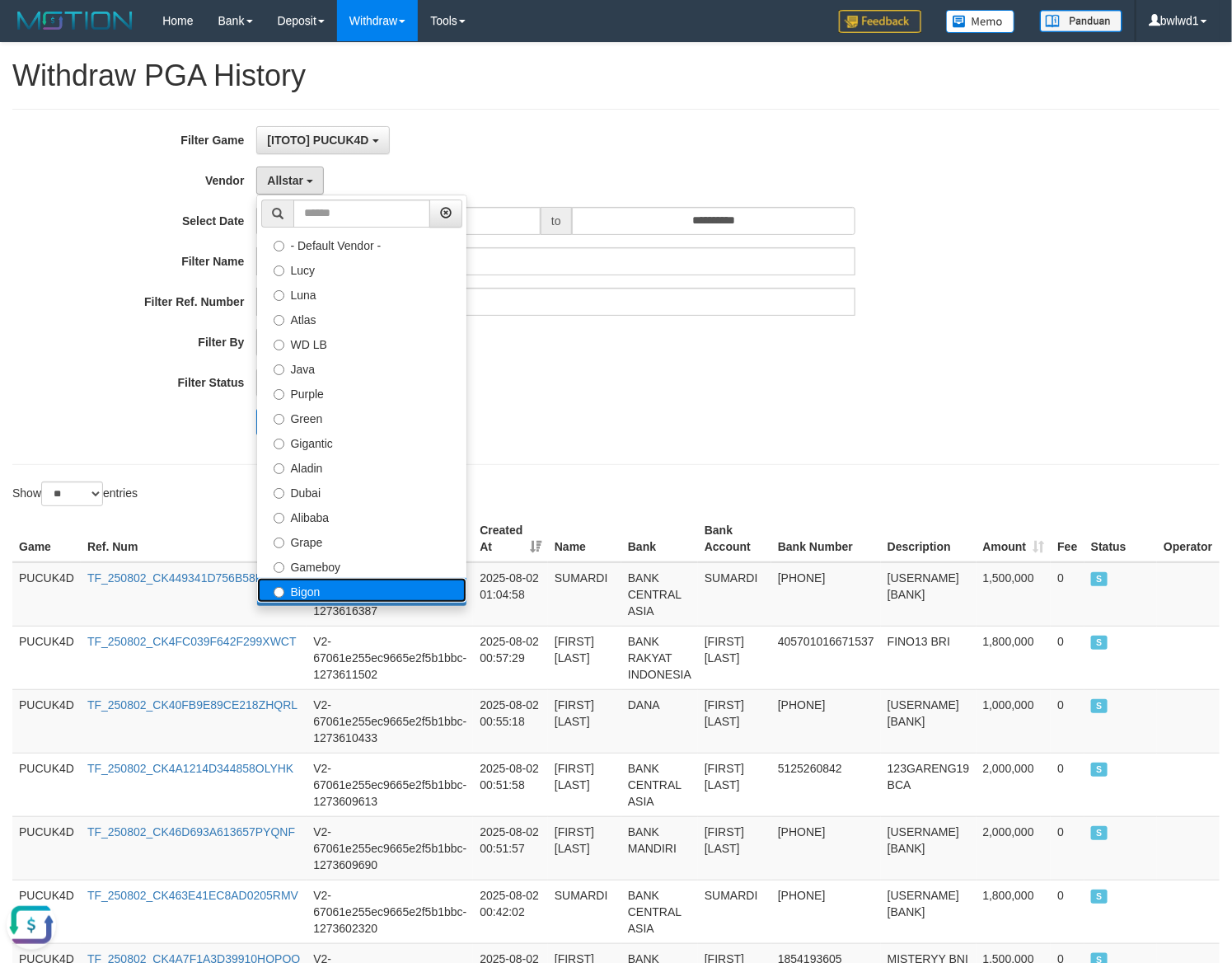 click on "Bigon" at bounding box center (362, 590) 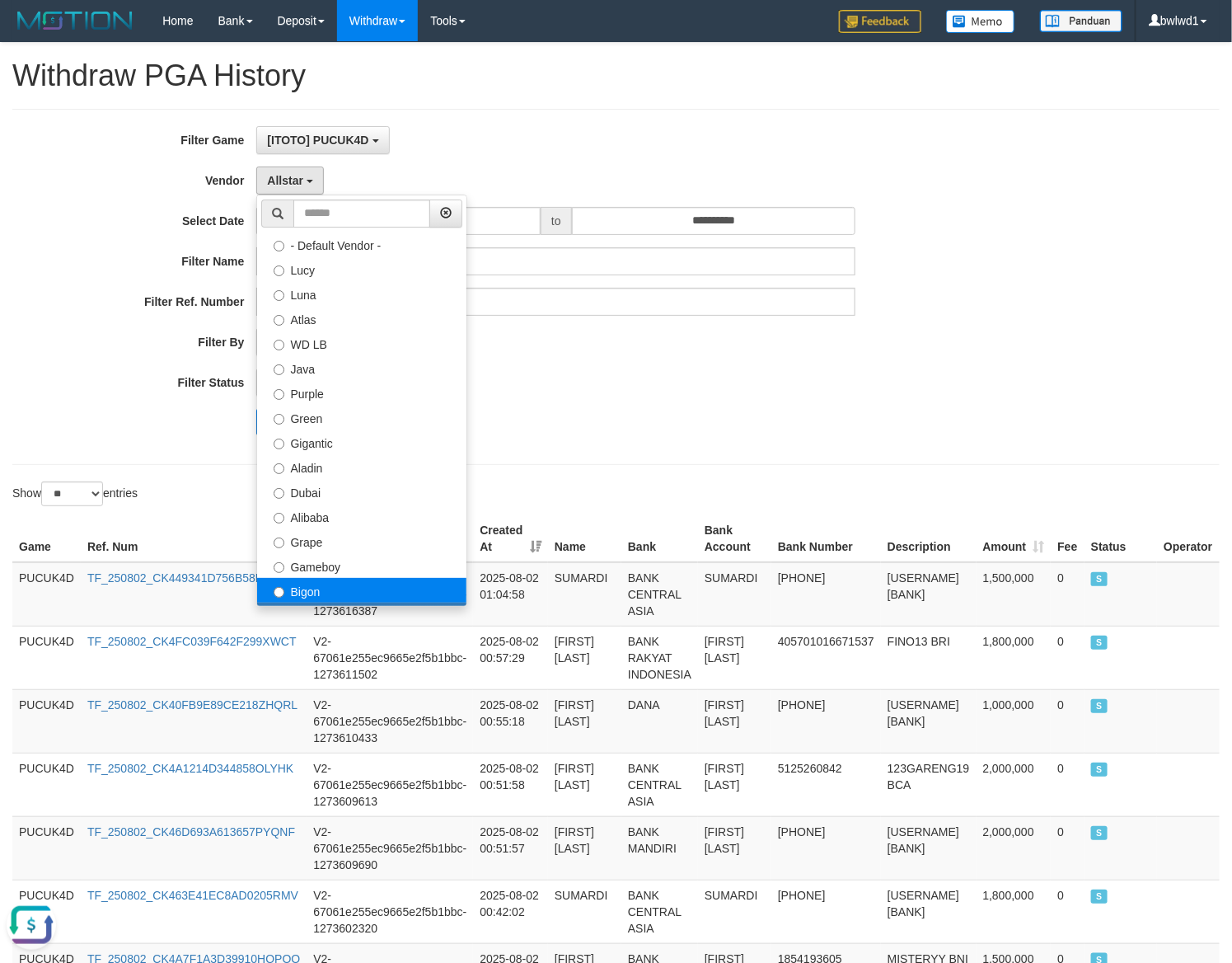 select on "**********" 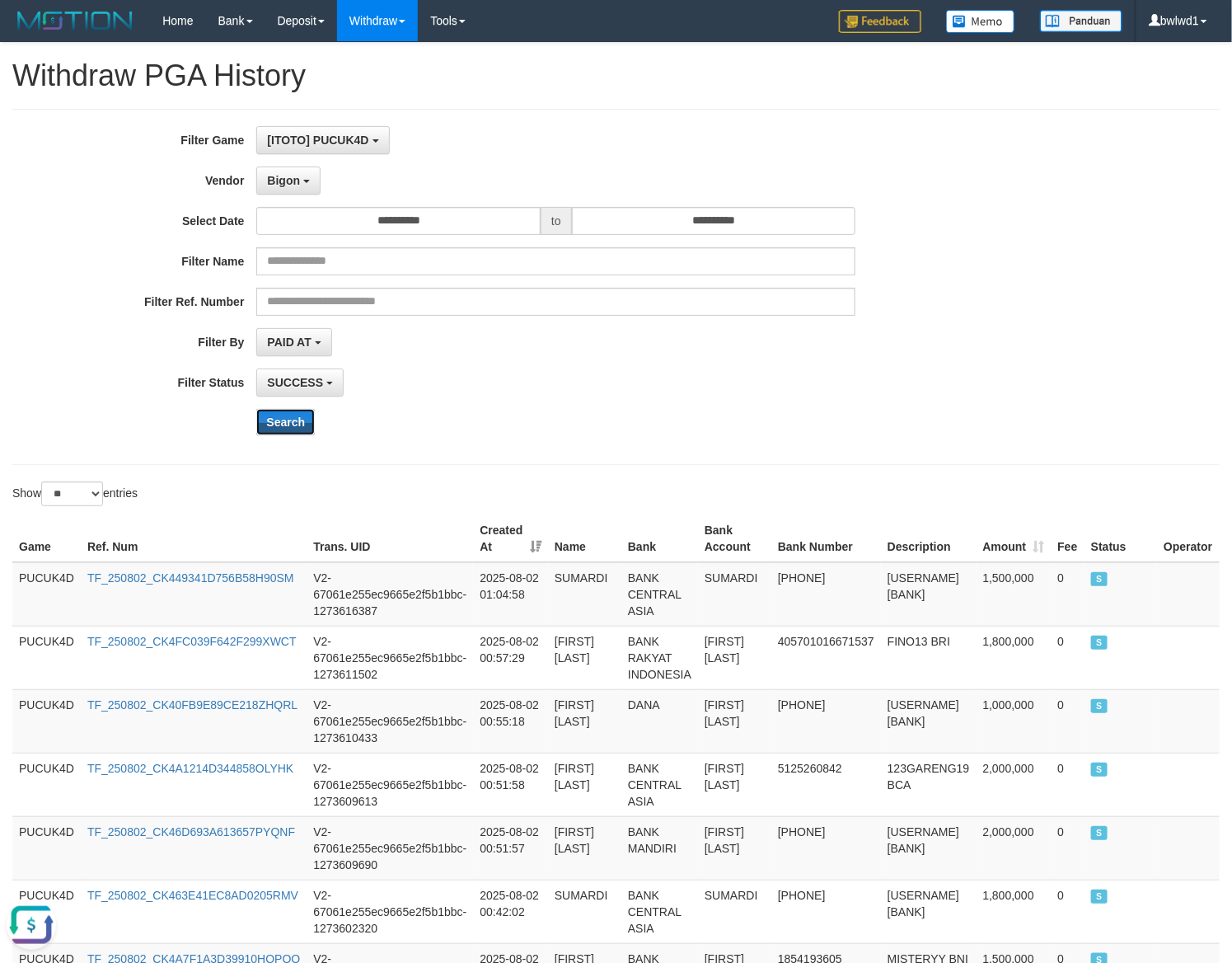 drag, startPoint x: 294, startPoint y: 431, endPoint x: 598, endPoint y: 428, distance: 304.0148 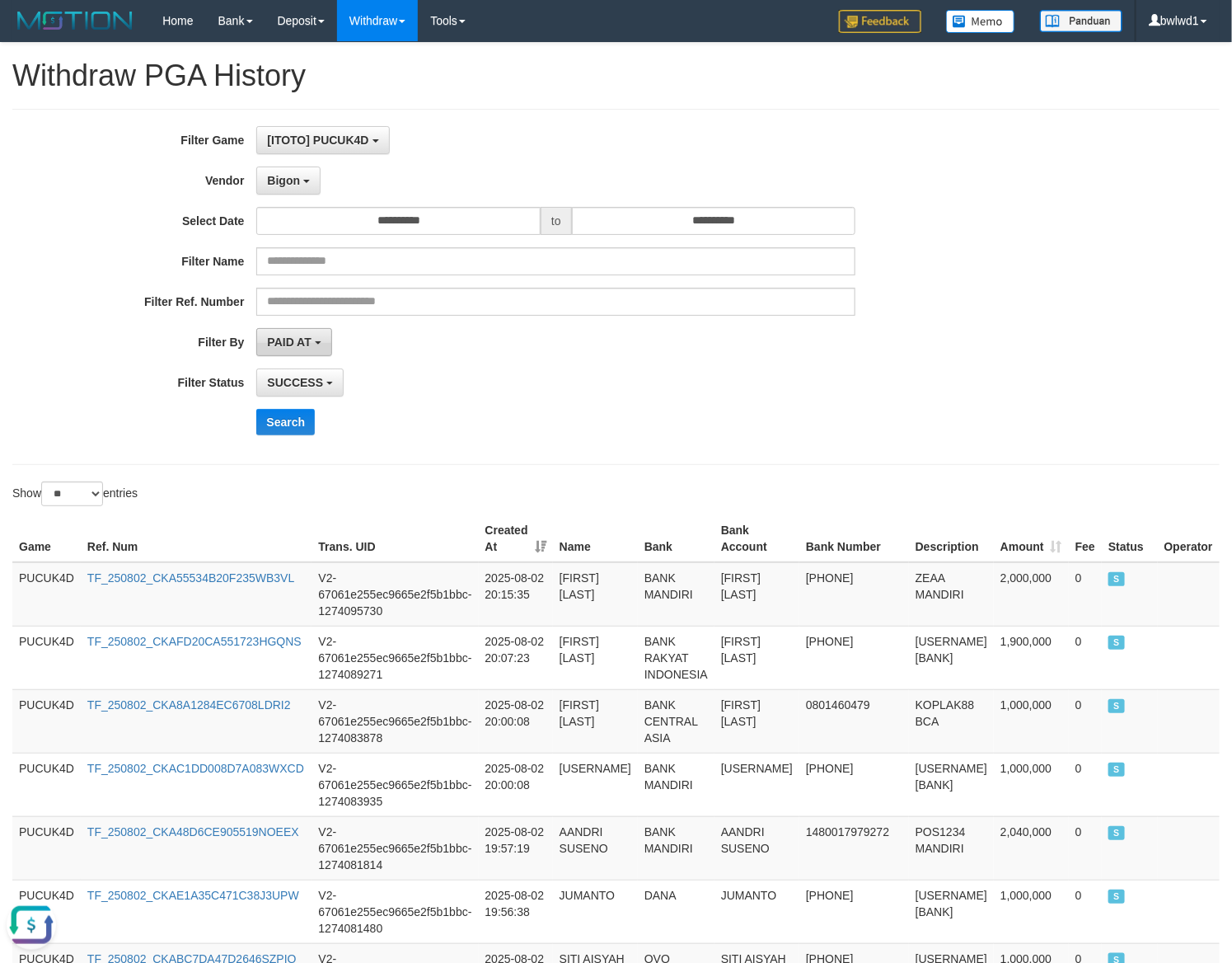 click on "PAID AT" at bounding box center [293, 342] 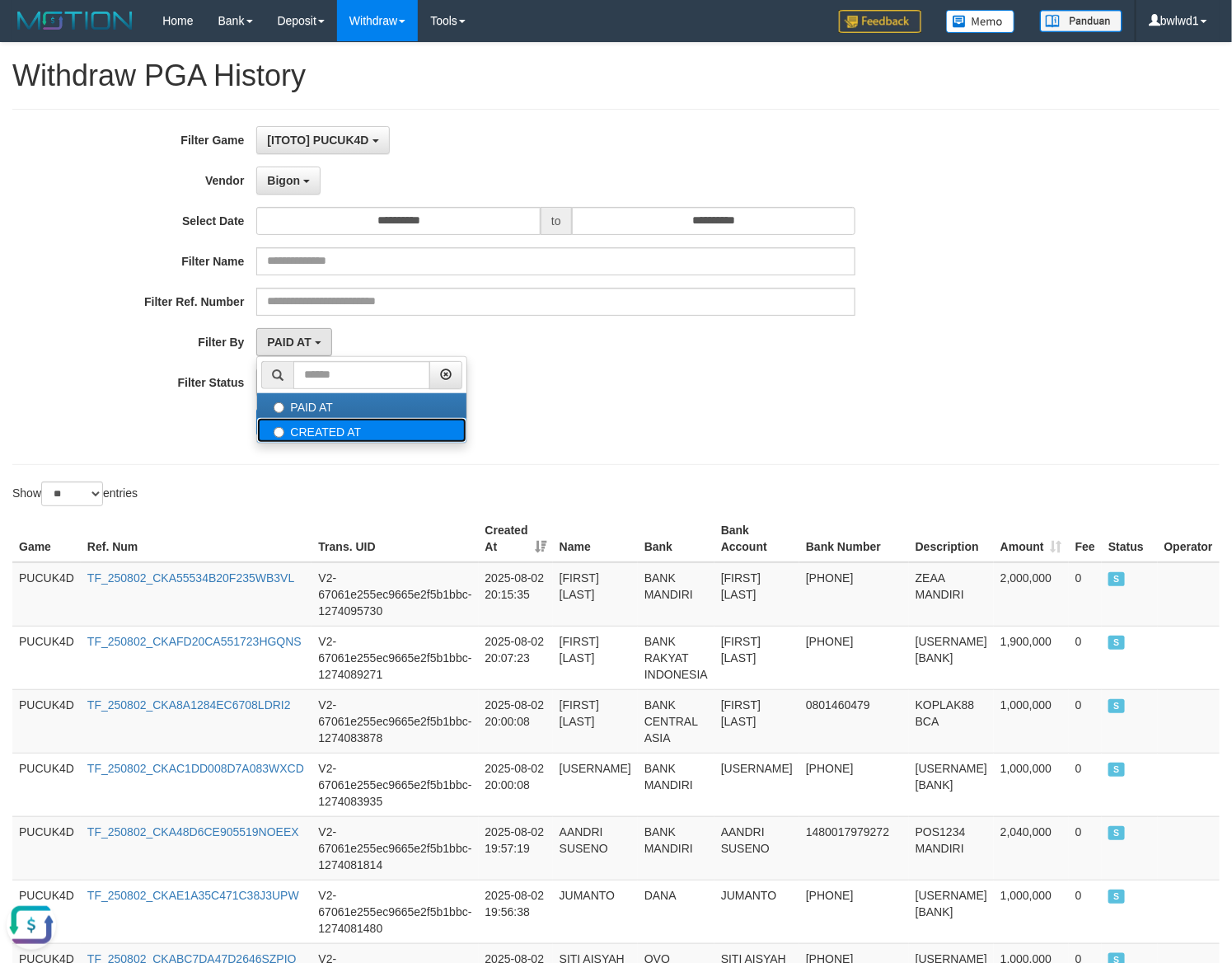 click on "CREATED AT" at bounding box center [362, 430] 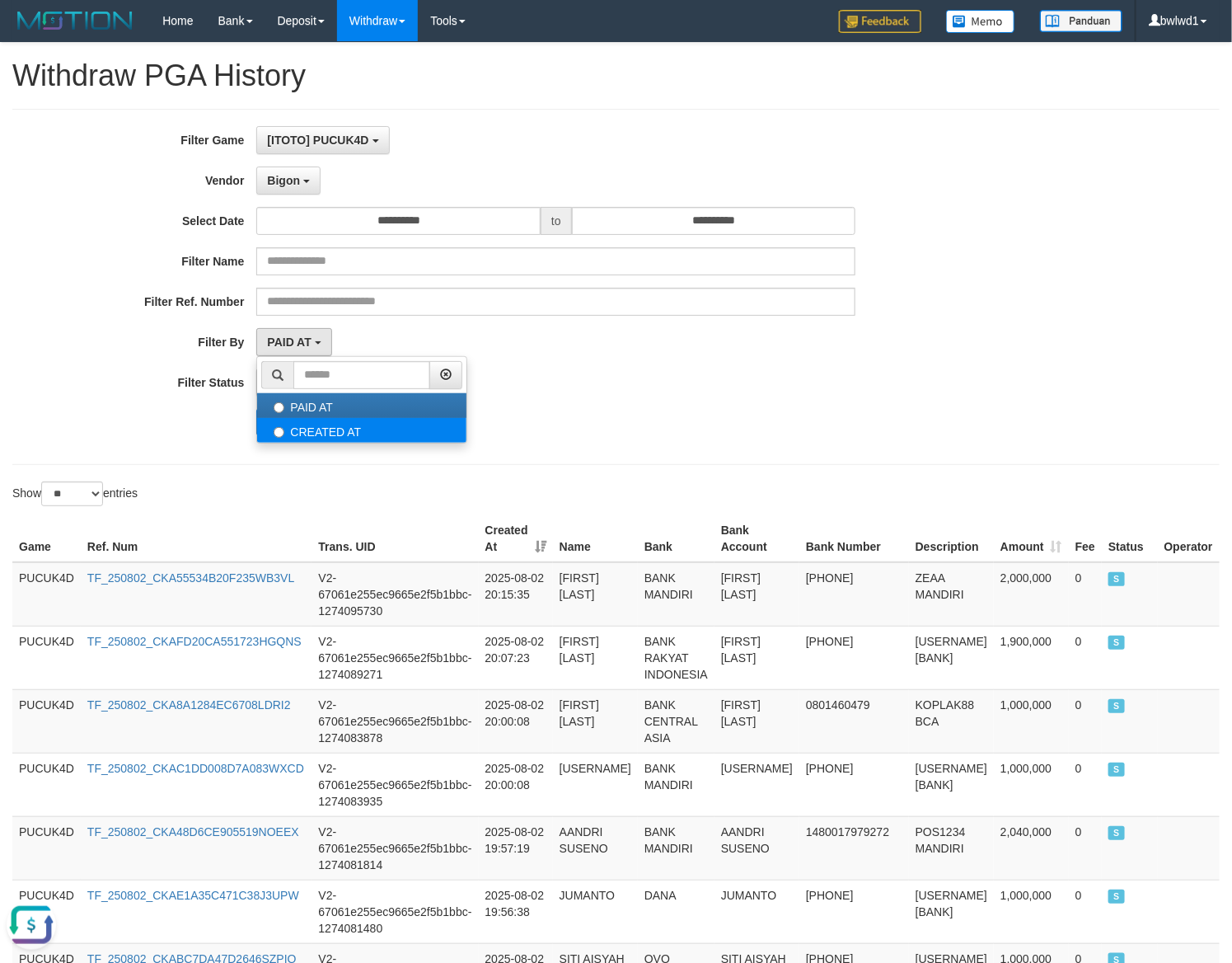 select on "*" 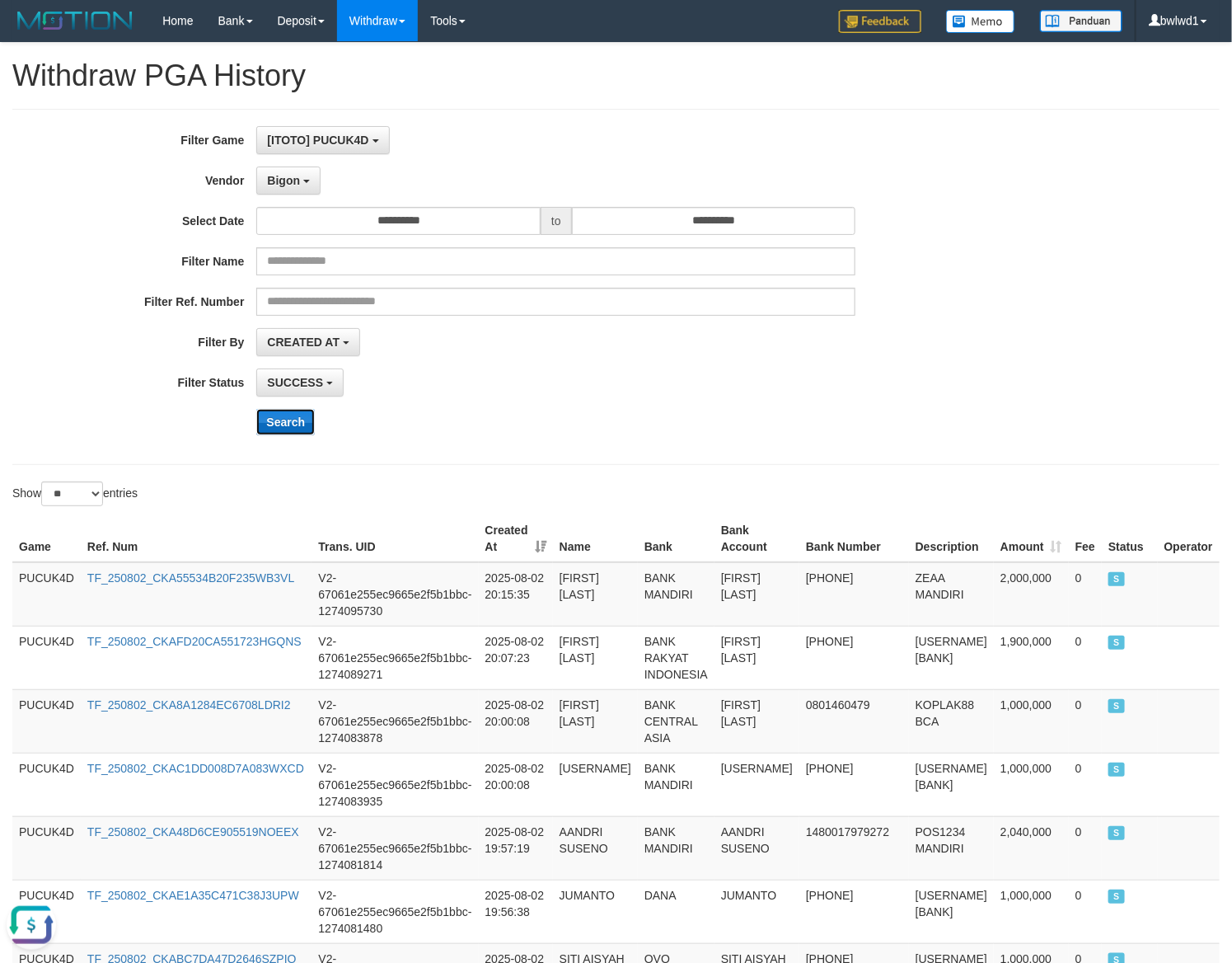 click on "Search" at bounding box center [285, 422] 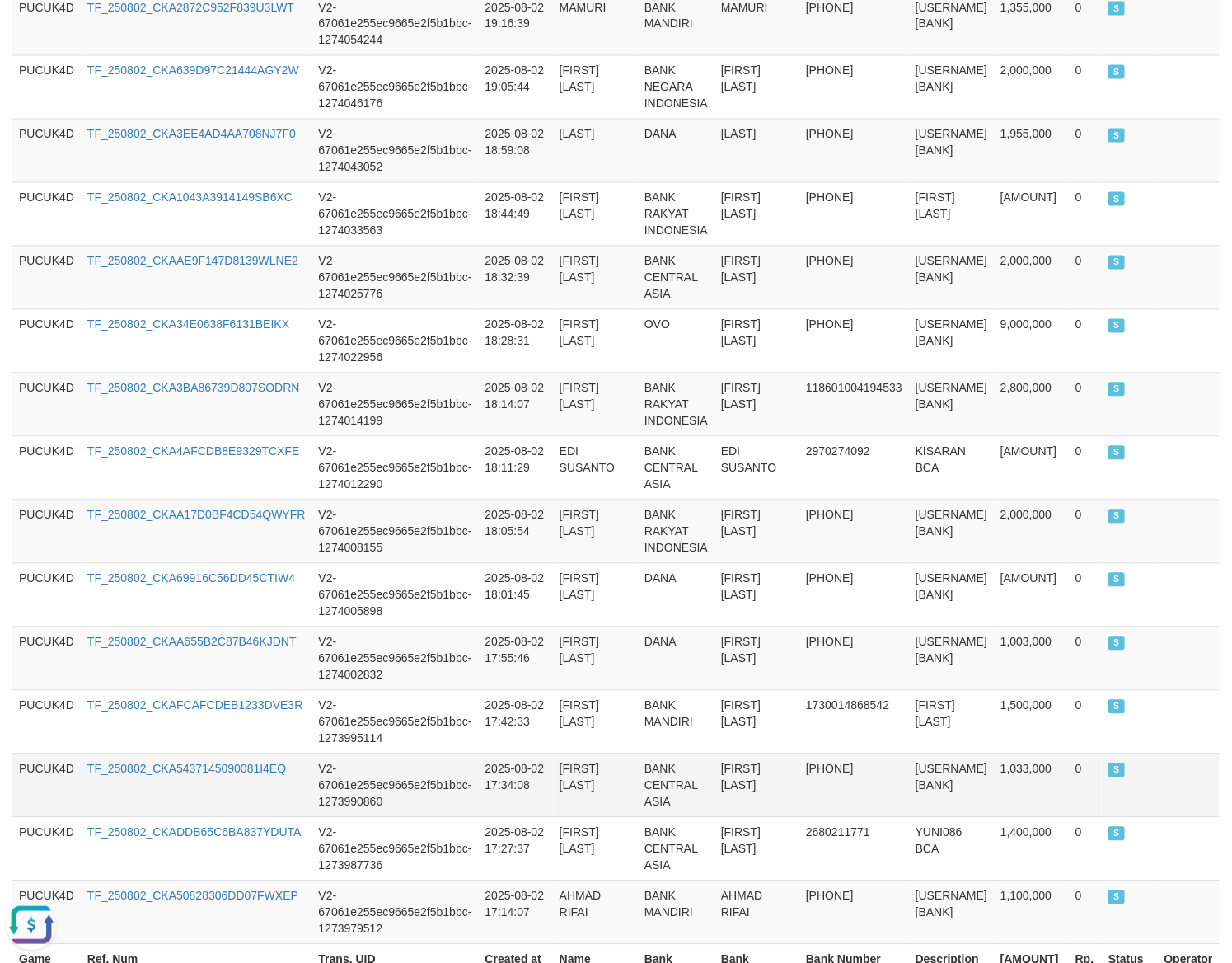 scroll, scrollTop: 1426, scrollLeft: 0, axis: vertical 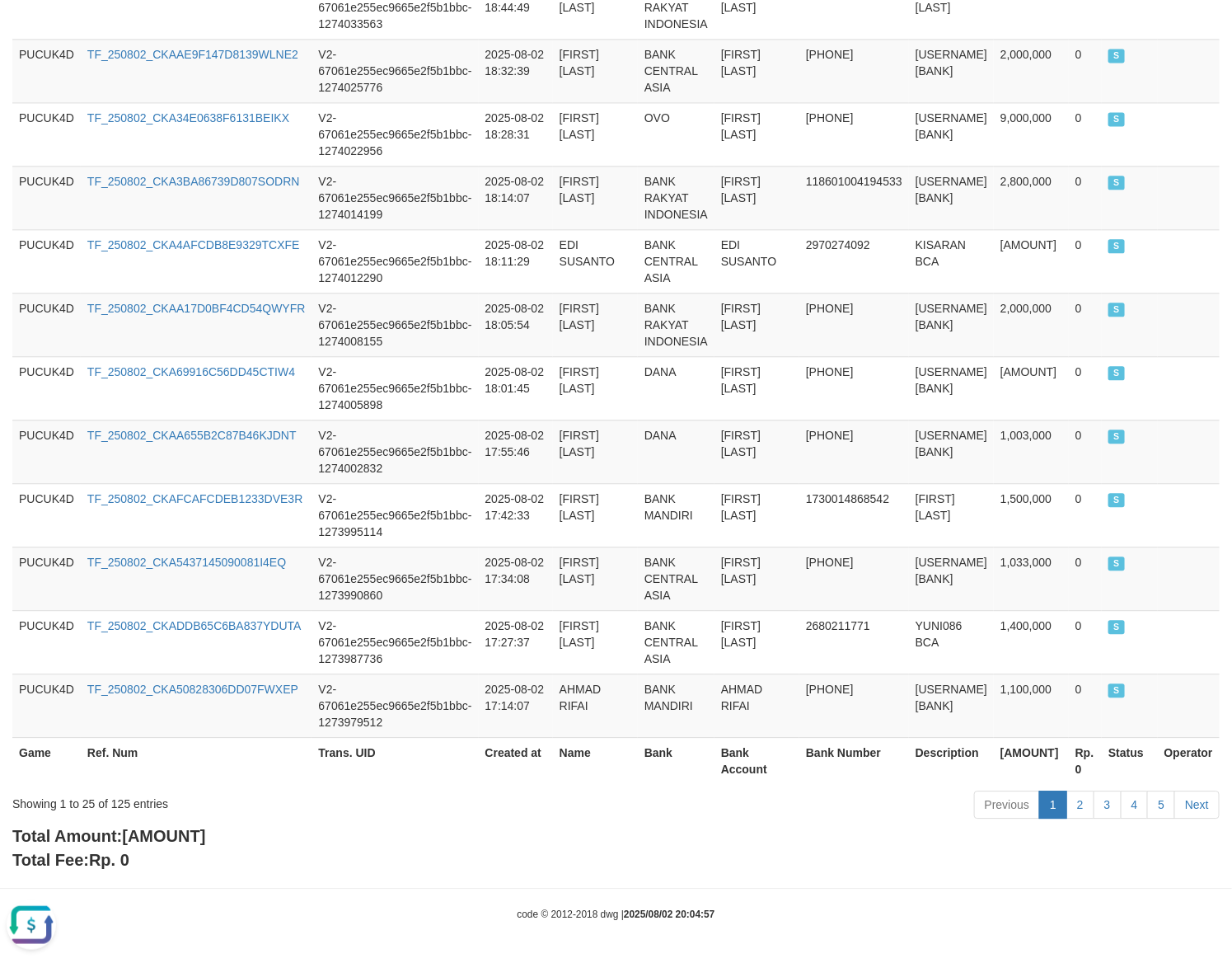 click on "Total Amount:  Rp. 363,629,000
Total Fee:  Rp. 0" at bounding box center (616, 848) 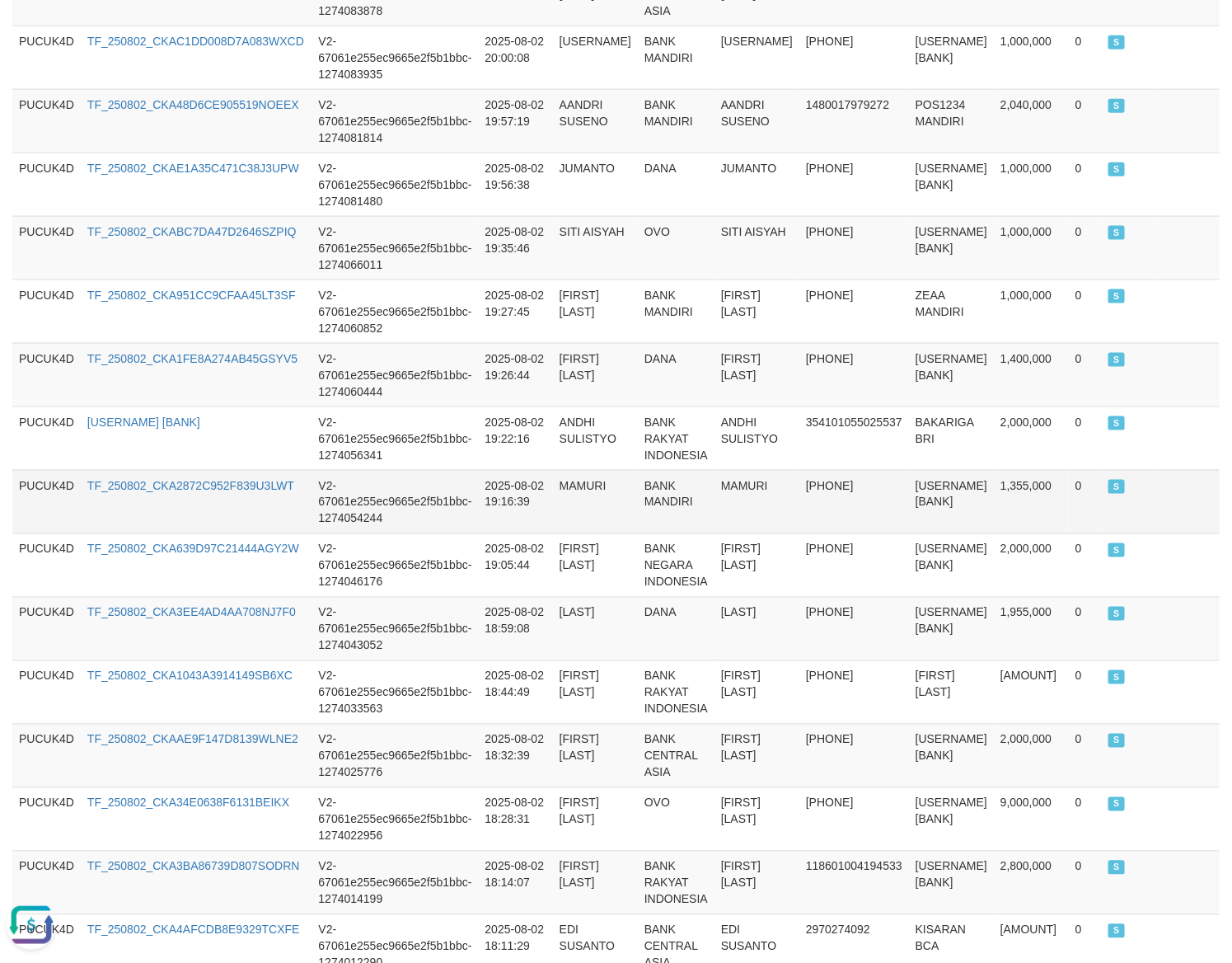 scroll, scrollTop: 866, scrollLeft: 0, axis: vertical 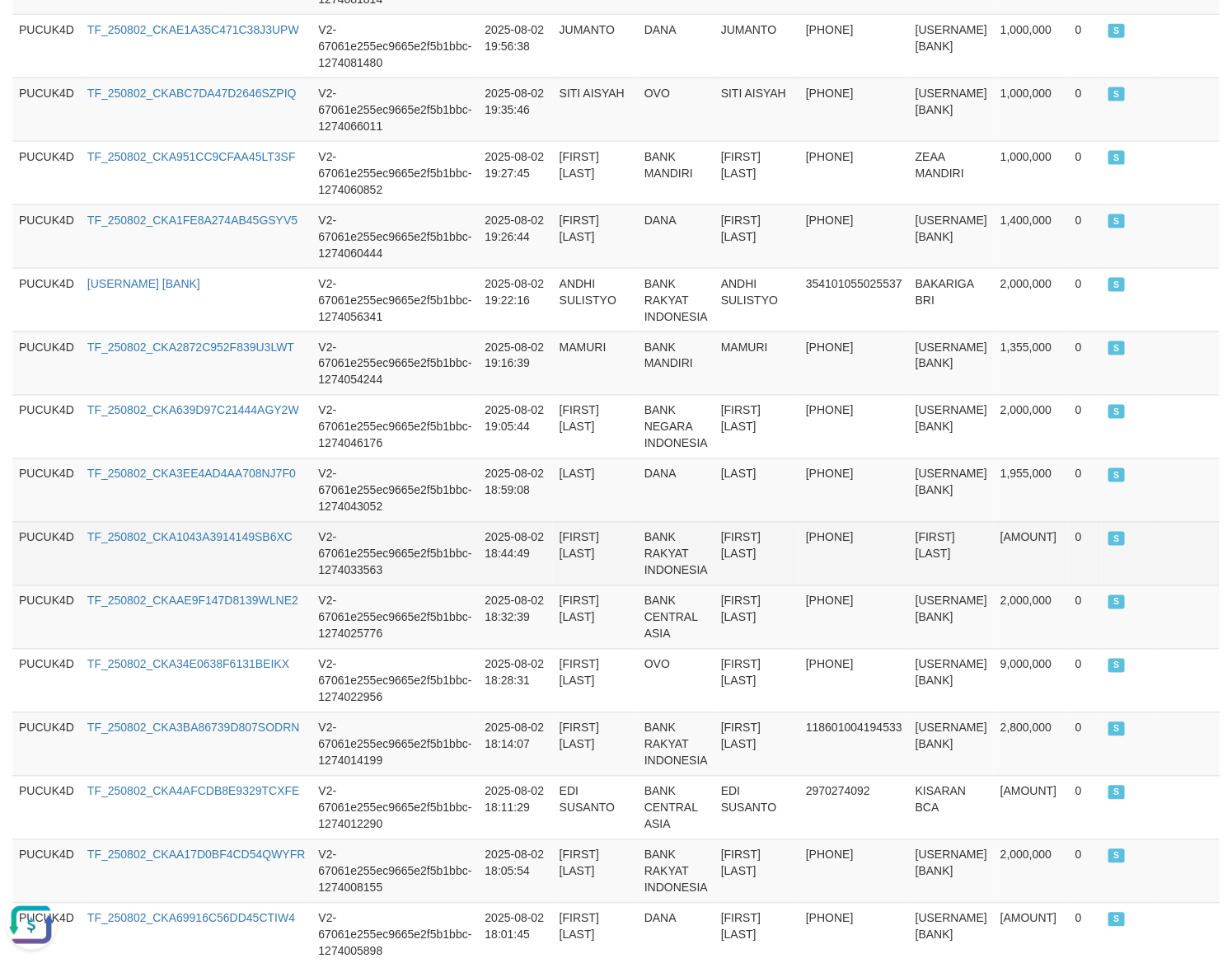 click on "[AMOUNT]" at bounding box center (1031, 553) 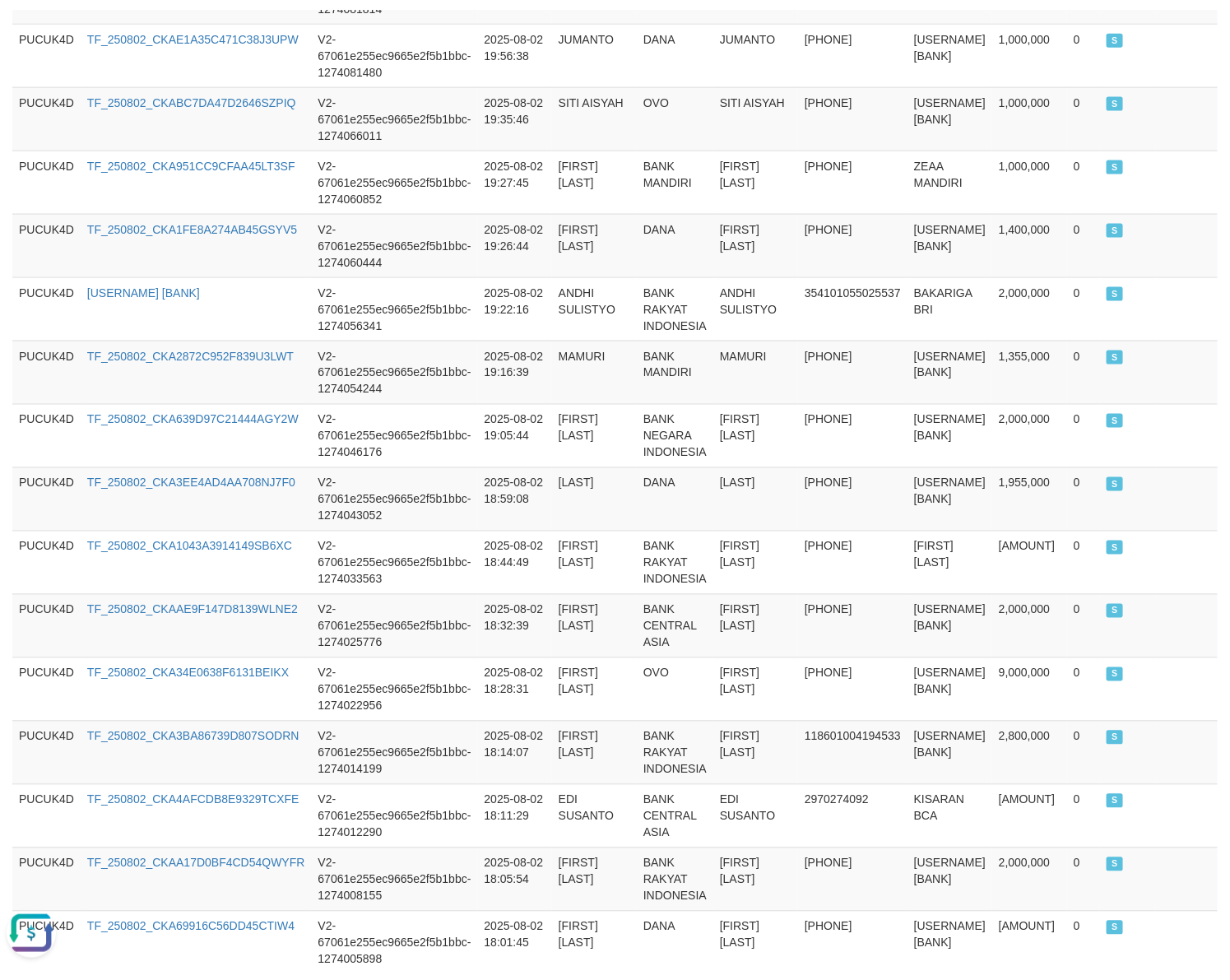 scroll, scrollTop: 0, scrollLeft: 0, axis: both 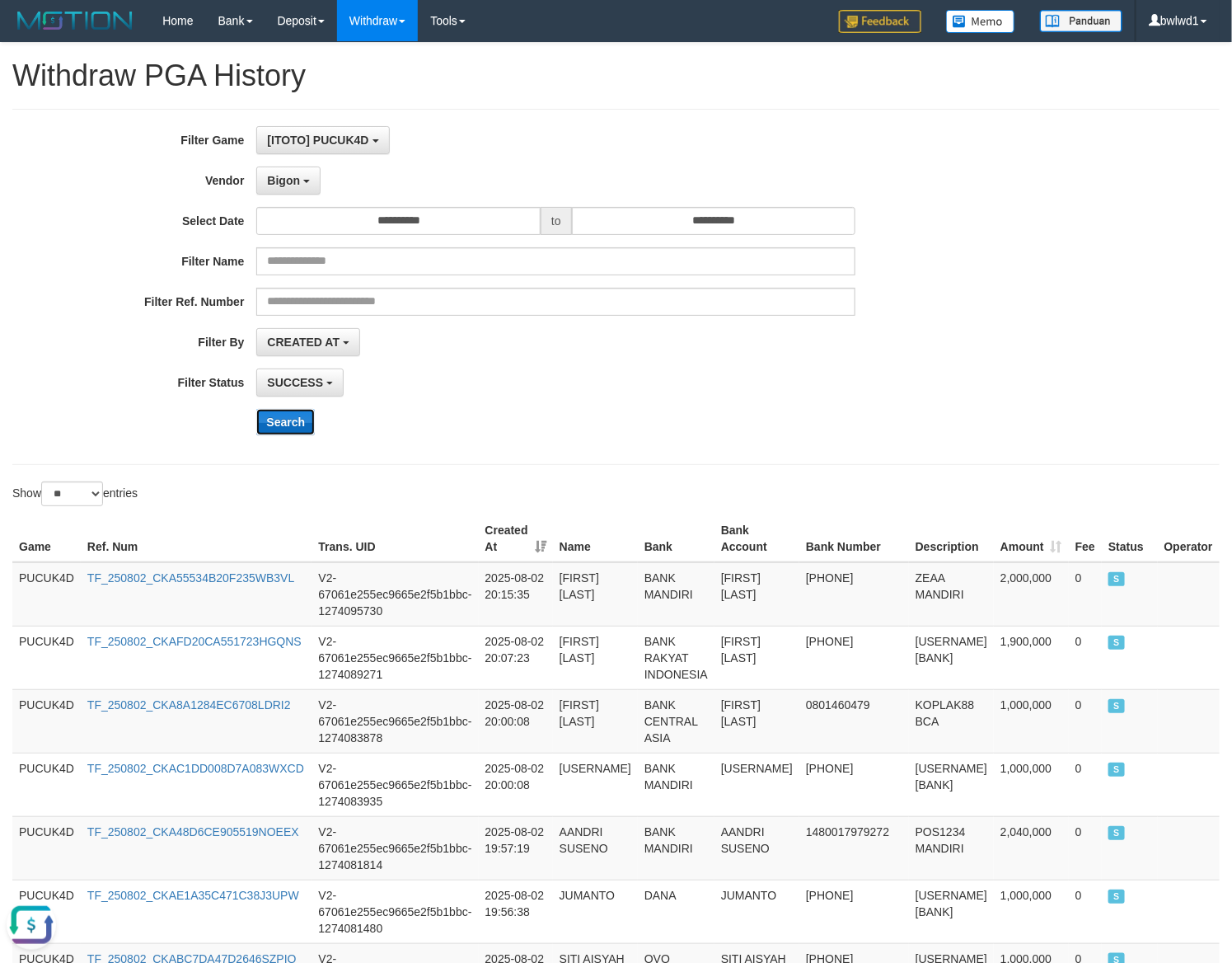 drag, startPoint x: 305, startPoint y: 423, endPoint x: 885, endPoint y: 421, distance: 580.00345 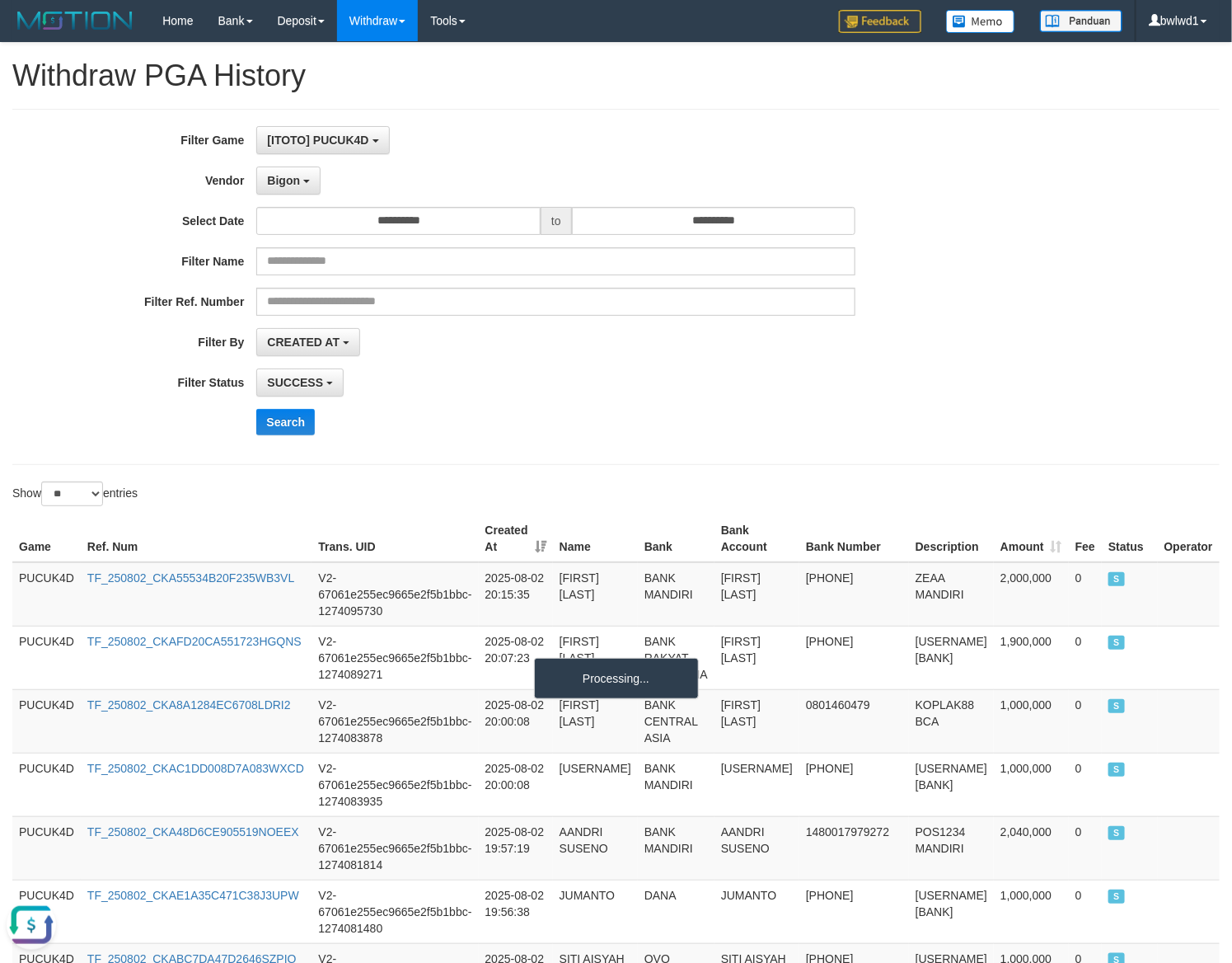 click on "Search" at bounding box center [641, 422] 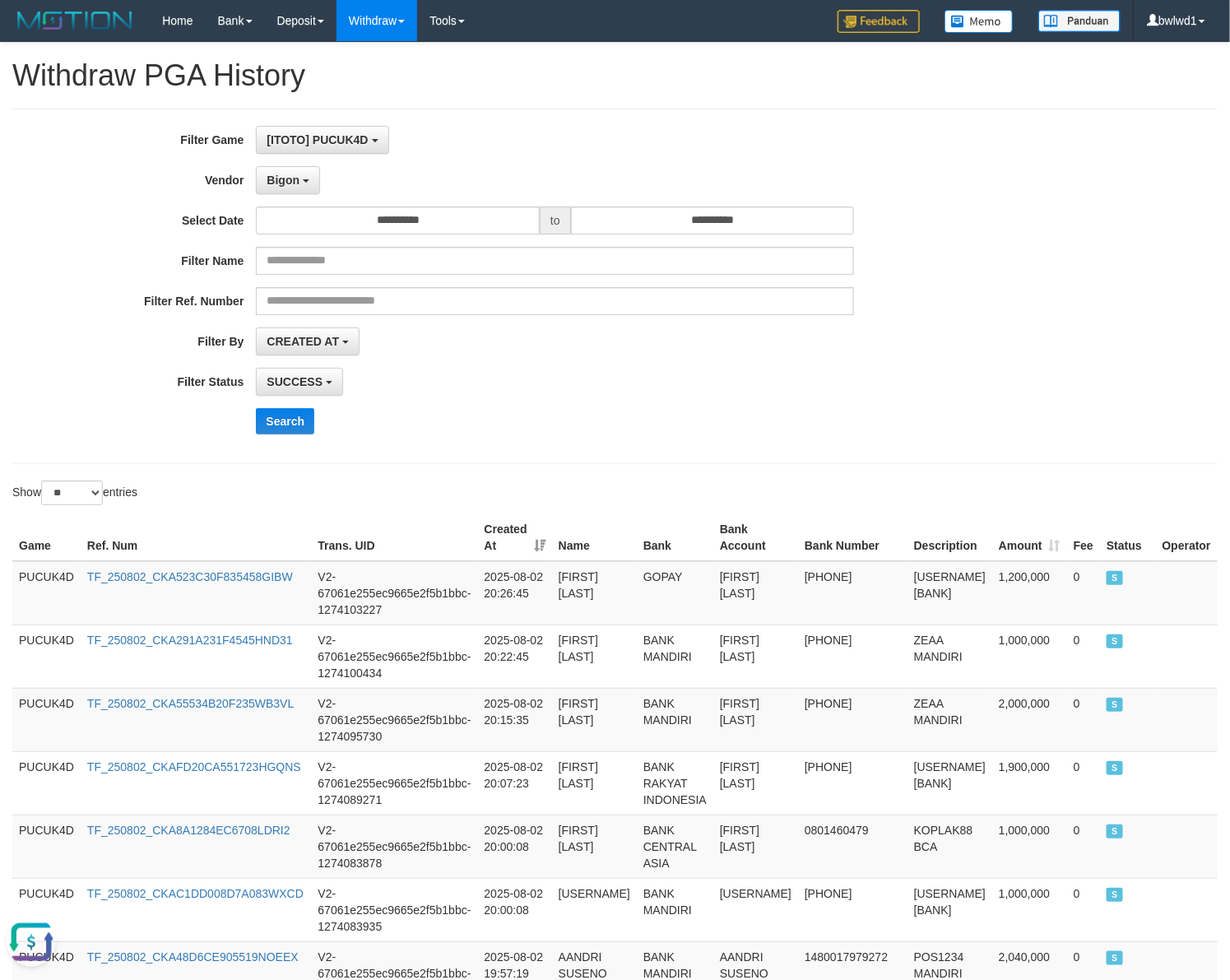 click on "Show  ** ** ** ***  entries" at bounding box center (615, 495) 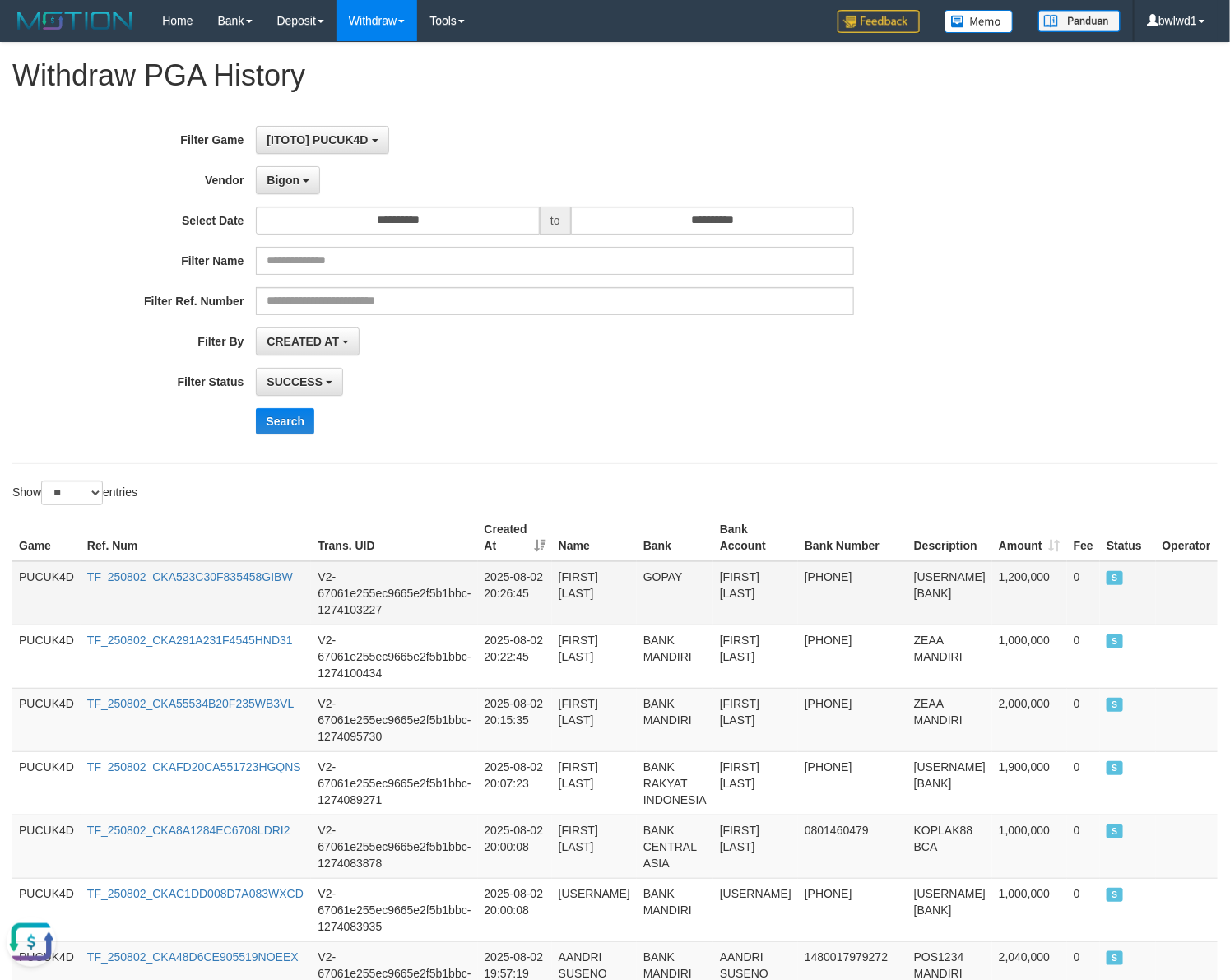 click on "[FIRST] [LAST]" at bounding box center (755, 593) 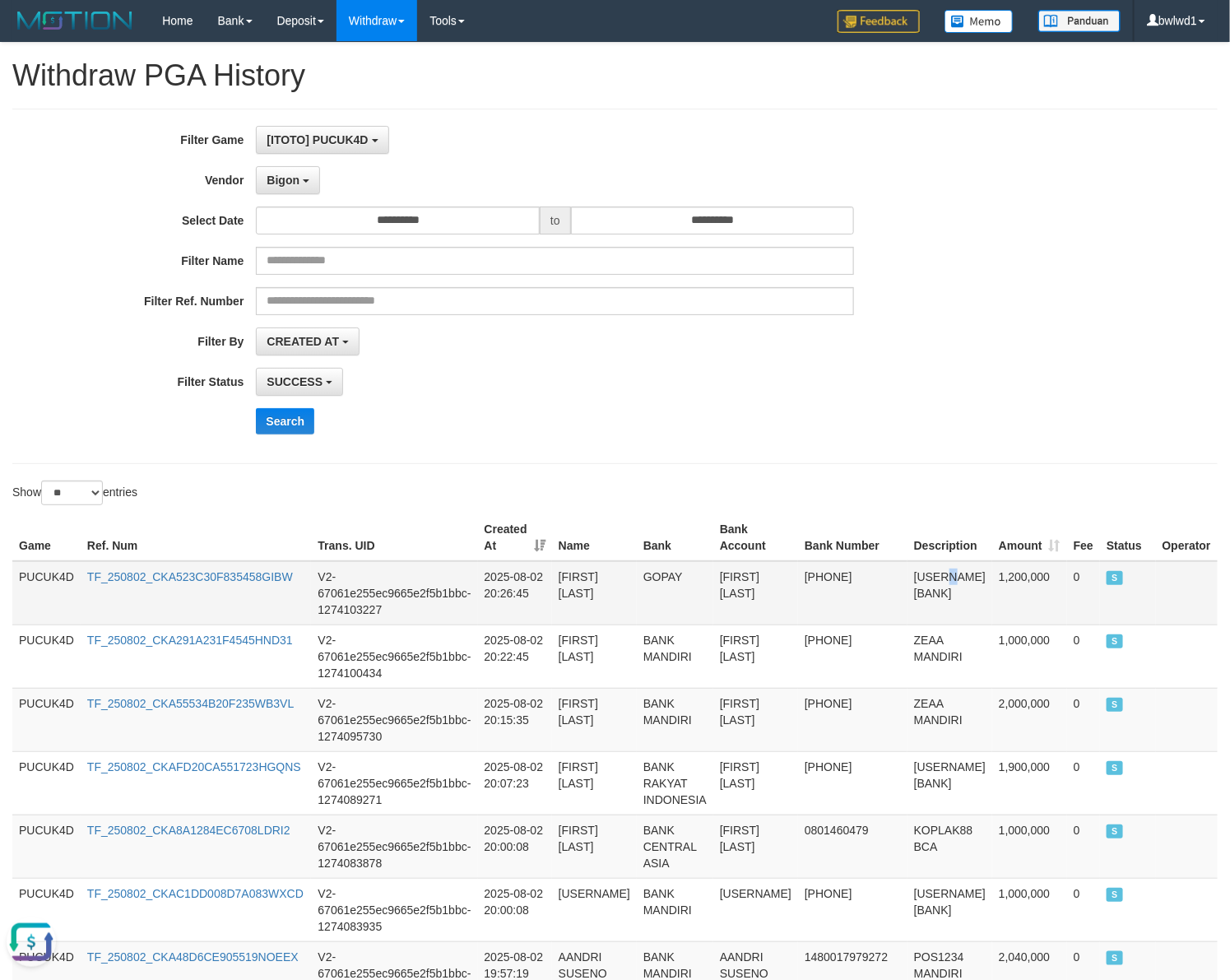 click on "[USERNAME] [BANK]" at bounding box center (949, 593) 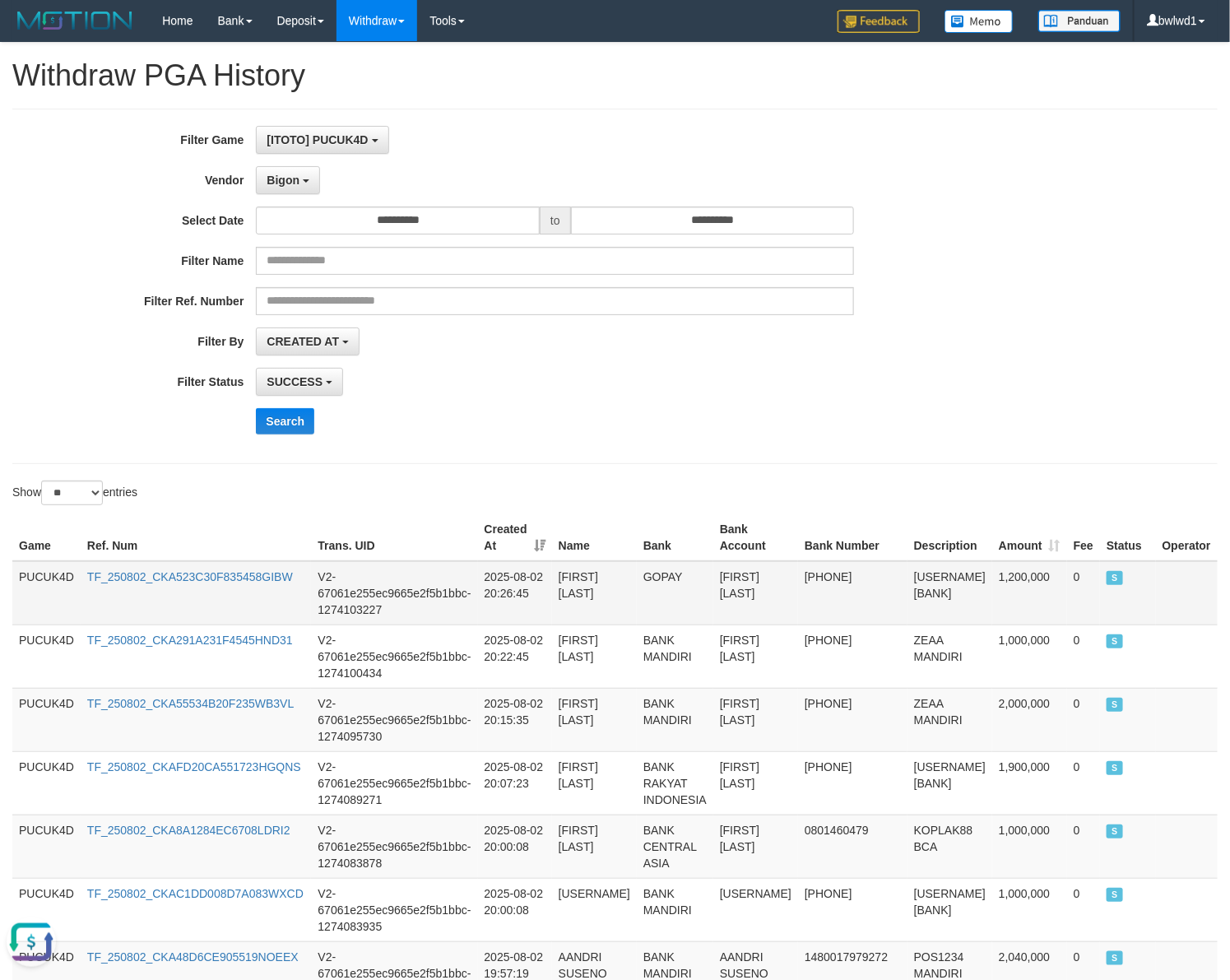 click on "[USERNAME] [BANK]" at bounding box center [949, 593] 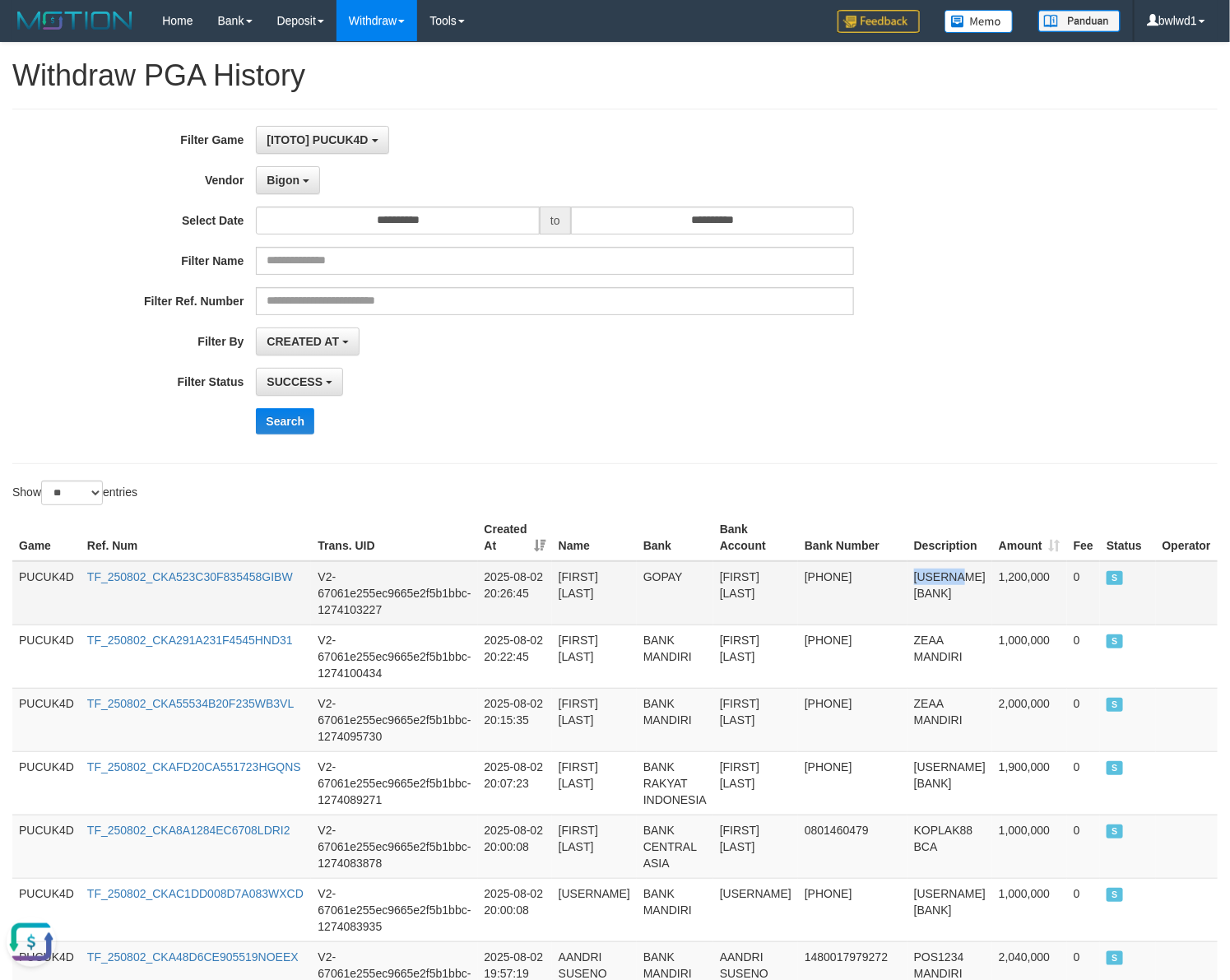 click on "[USERNAME] [BANK]" at bounding box center [949, 593] 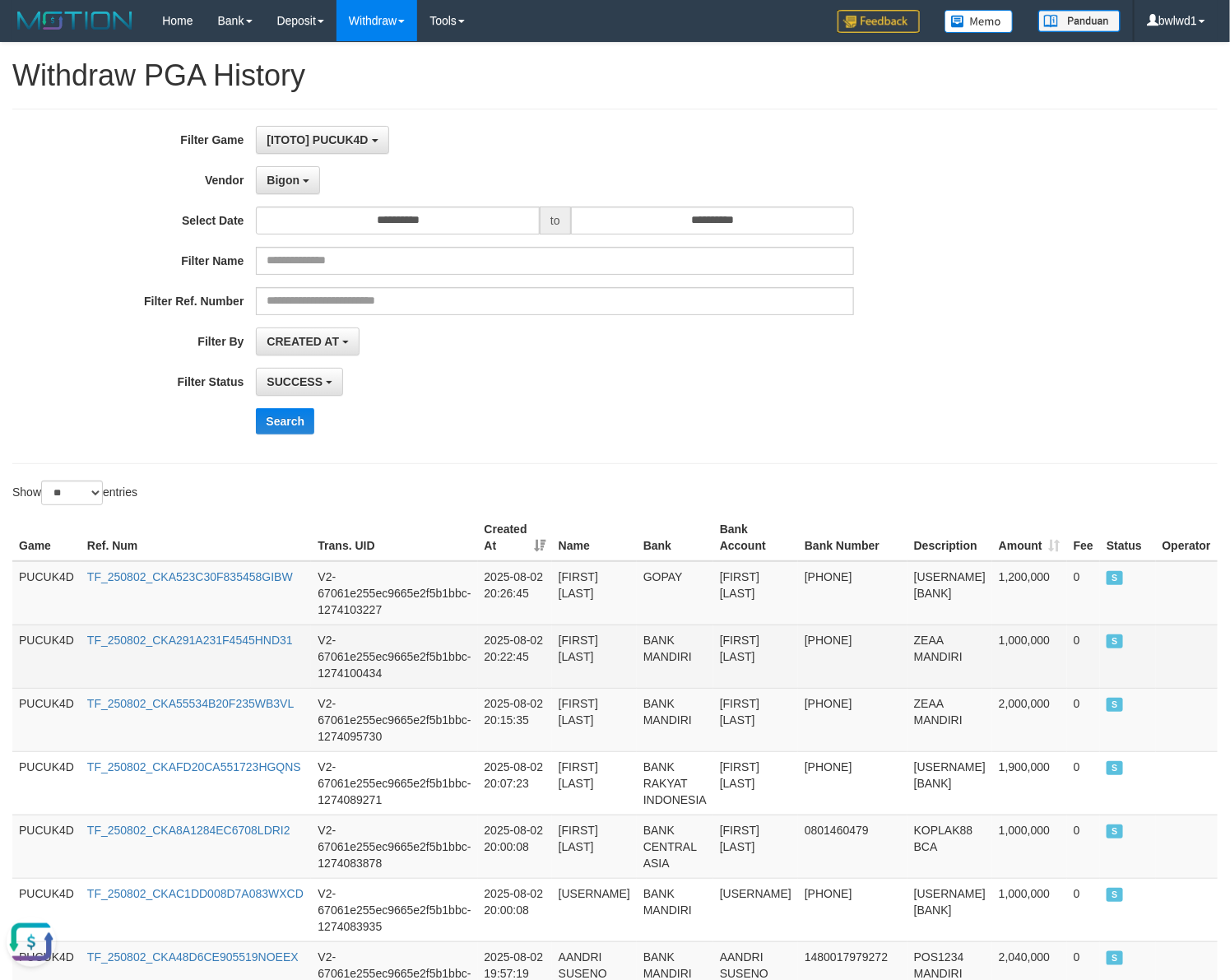 click on "ZEAA MANDIRI" at bounding box center (949, 656) 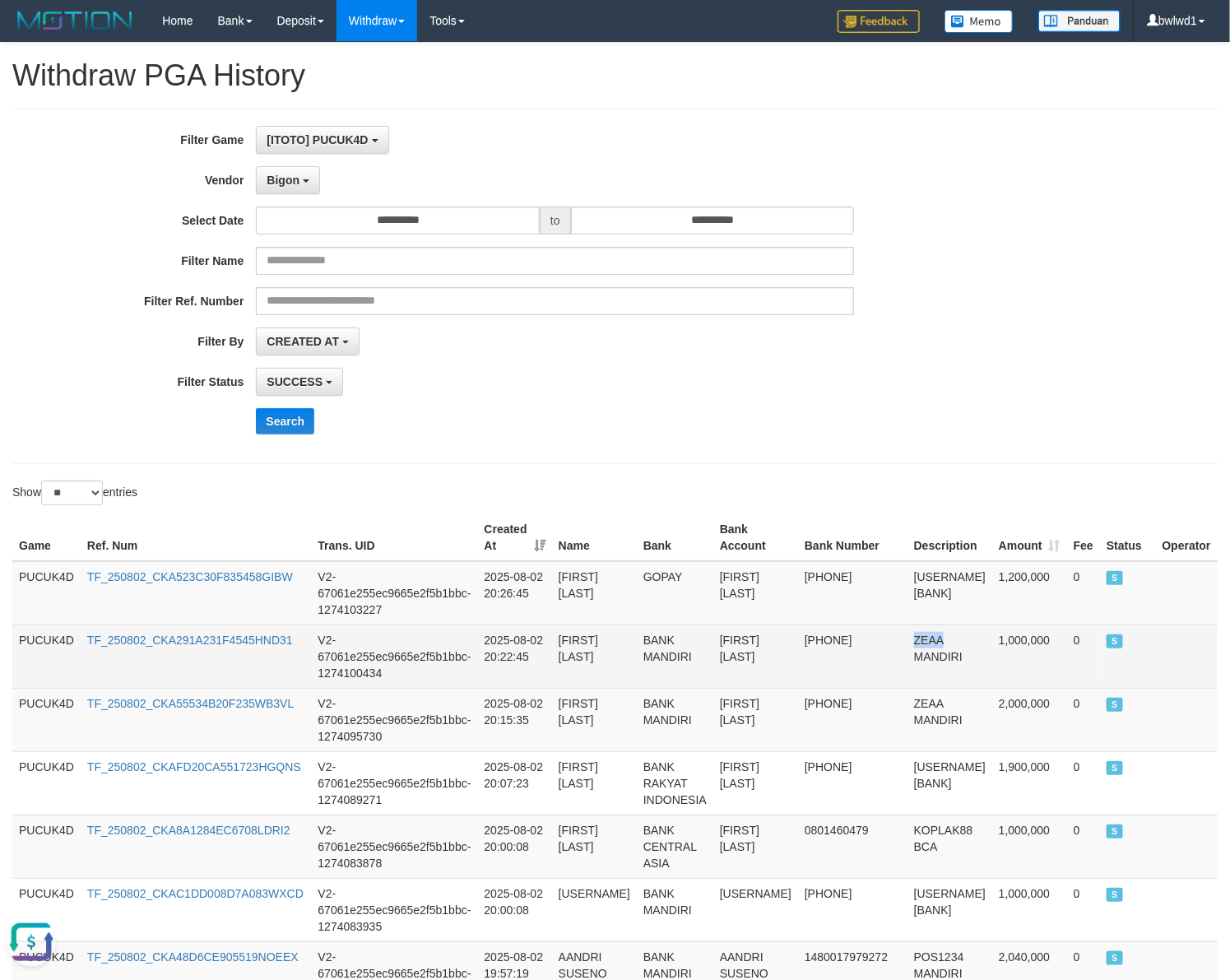 click on "ZEAA MANDIRI" at bounding box center [949, 656] 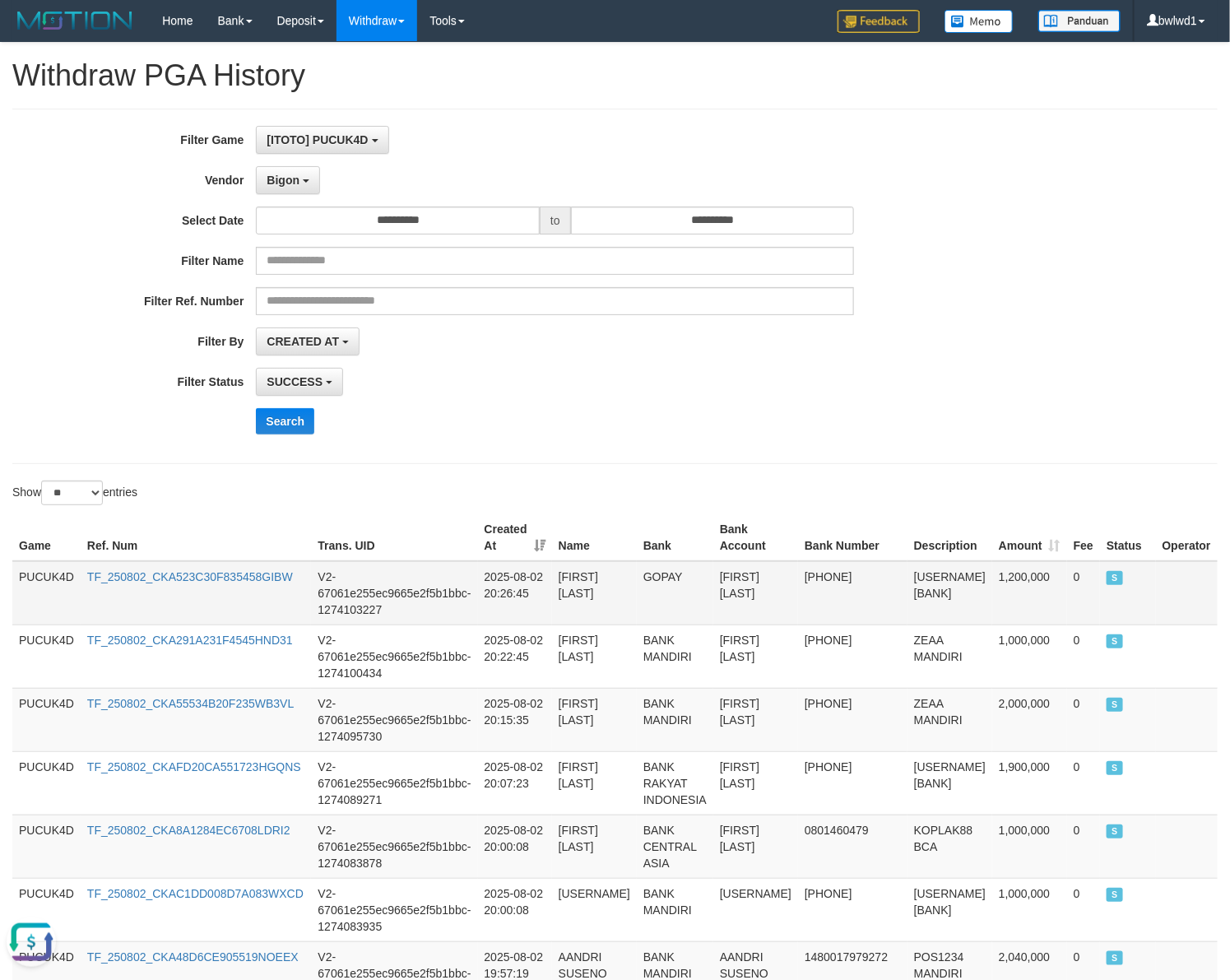 click on "[USERNAME] [BANK]" at bounding box center [949, 593] 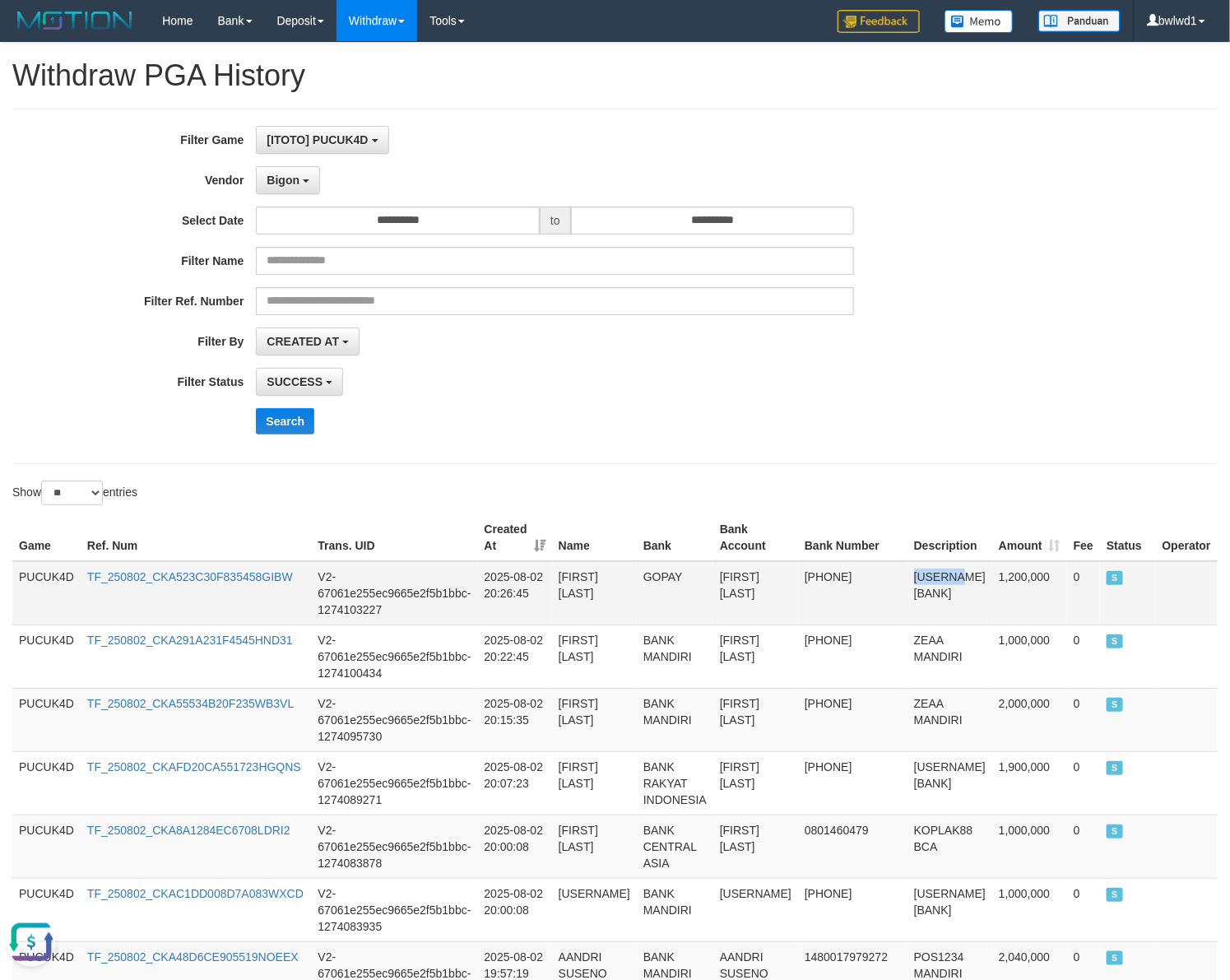 click on "[USERNAME] [BANK]" at bounding box center [949, 593] 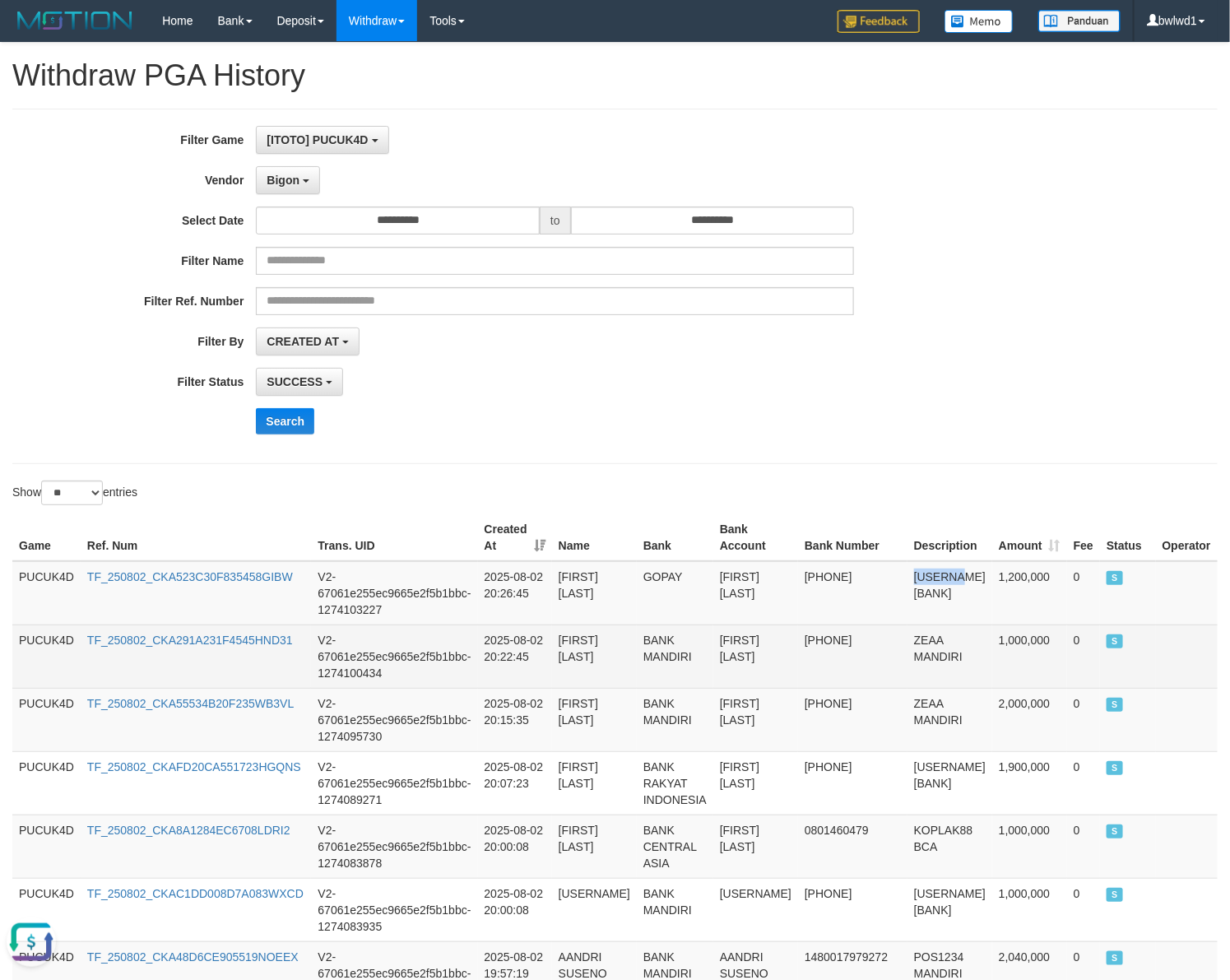 click on "[FIRST] [LAST]" at bounding box center [755, 656] 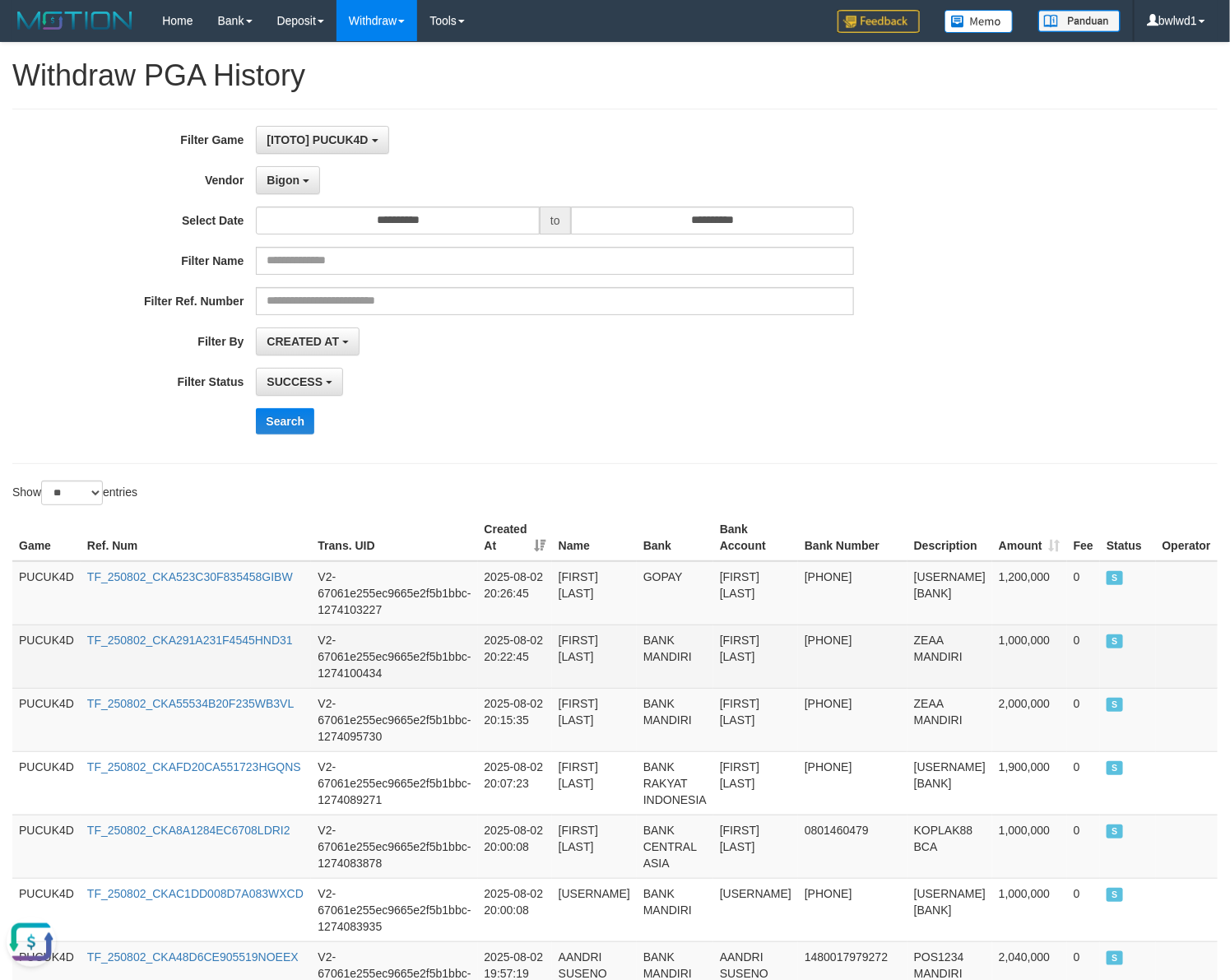 click on "[FIRST] [LAST]" at bounding box center (755, 656) 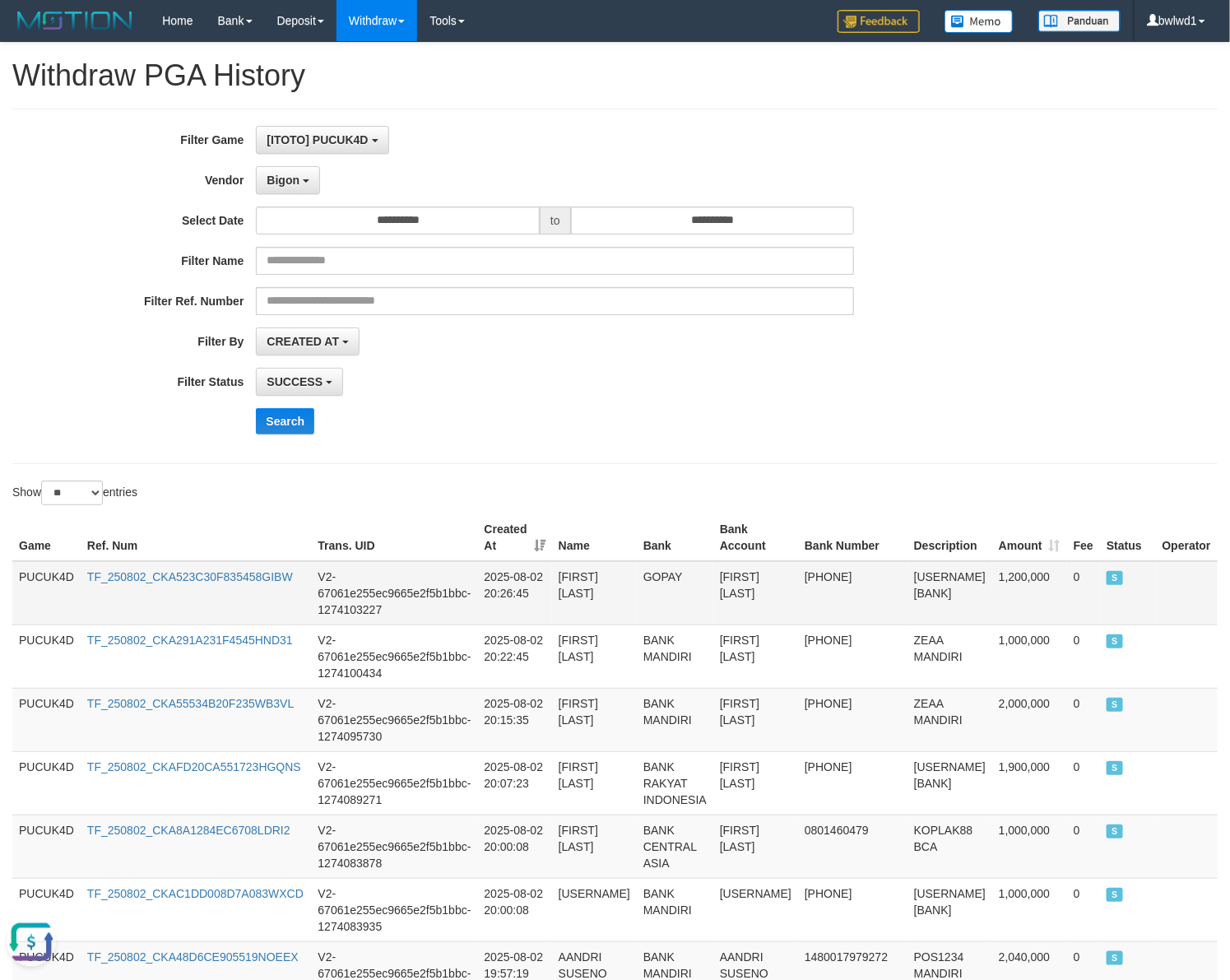 click on "[FIRST] [LAST]" at bounding box center [755, 593] 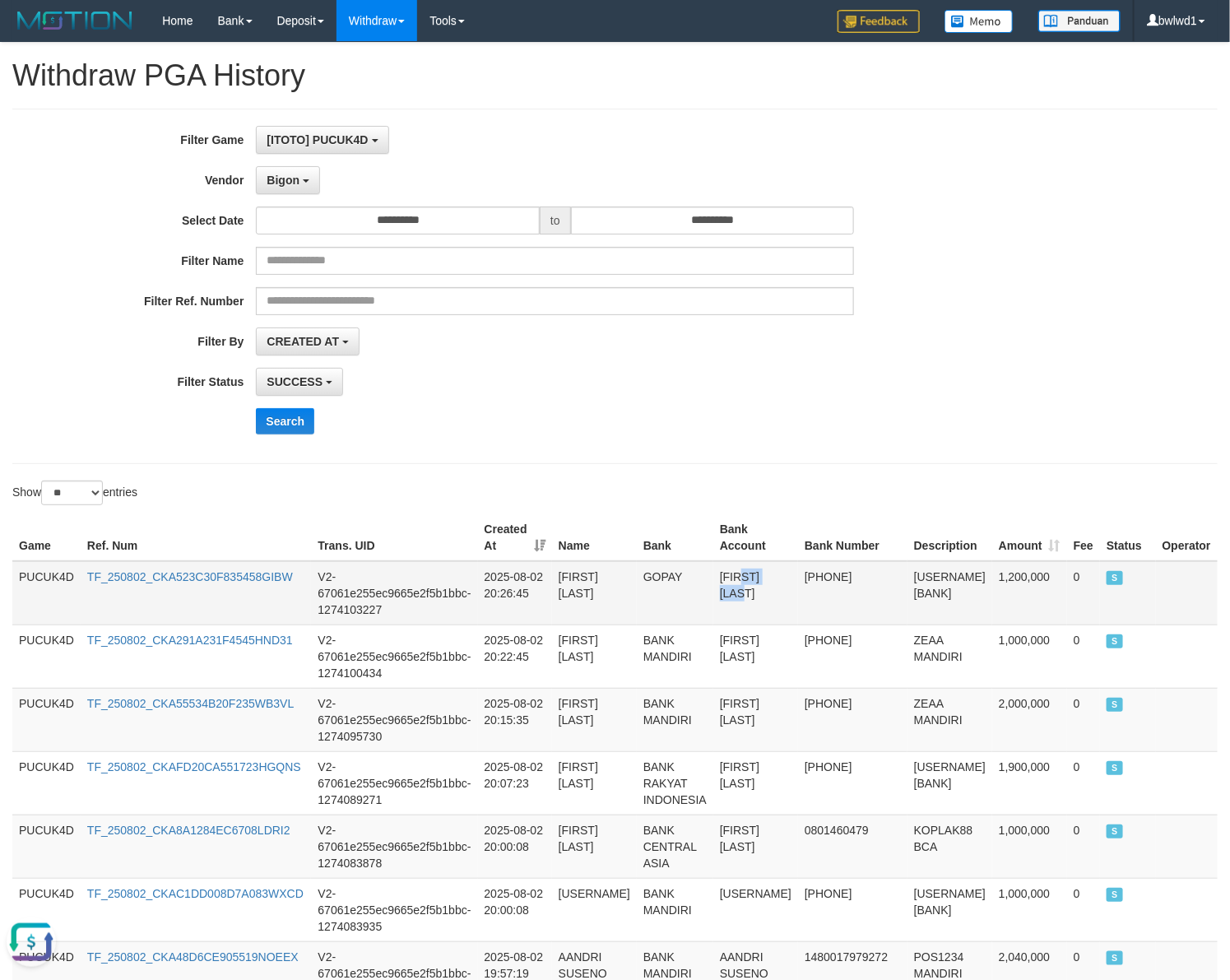 click on "[FIRST] [LAST]" at bounding box center [755, 593] 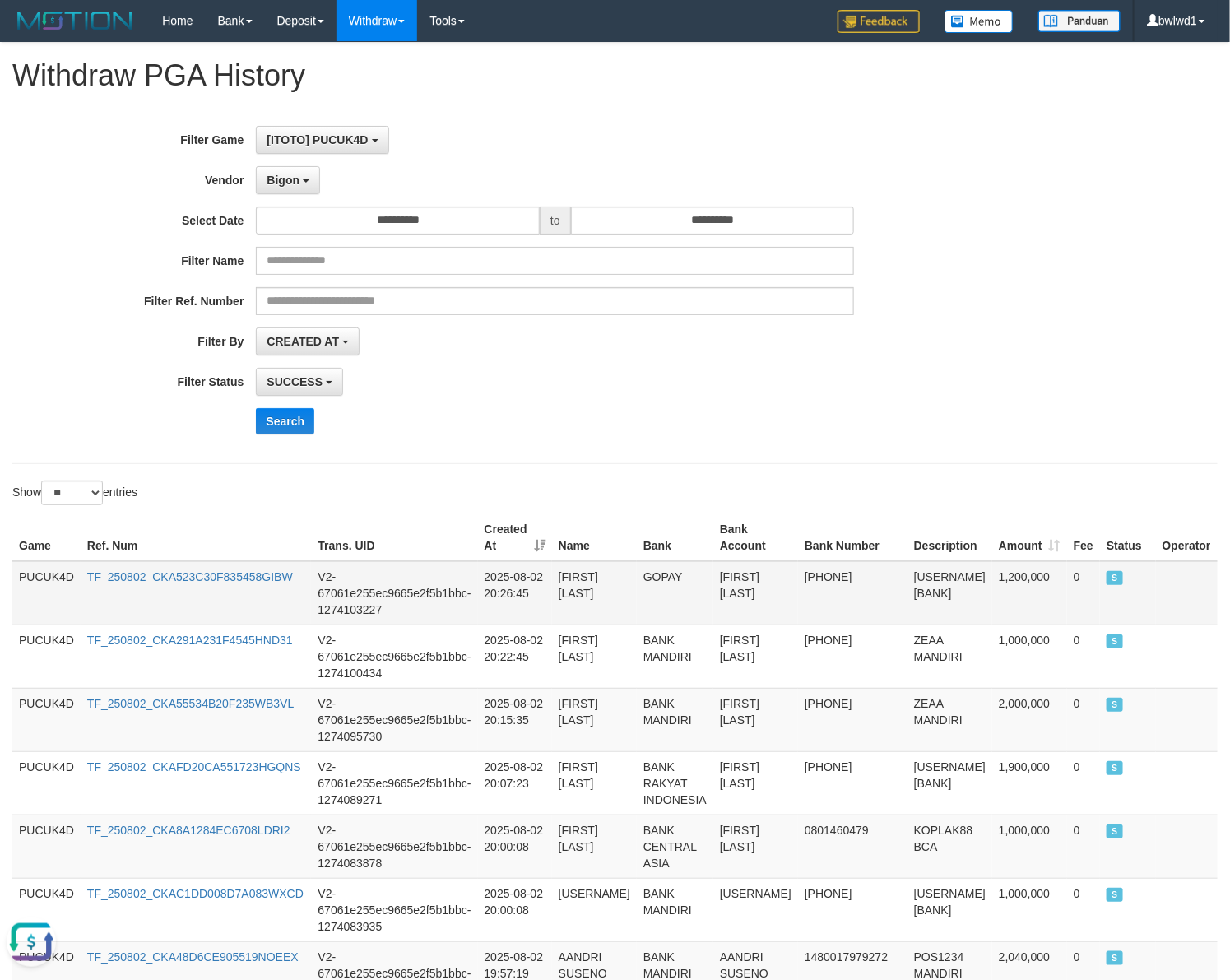 click on "[FIRST] [LAST]" at bounding box center (755, 593) 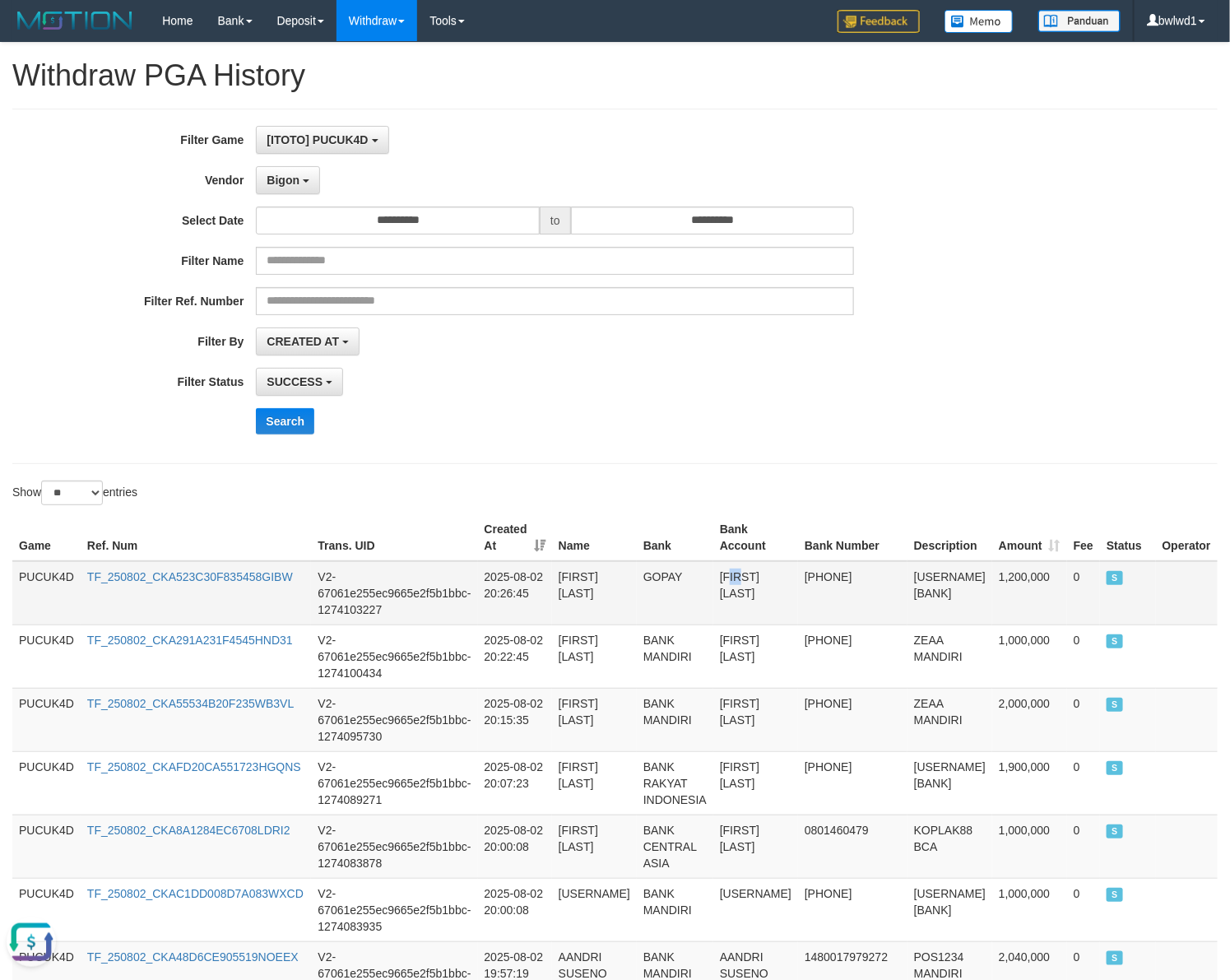 click on "[FIRST] [LAST]" at bounding box center (755, 593) 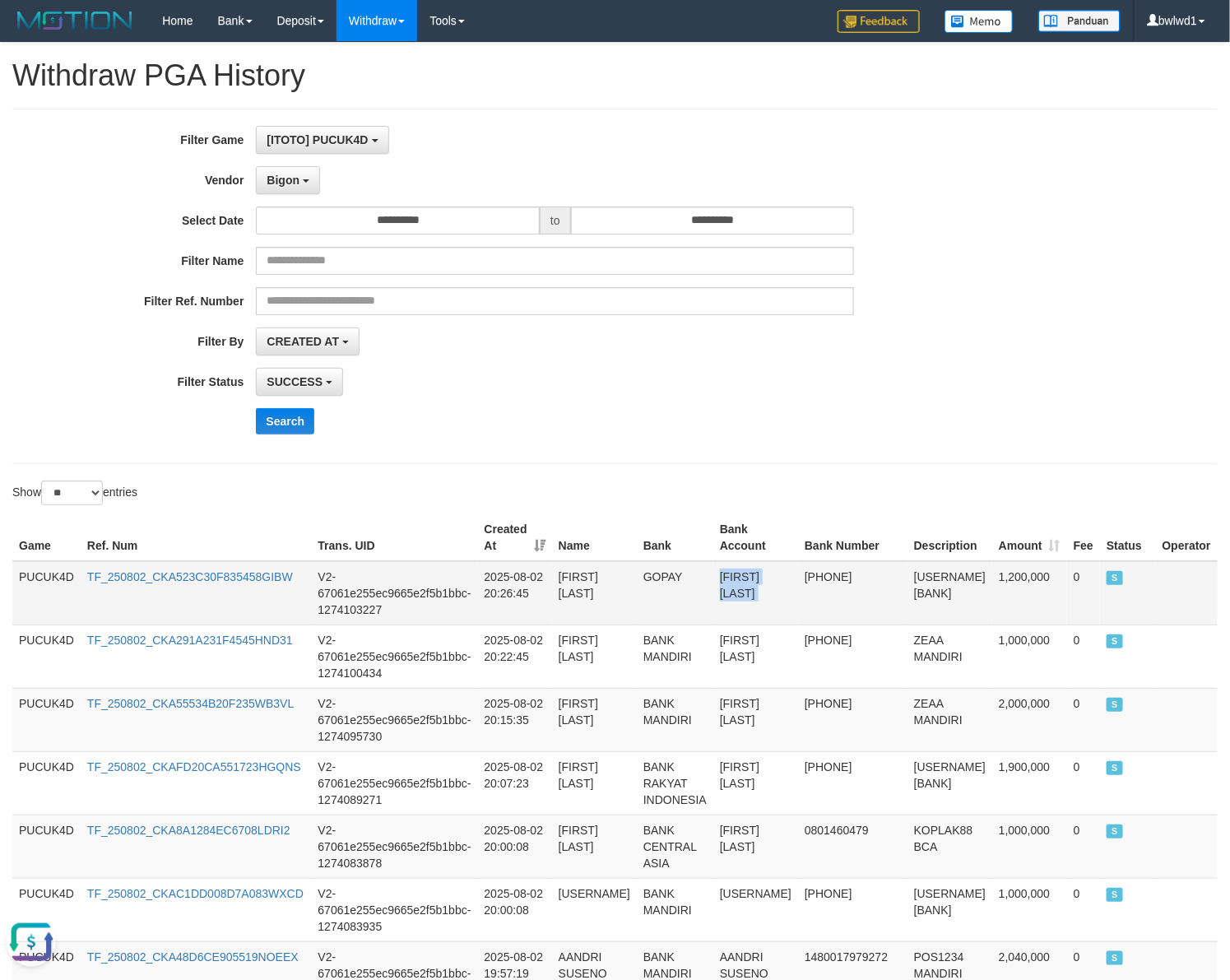 click on "[FIRST] [LAST]" at bounding box center (755, 593) 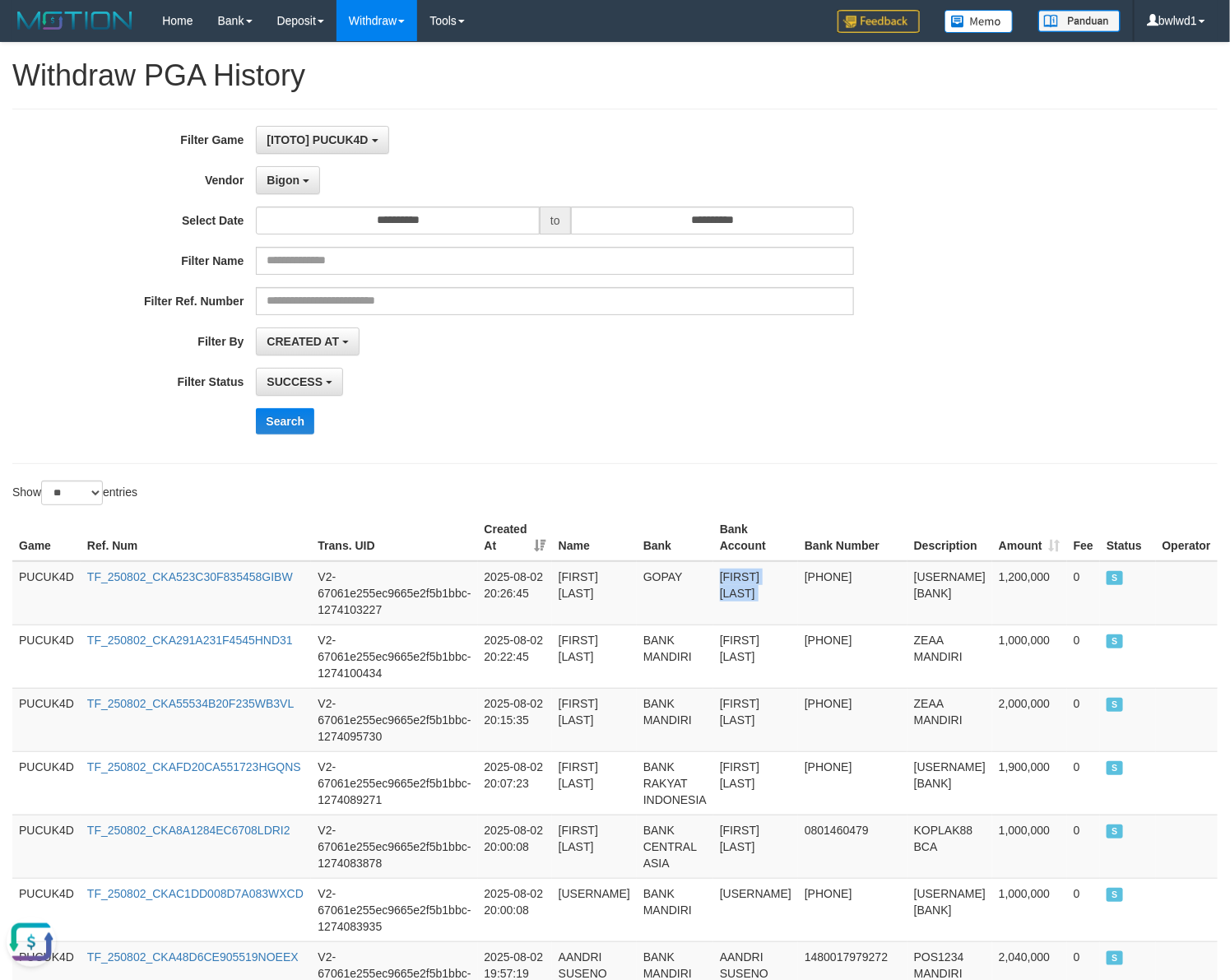 click on "**********" at bounding box center [615, 286] 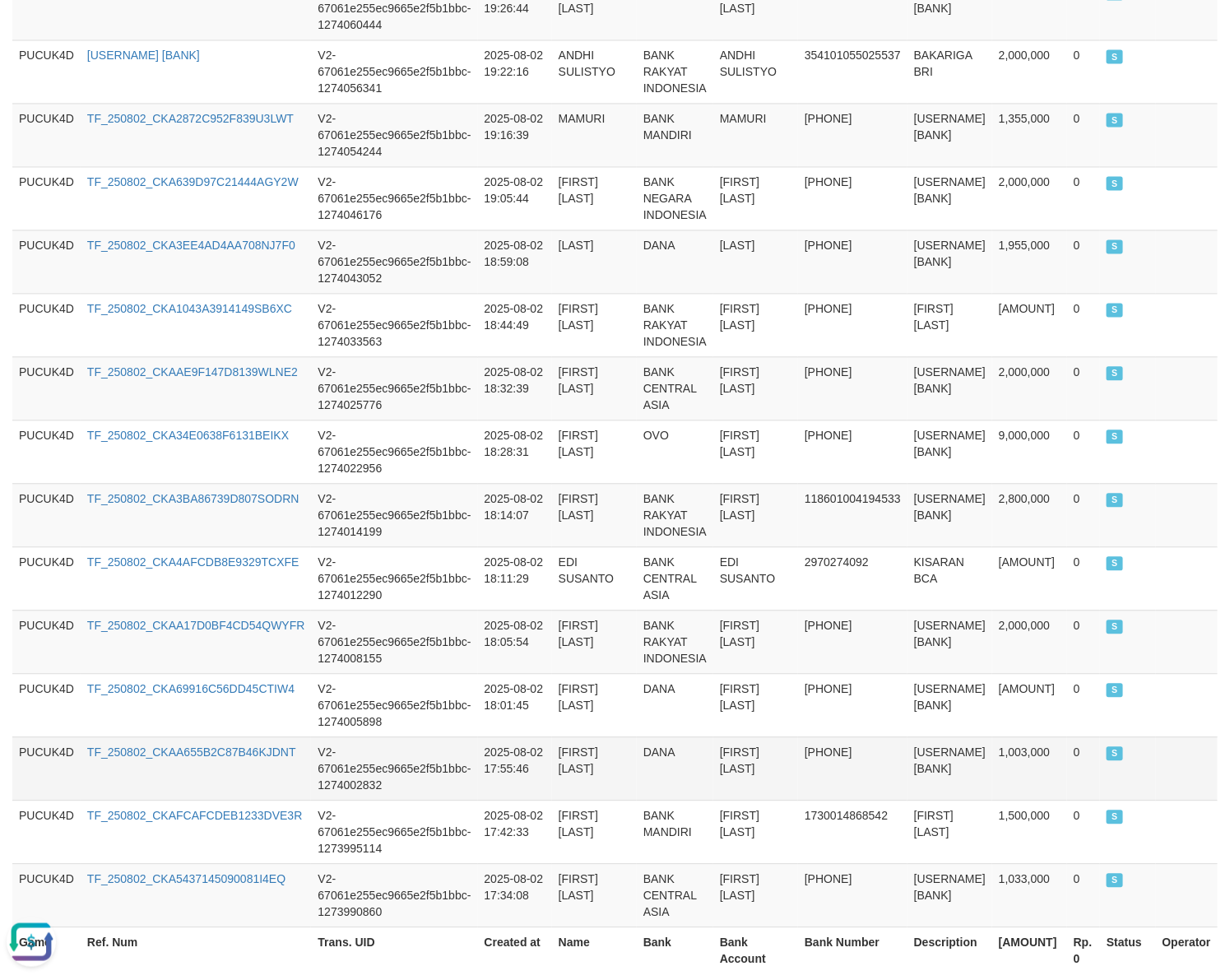 scroll, scrollTop: 1405, scrollLeft: 0, axis: vertical 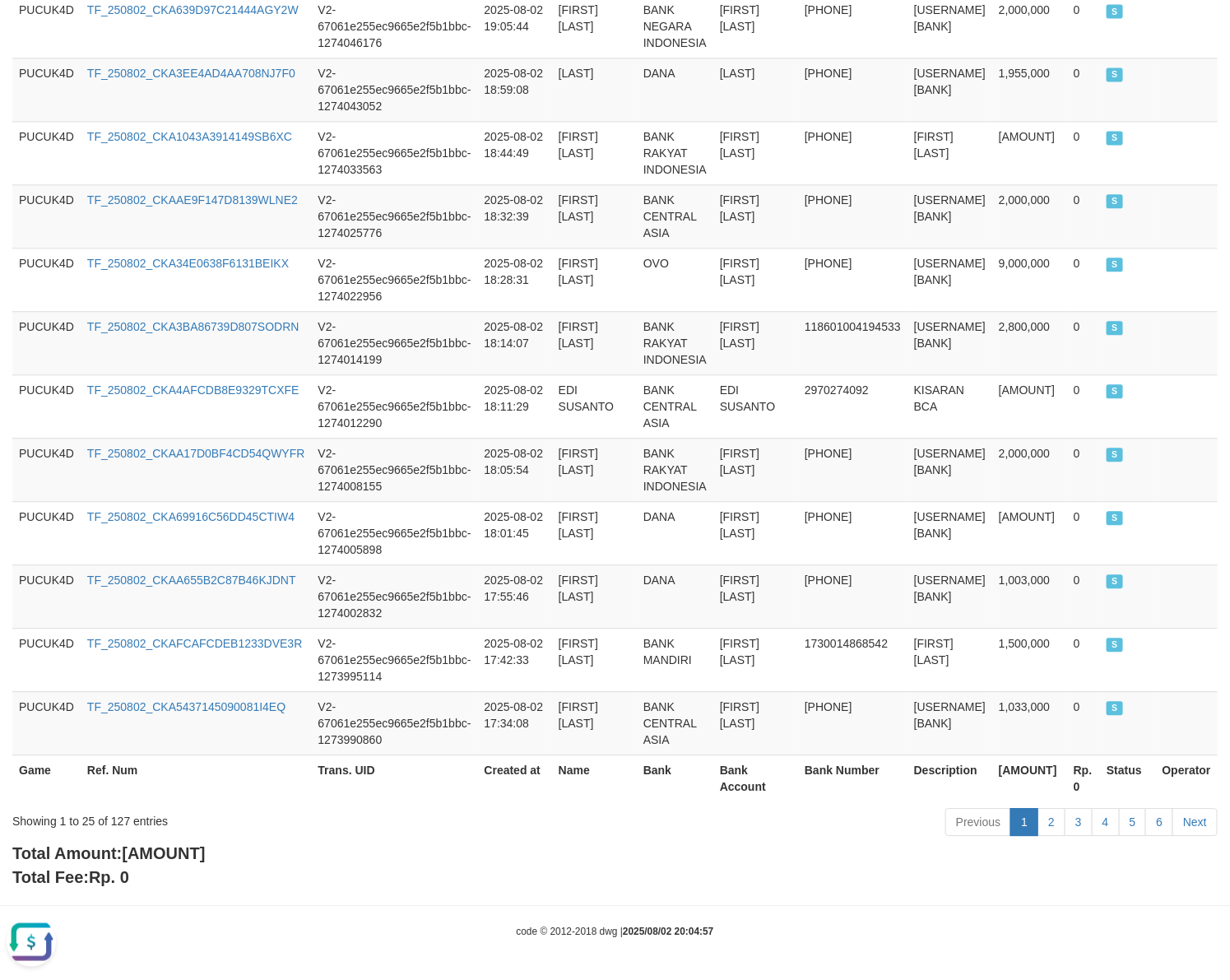 click on "[AMOUNT]" at bounding box center (163, 853) 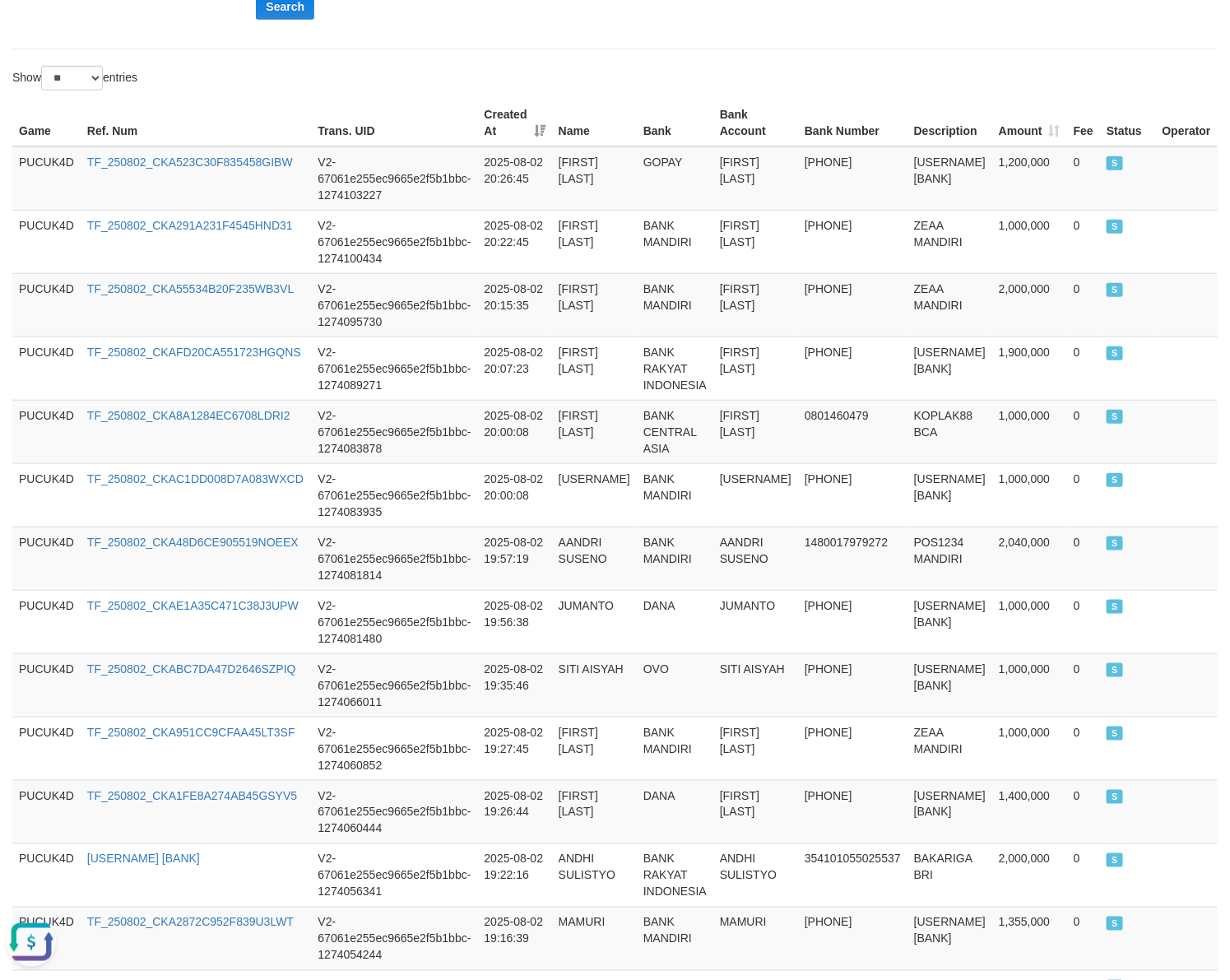 scroll, scrollTop: 170, scrollLeft: 0, axis: vertical 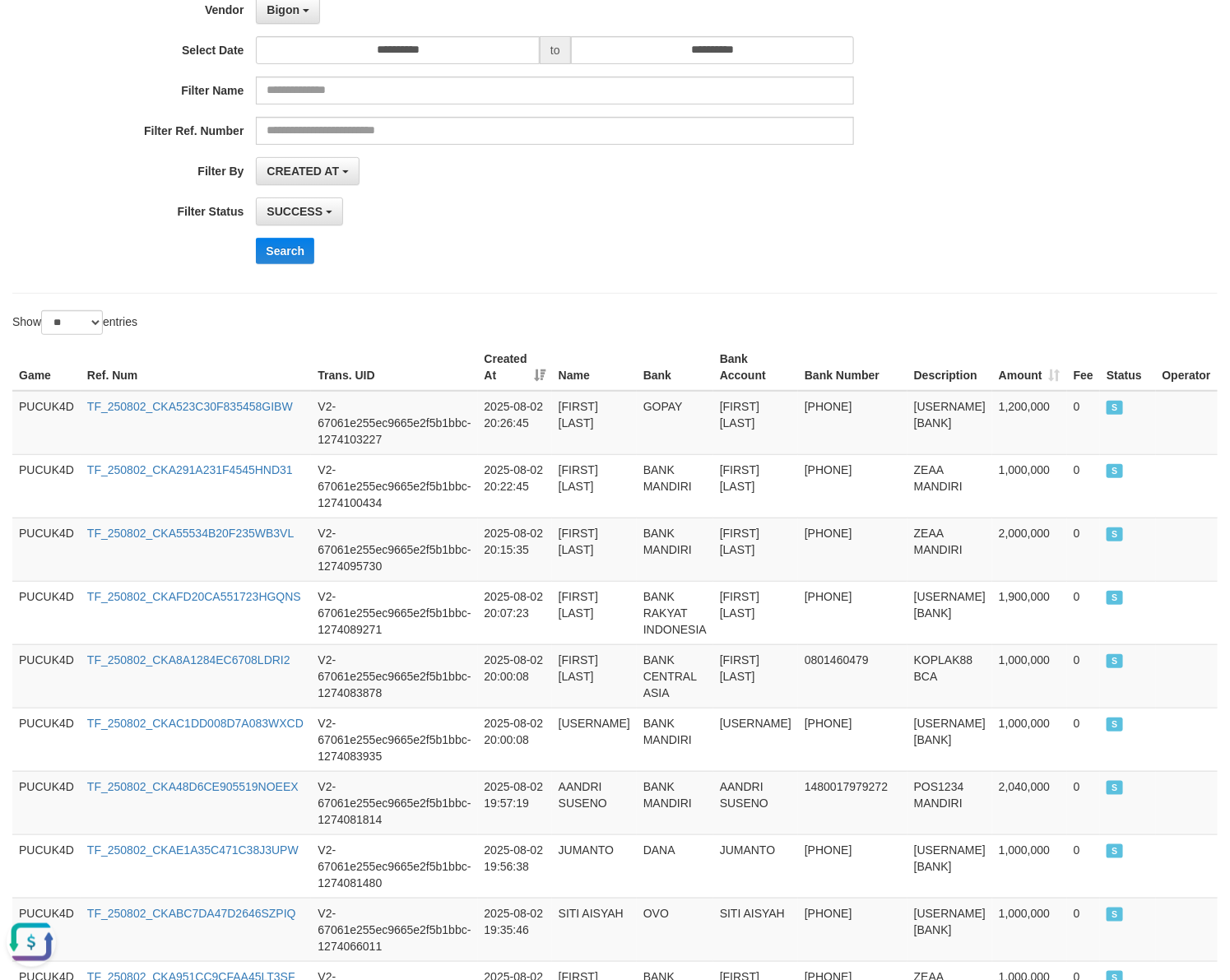 click on "Search" at bounding box center (640, 251) 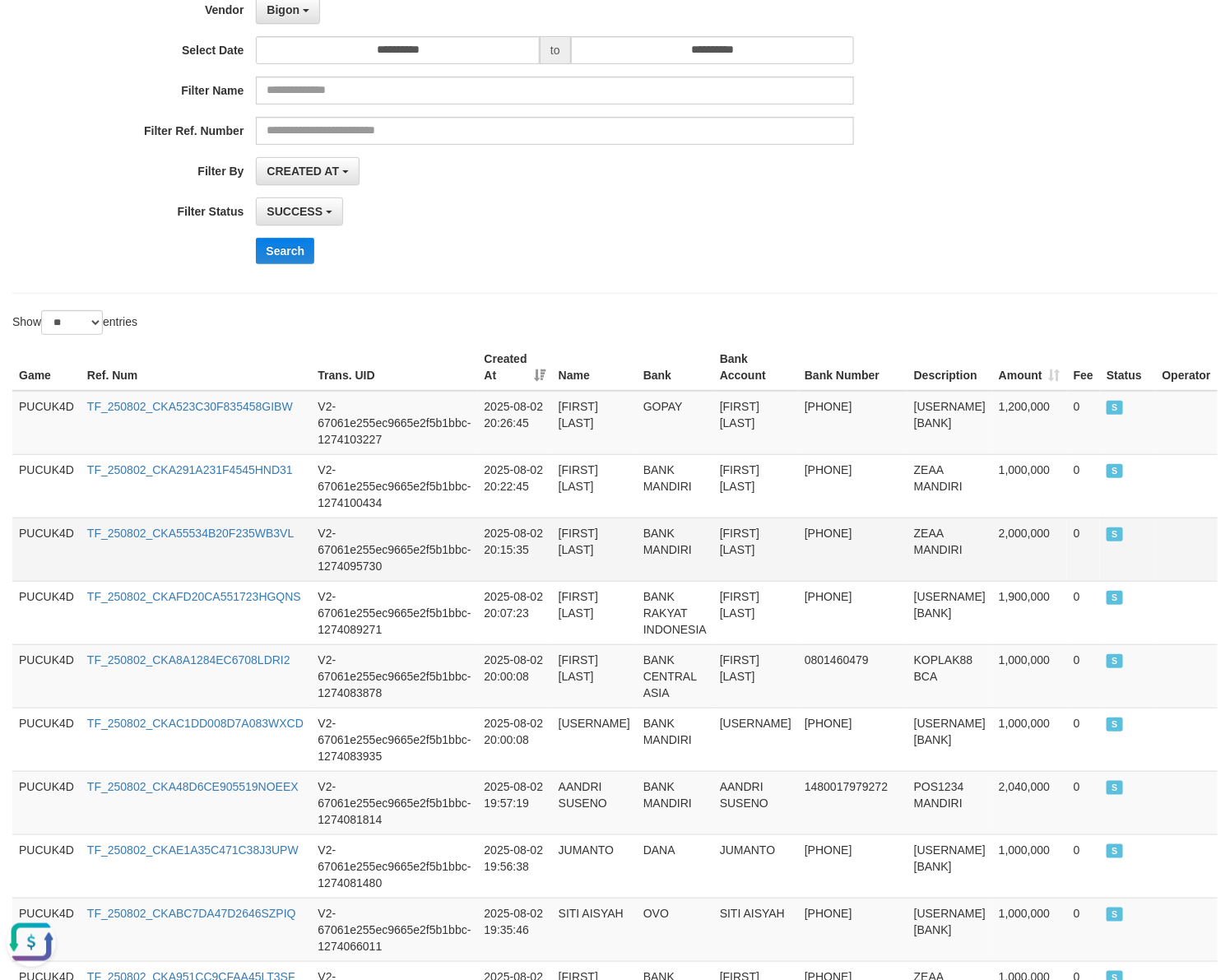 click on "[PHONE]" at bounding box center (852, 485) 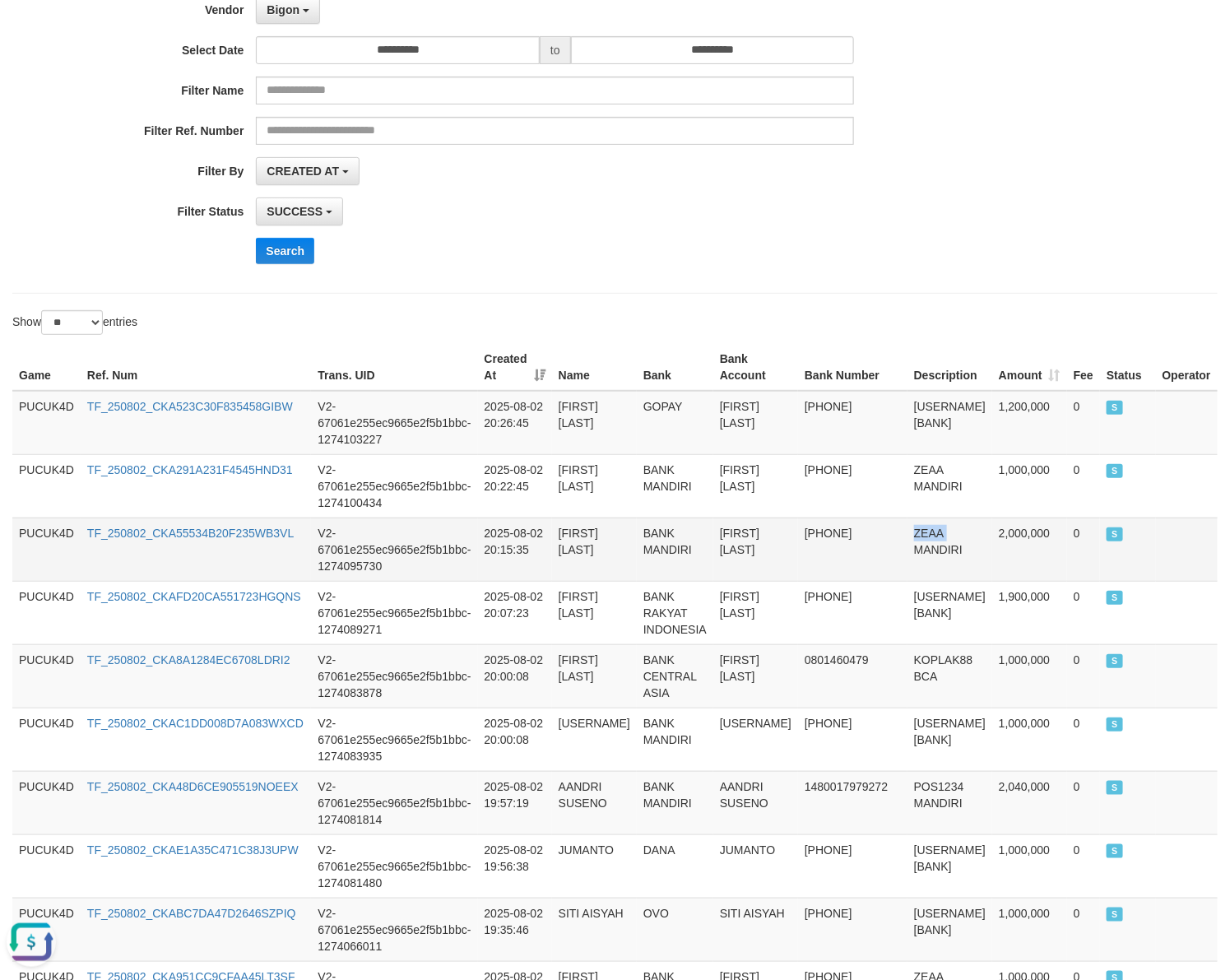 click on "ZEAA MANDIRI" at bounding box center (949, 549) 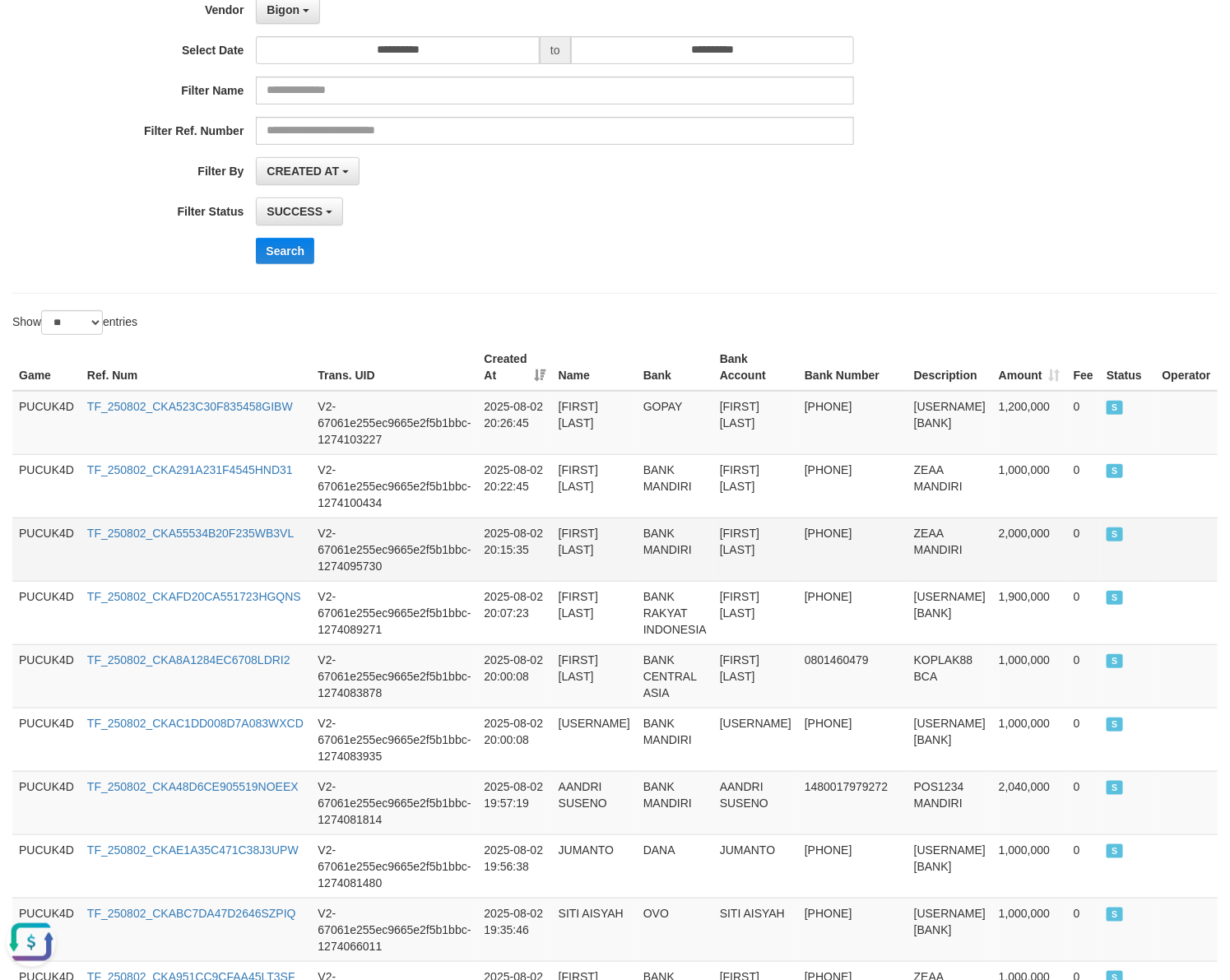drag, startPoint x: 869, startPoint y: 346, endPoint x: 1005, endPoint y: 522, distance: 222.42302 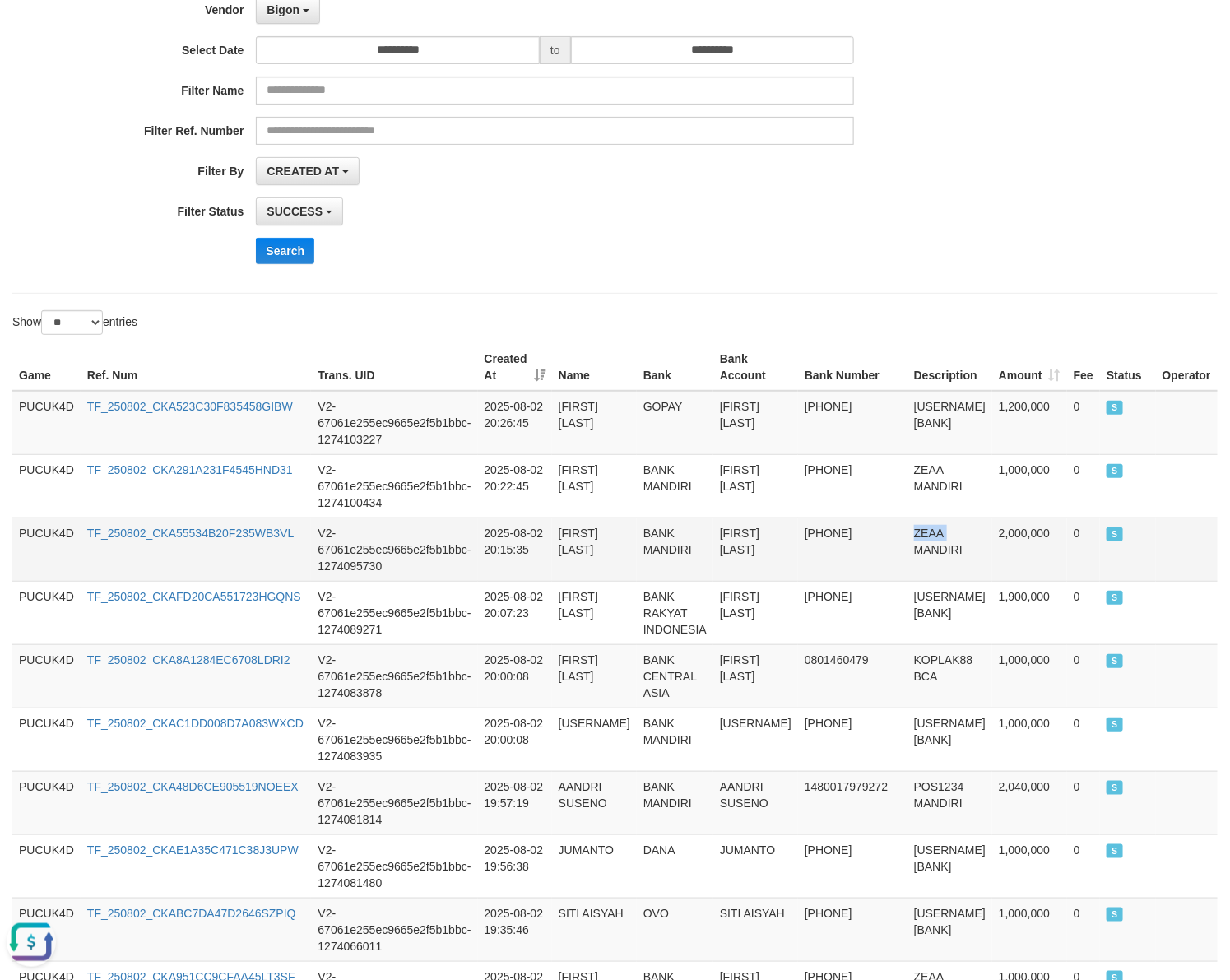 click on "ZEAA MANDIRI" at bounding box center (949, 549) 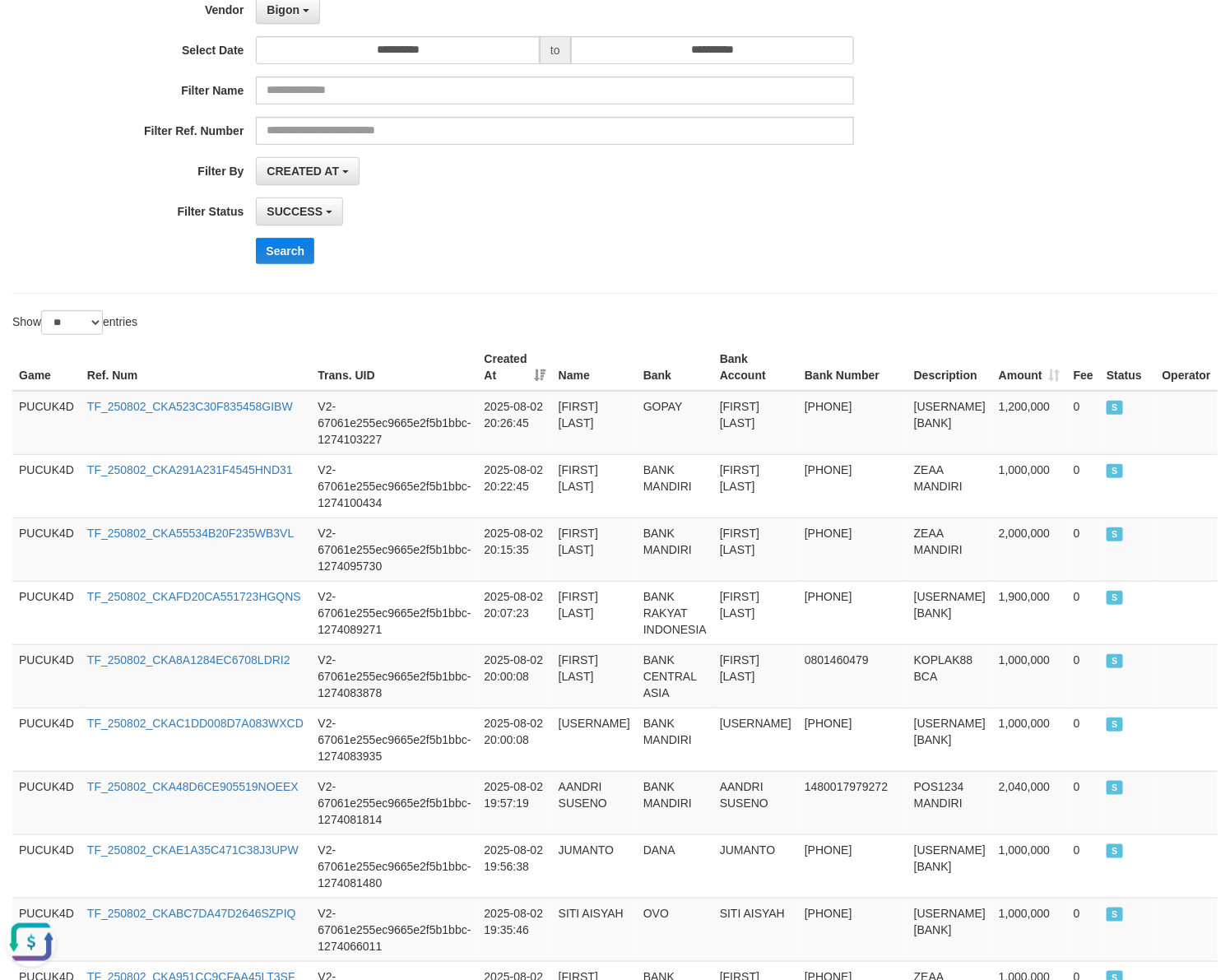 click on "Search" at bounding box center (640, 251) 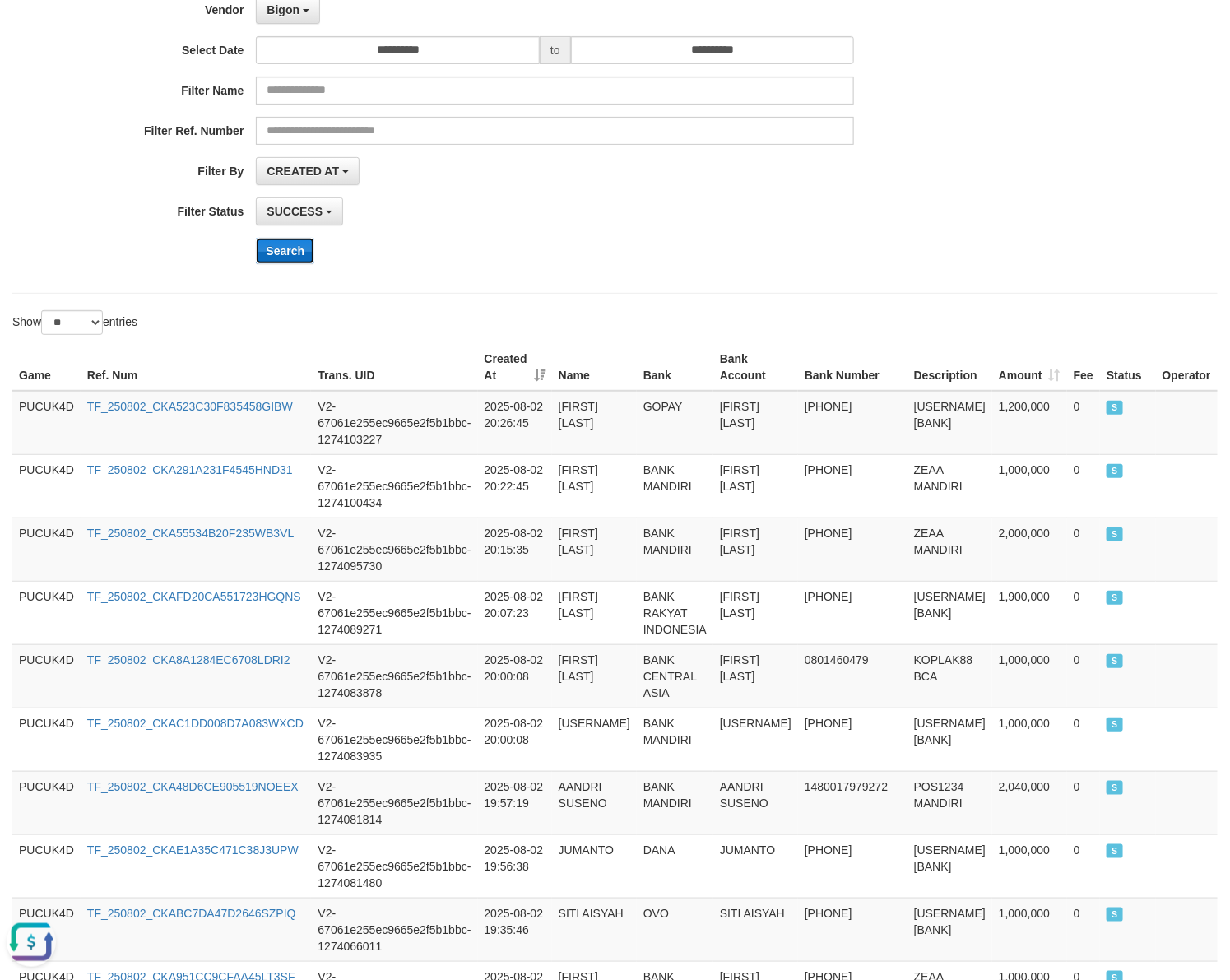 click on "Search" at bounding box center [285, 251] 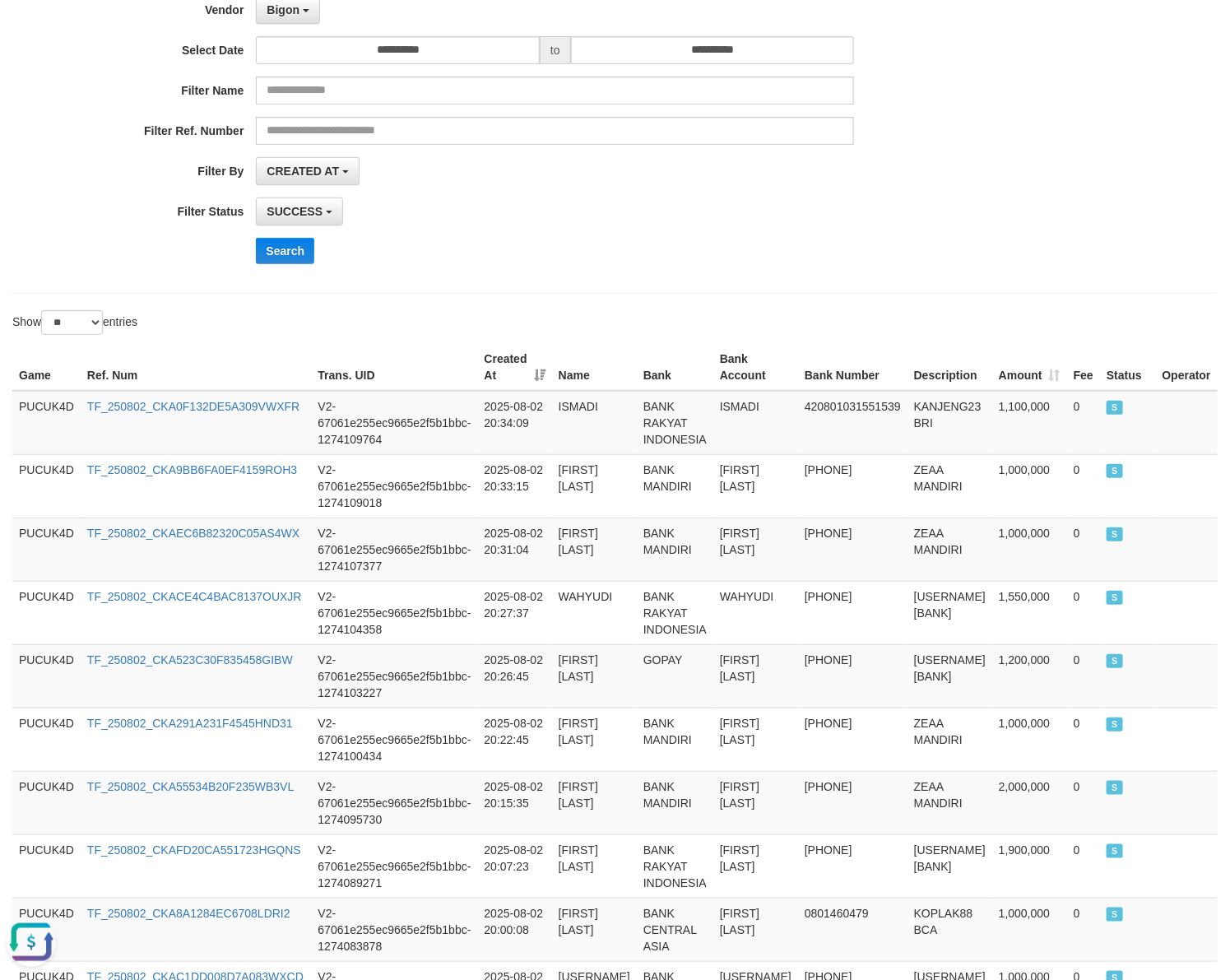 click on "Search" at bounding box center [640, 251] 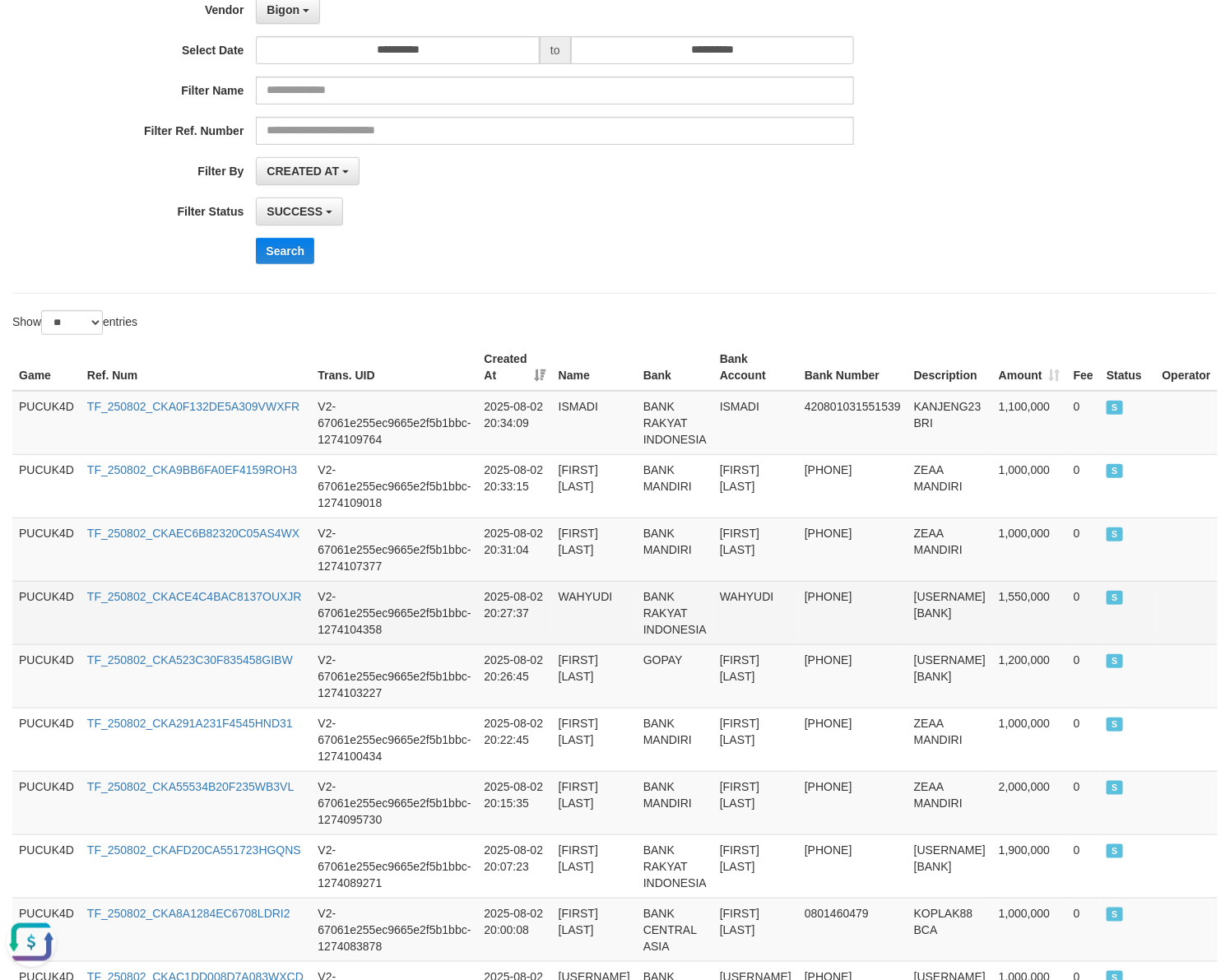 click on "[USERNAME] [BANK]" at bounding box center [949, 612] 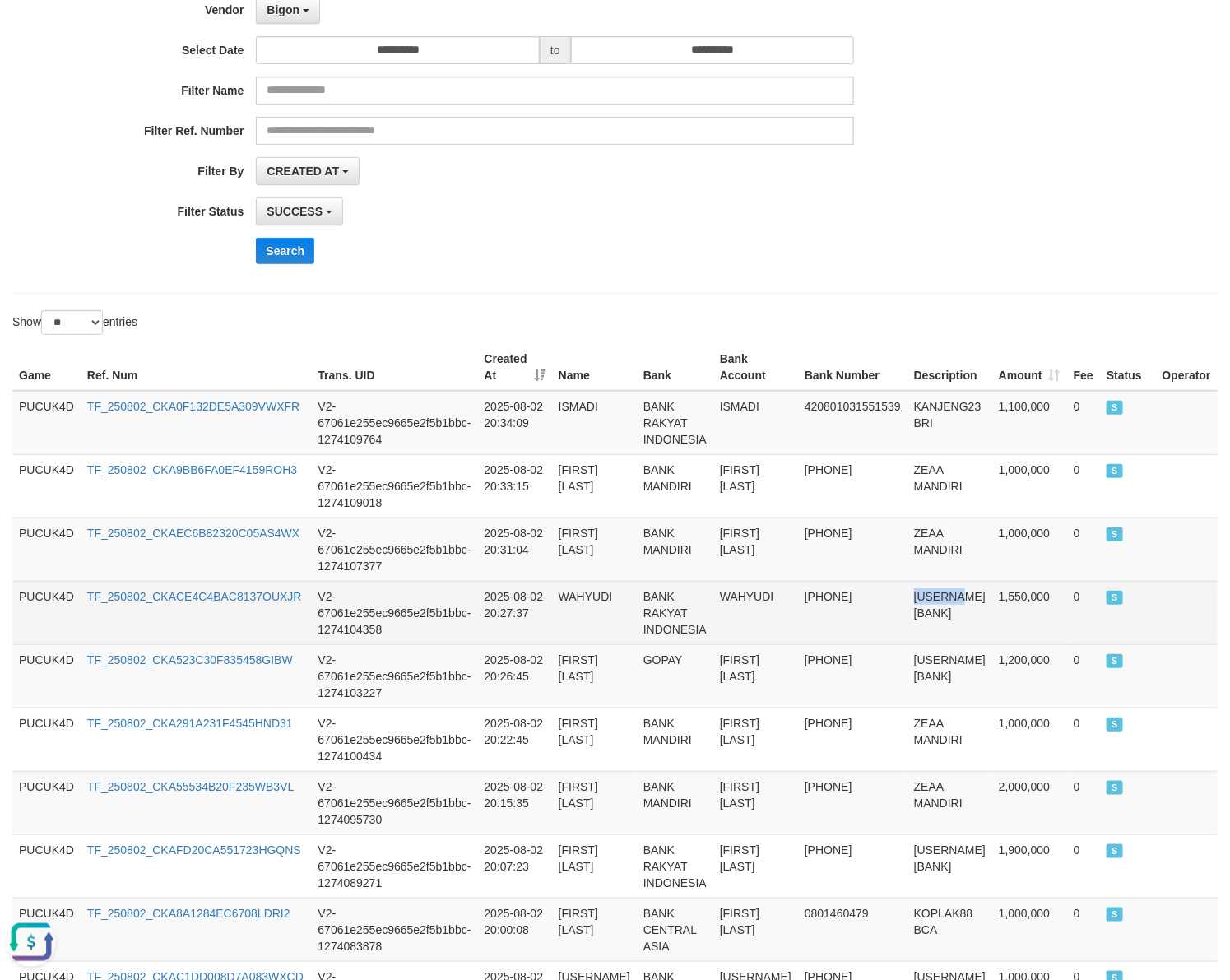click on "[USERNAME] [BANK]" at bounding box center (949, 612) 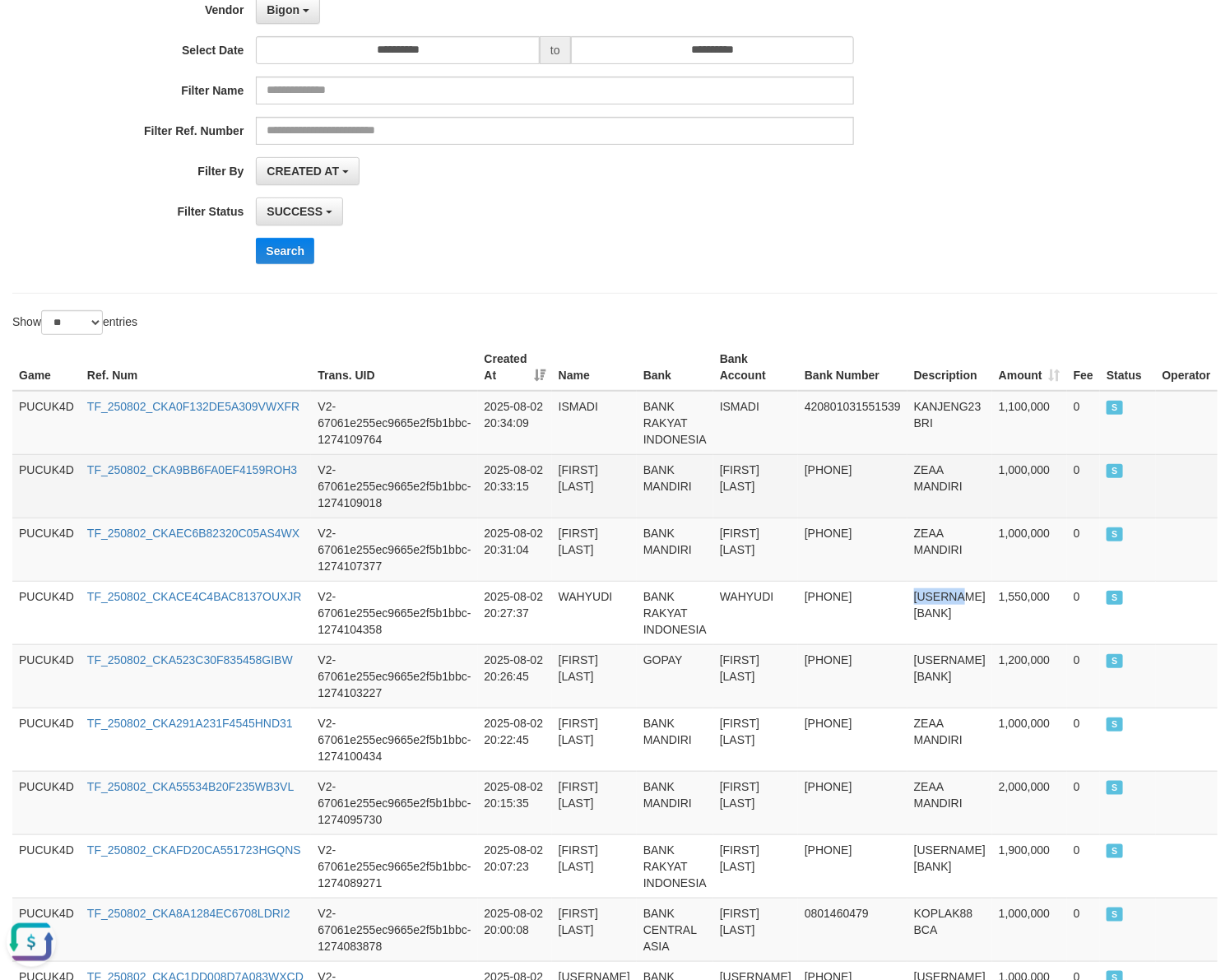 click on "ZEAA MANDIRI" at bounding box center (949, 485) 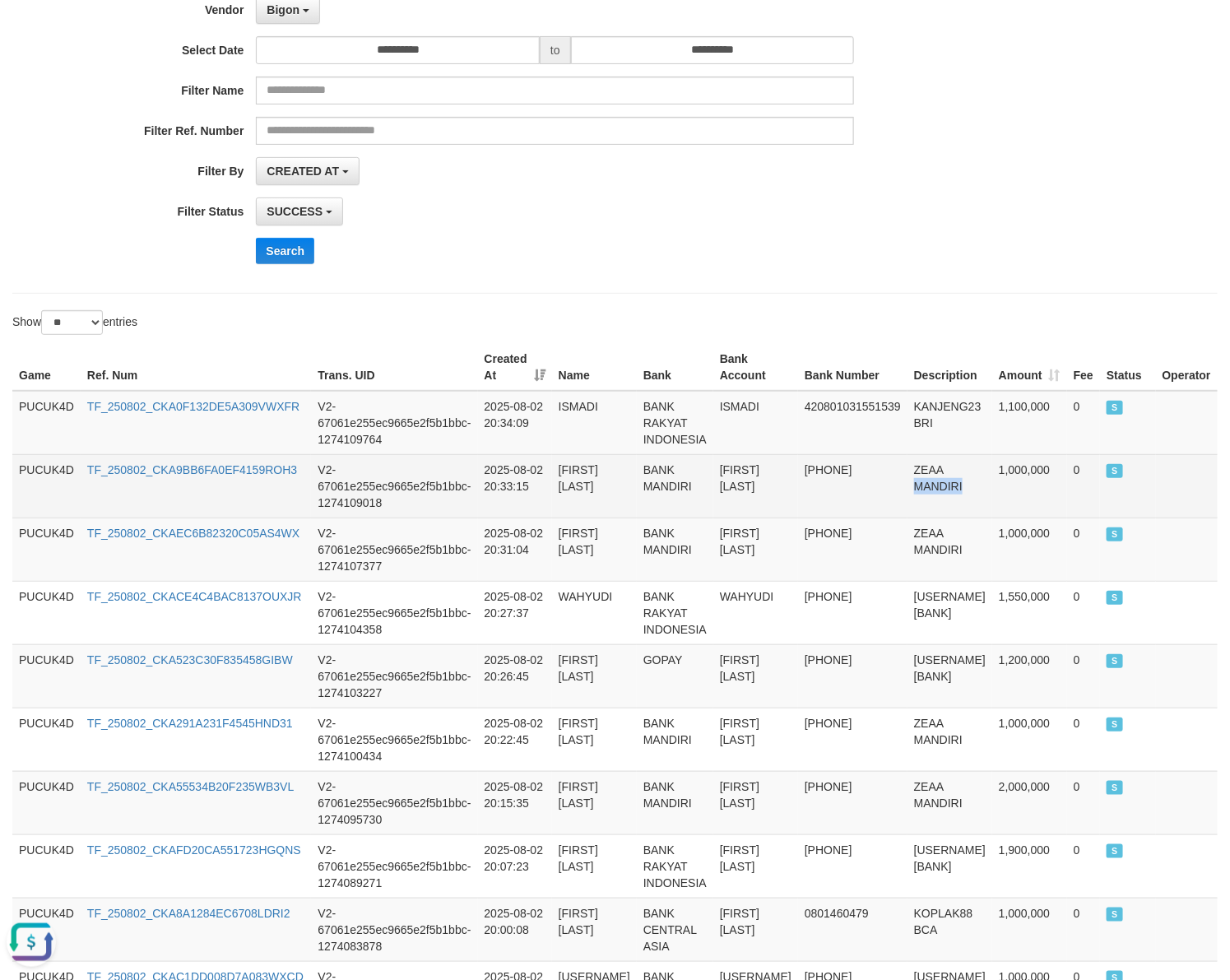 click on "ZEAA MANDIRI" at bounding box center (949, 485) 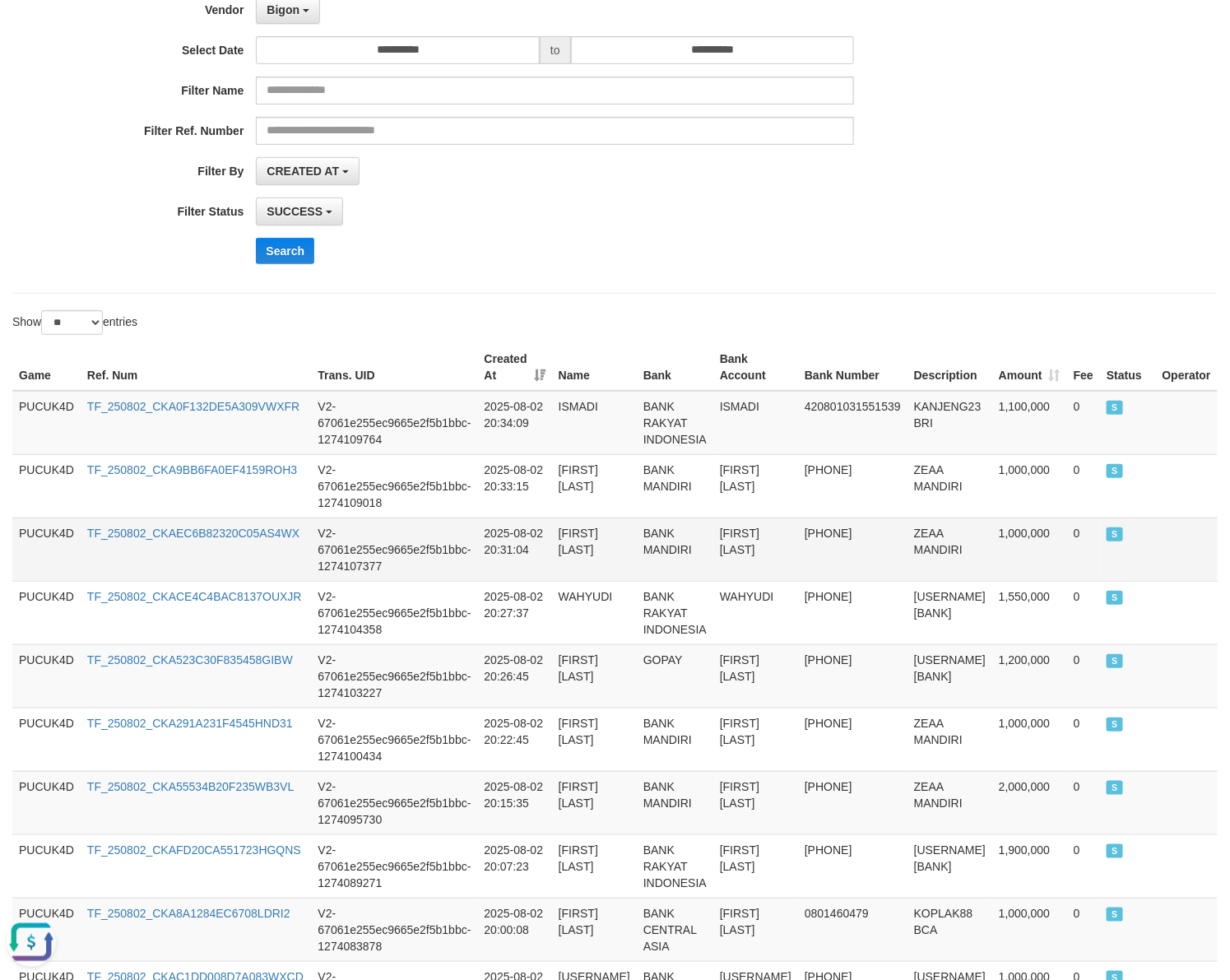 click on "ZEAA MANDIRI" at bounding box center (949, 549) 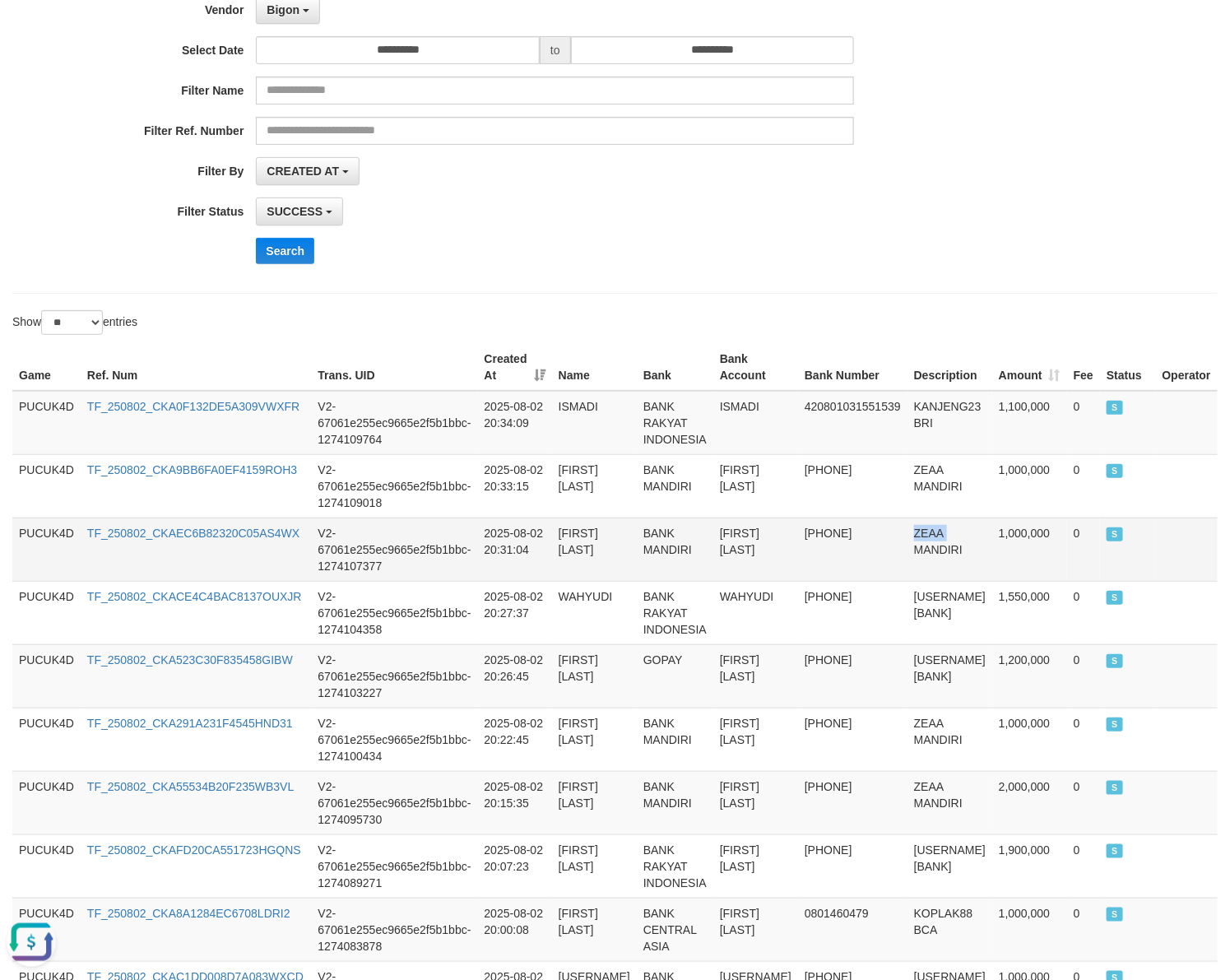 click on "ZEAA MANDIRI" at bounding box center [949, 549] 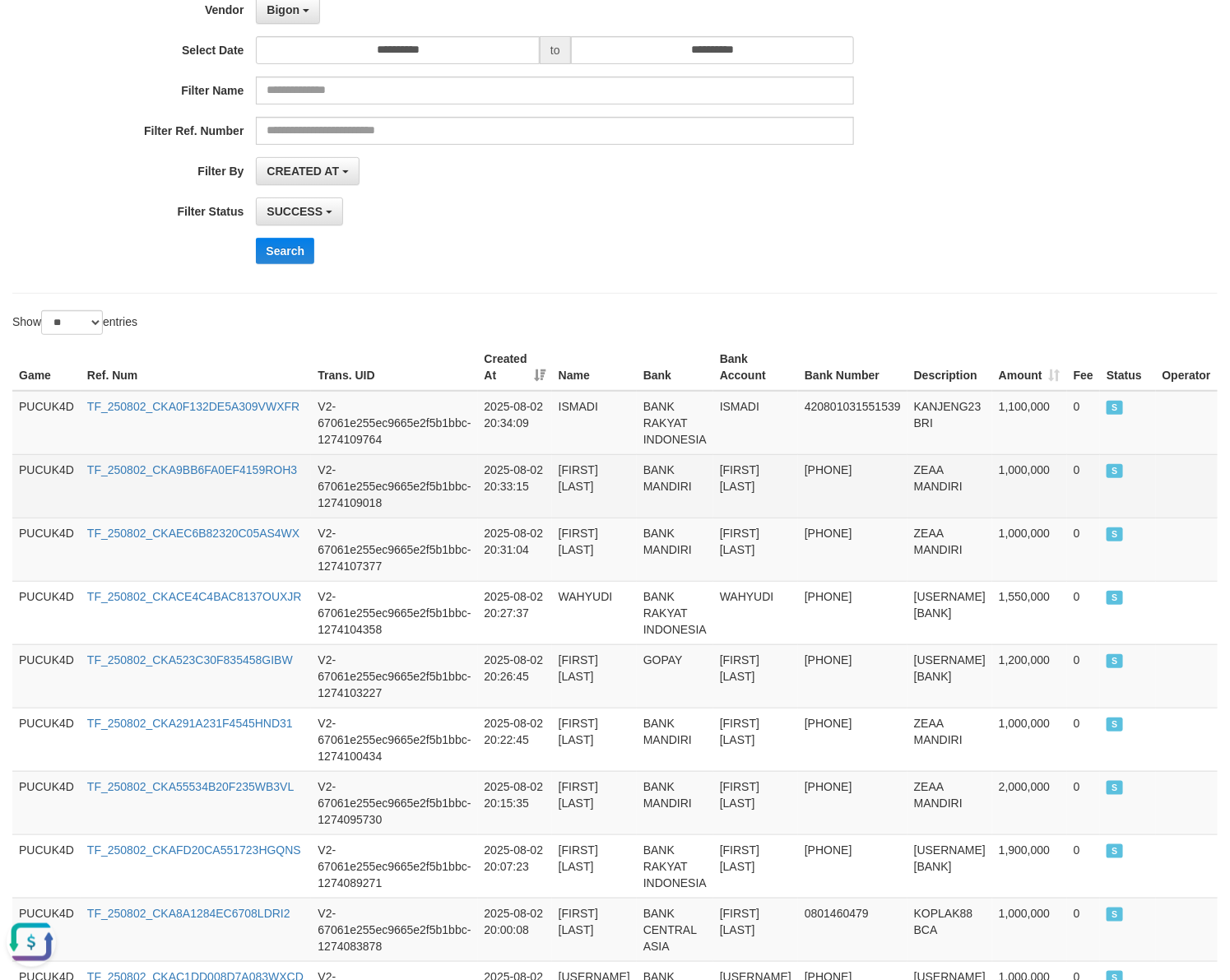 click on "ZEAA MANDIRI" at bounding box center [949, 485] 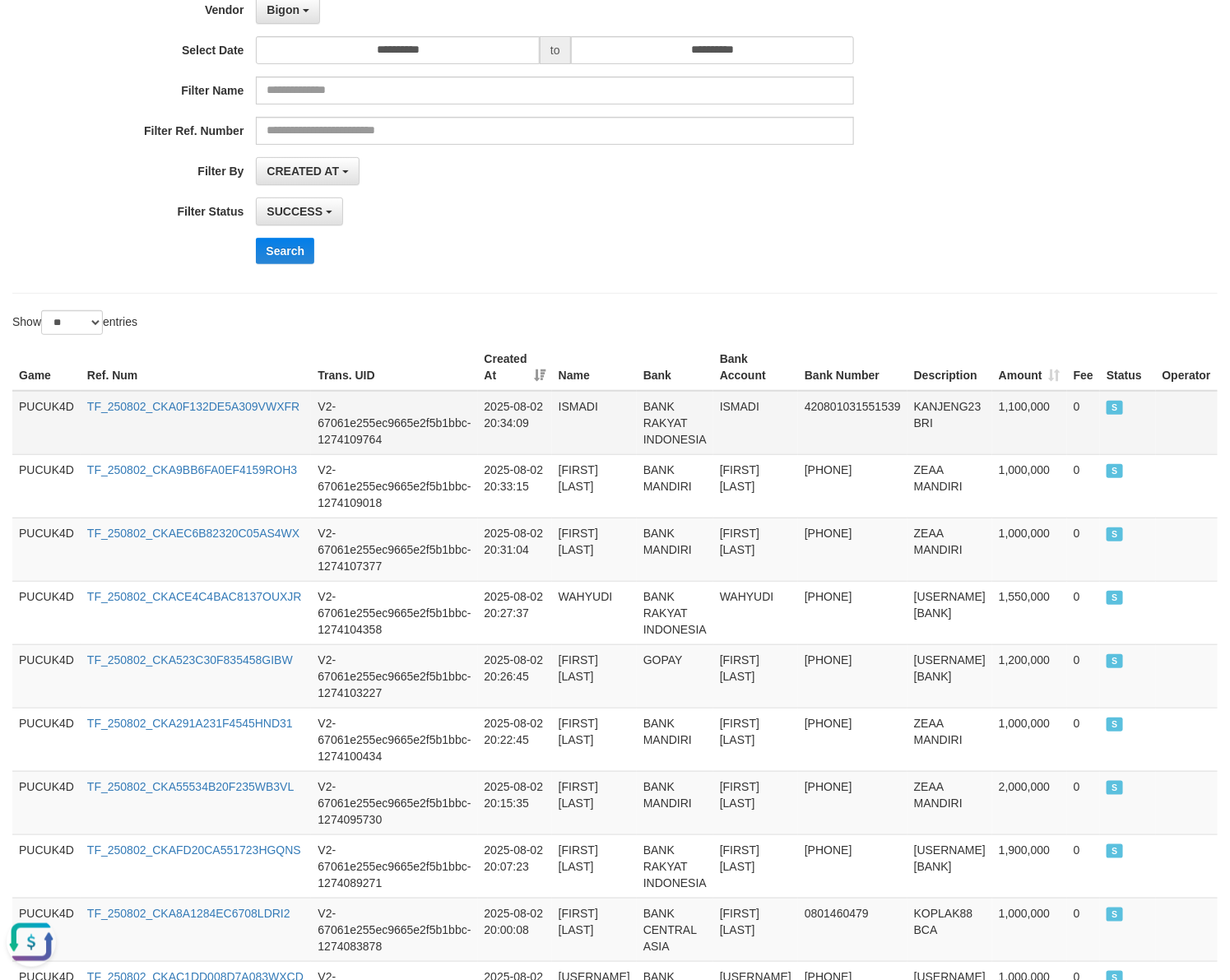 click on "KANJENG23 BRI" at bounding box center (949, 423) 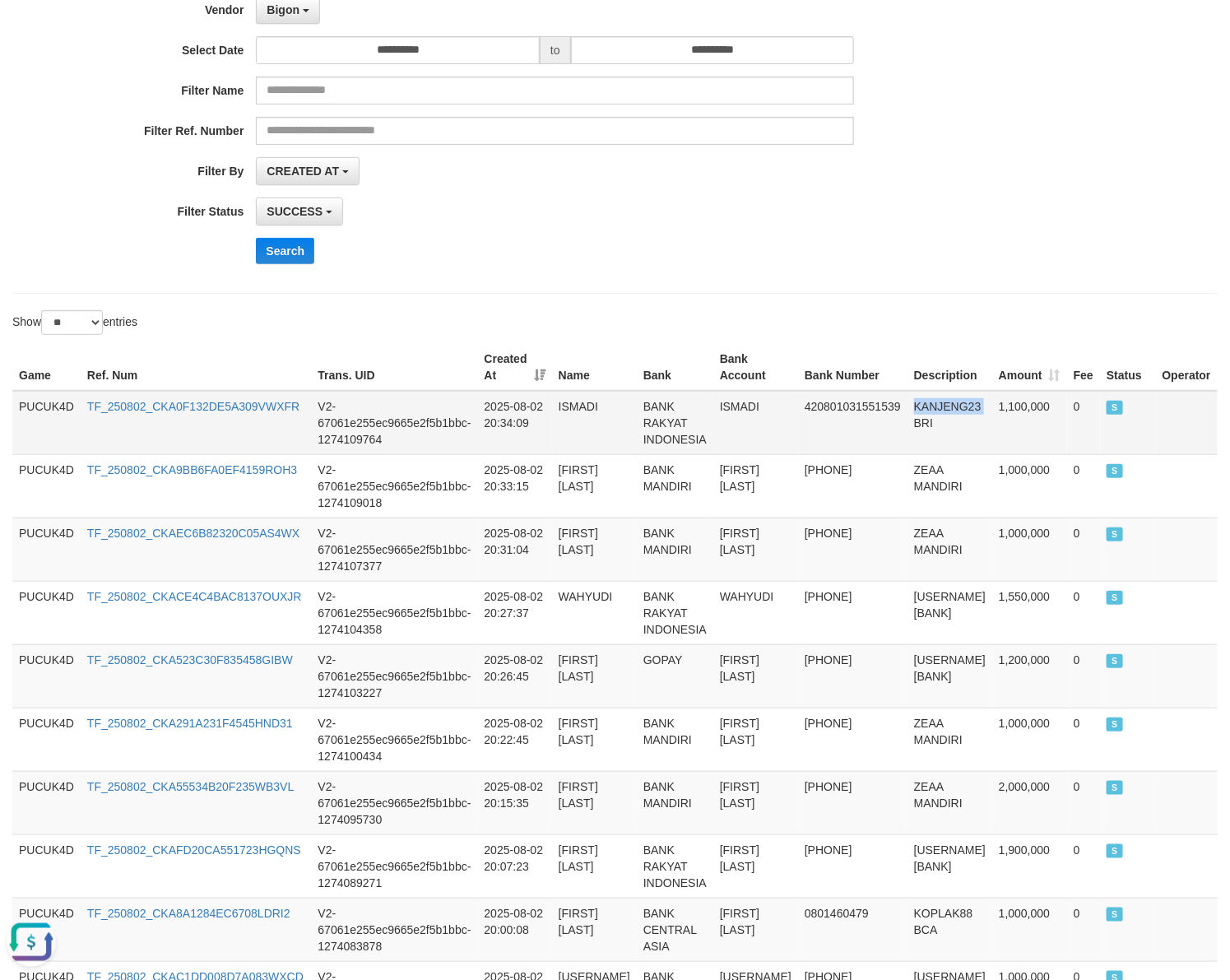 click on "KANJENG23 BRI" at bounding box center (949, 423) 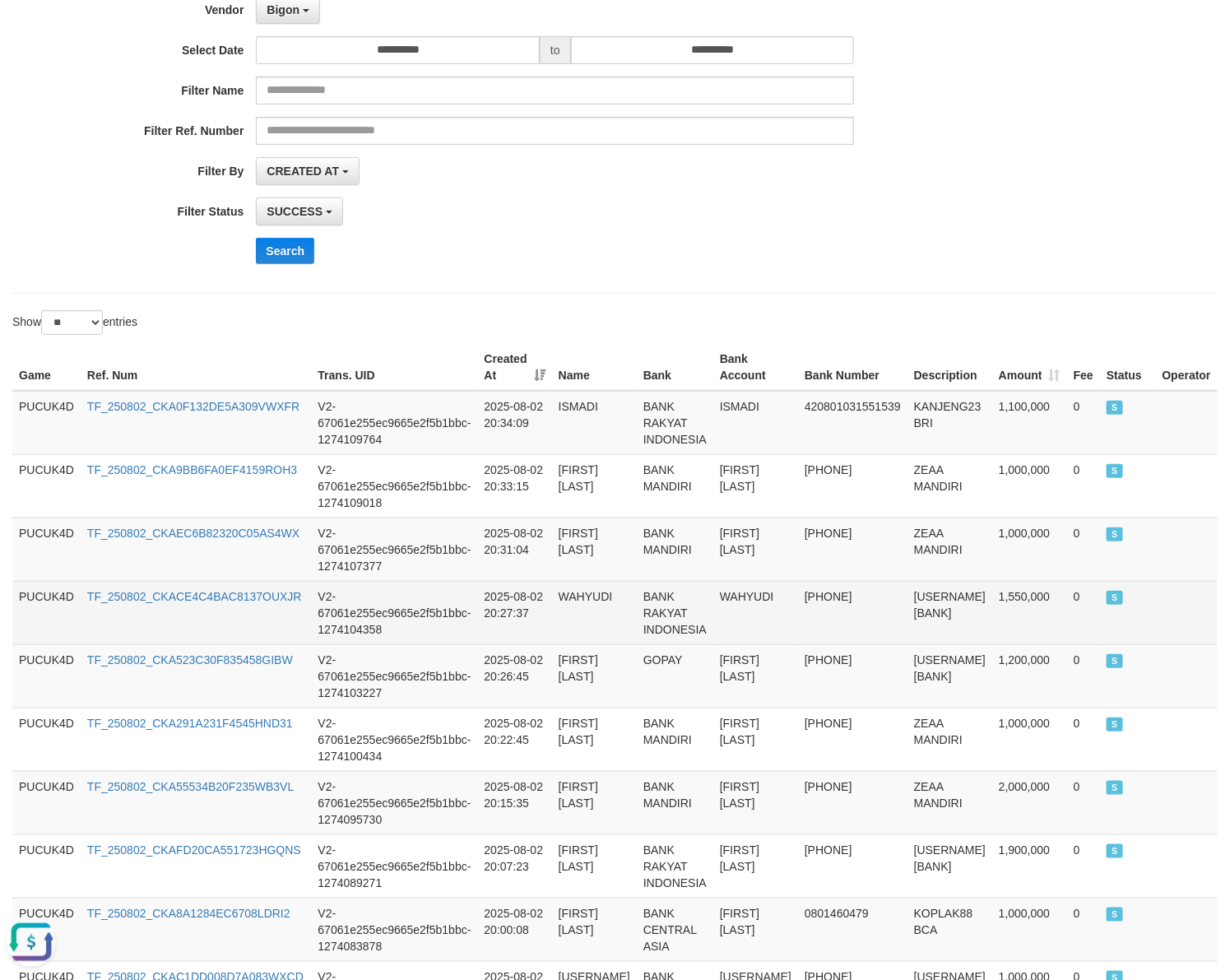 drag, startPoint x: 740, startPoint y: 610, endPoint x: 743, endPoint y: 585, distance: 25.179357 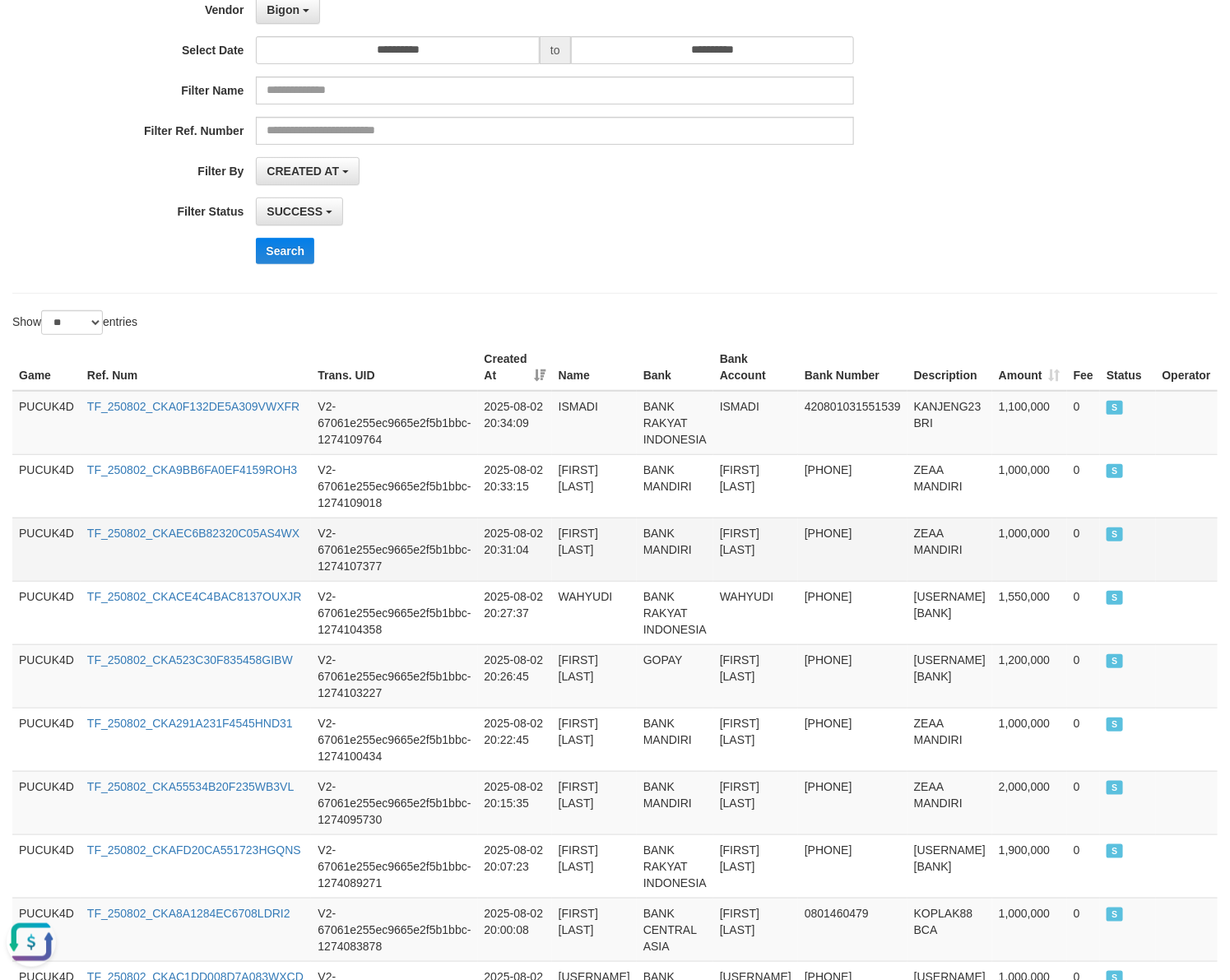 click on "[FIRST] [LAST]" at bounding box center (755, 549) 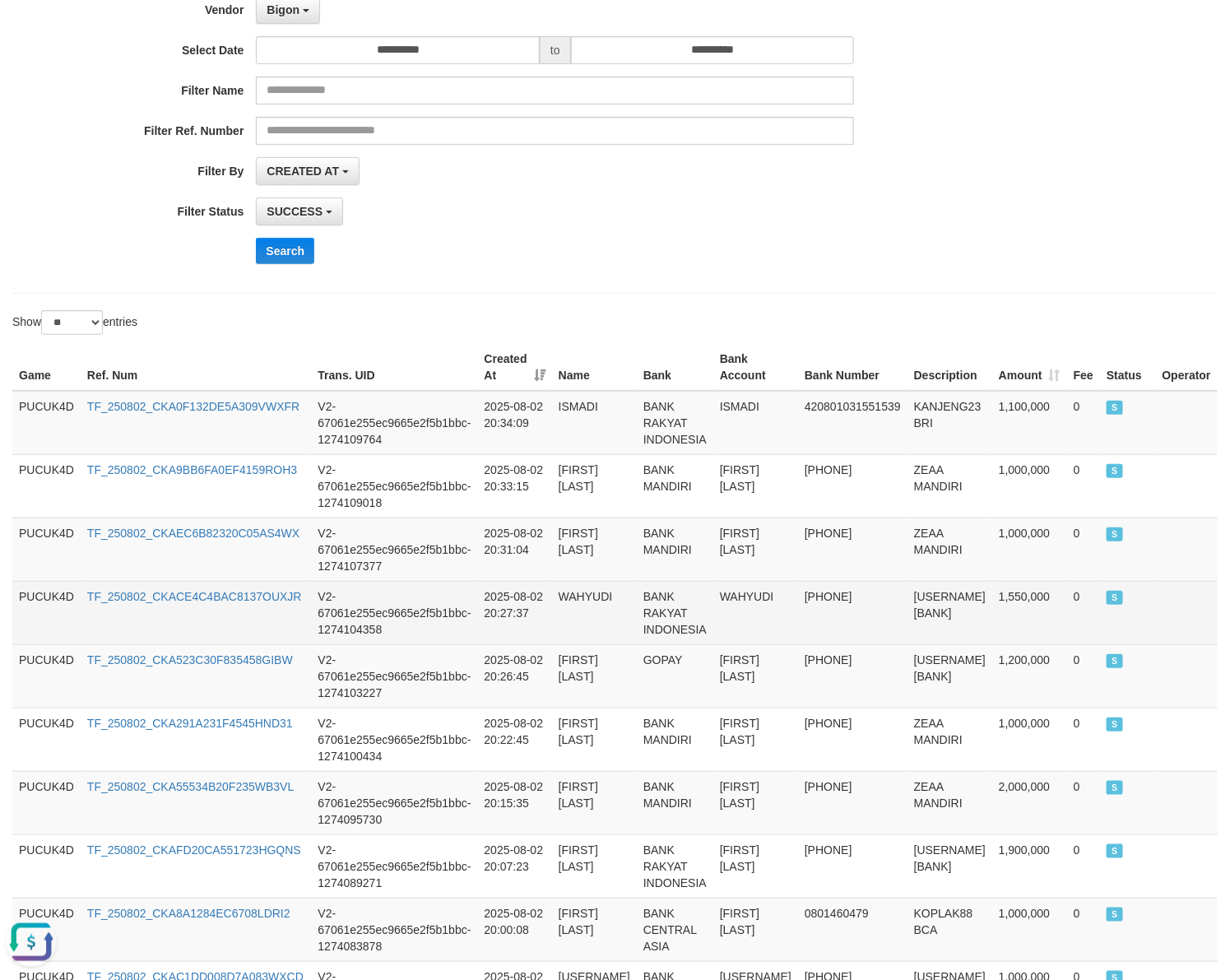 click on "WAHYUDI" at bounding box center [755, 612] 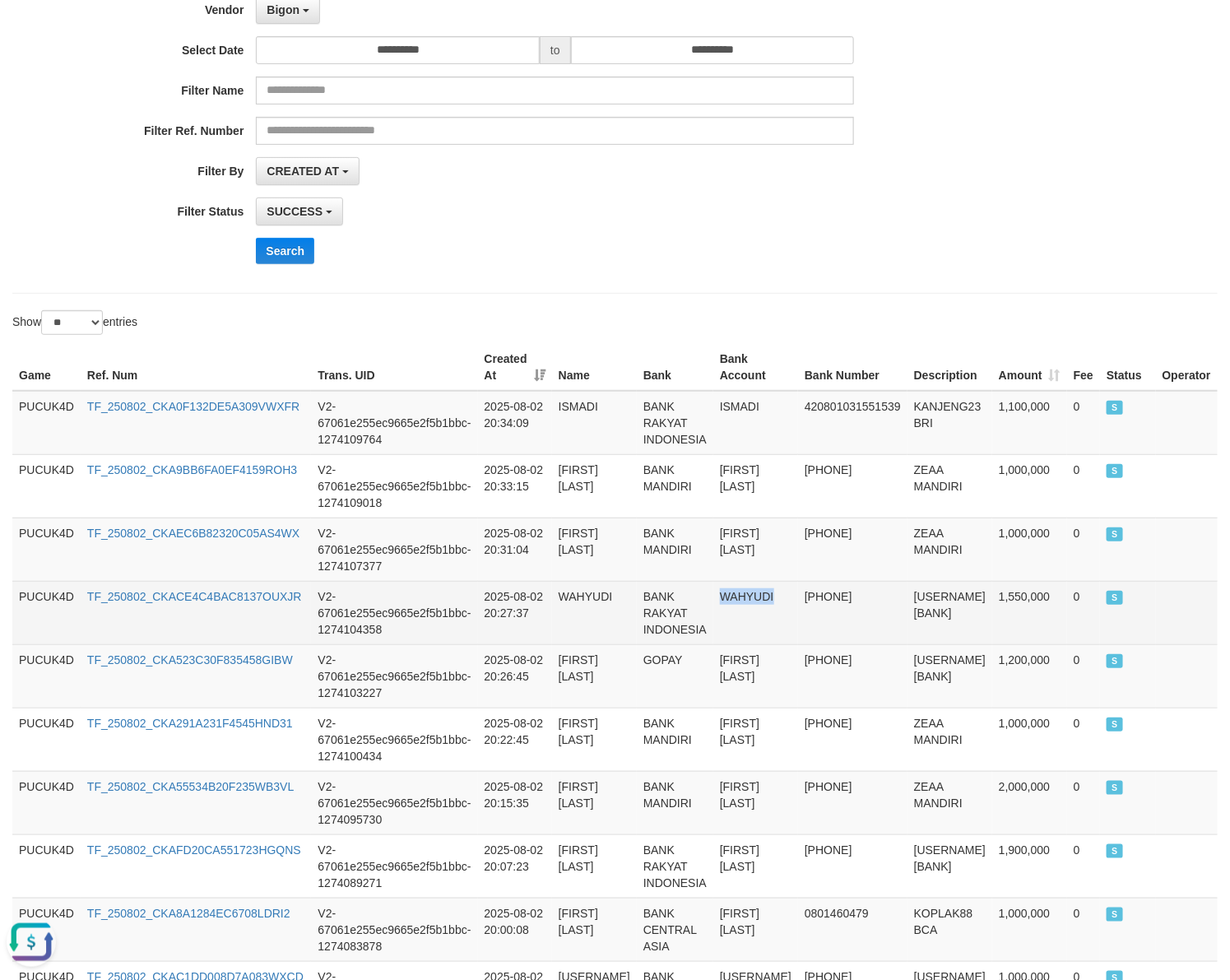 click on "WAHYUDI" at bounding box center (755, 612) 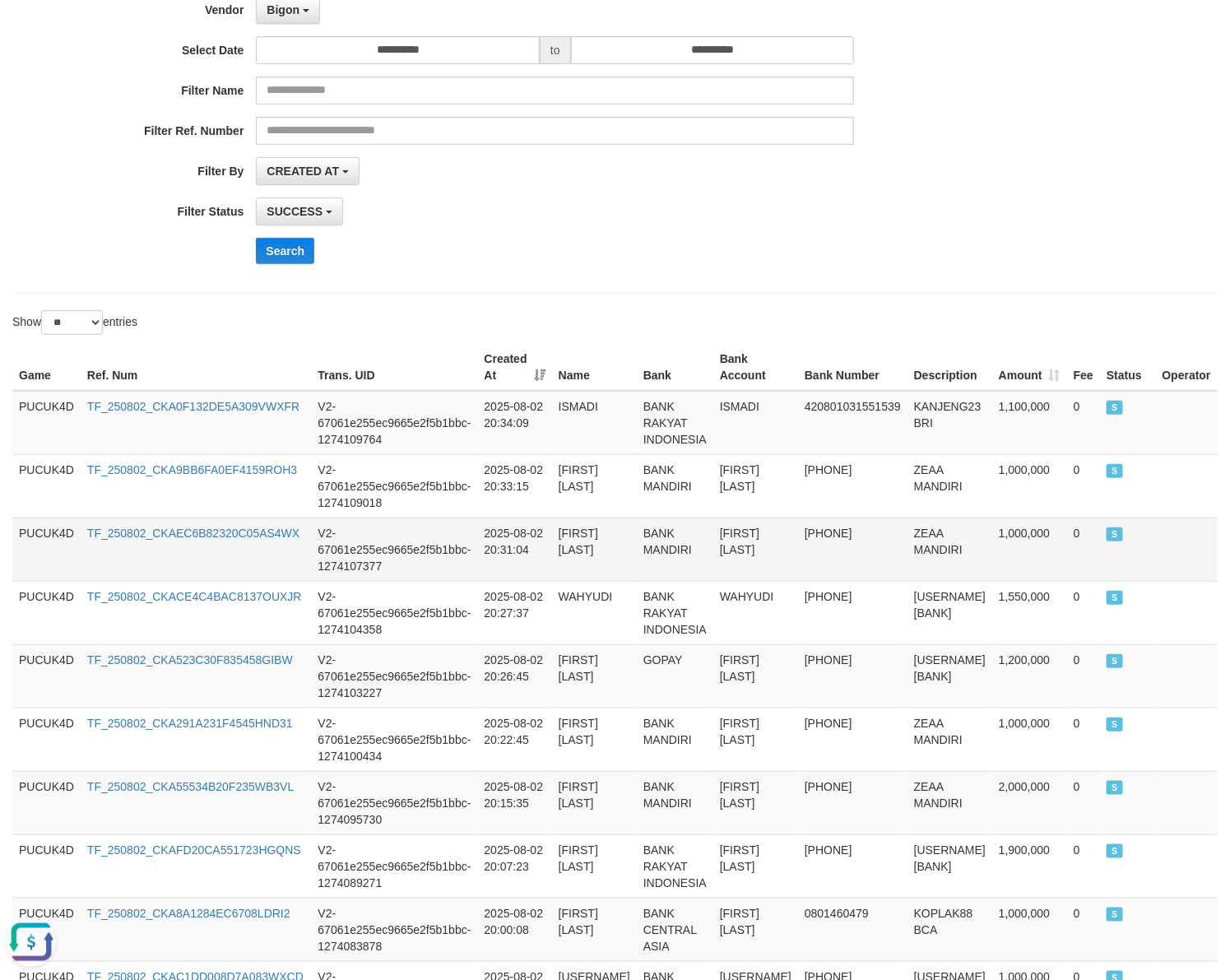 click on "[FIRST] [LAST]" at bounding box center (755, 549) 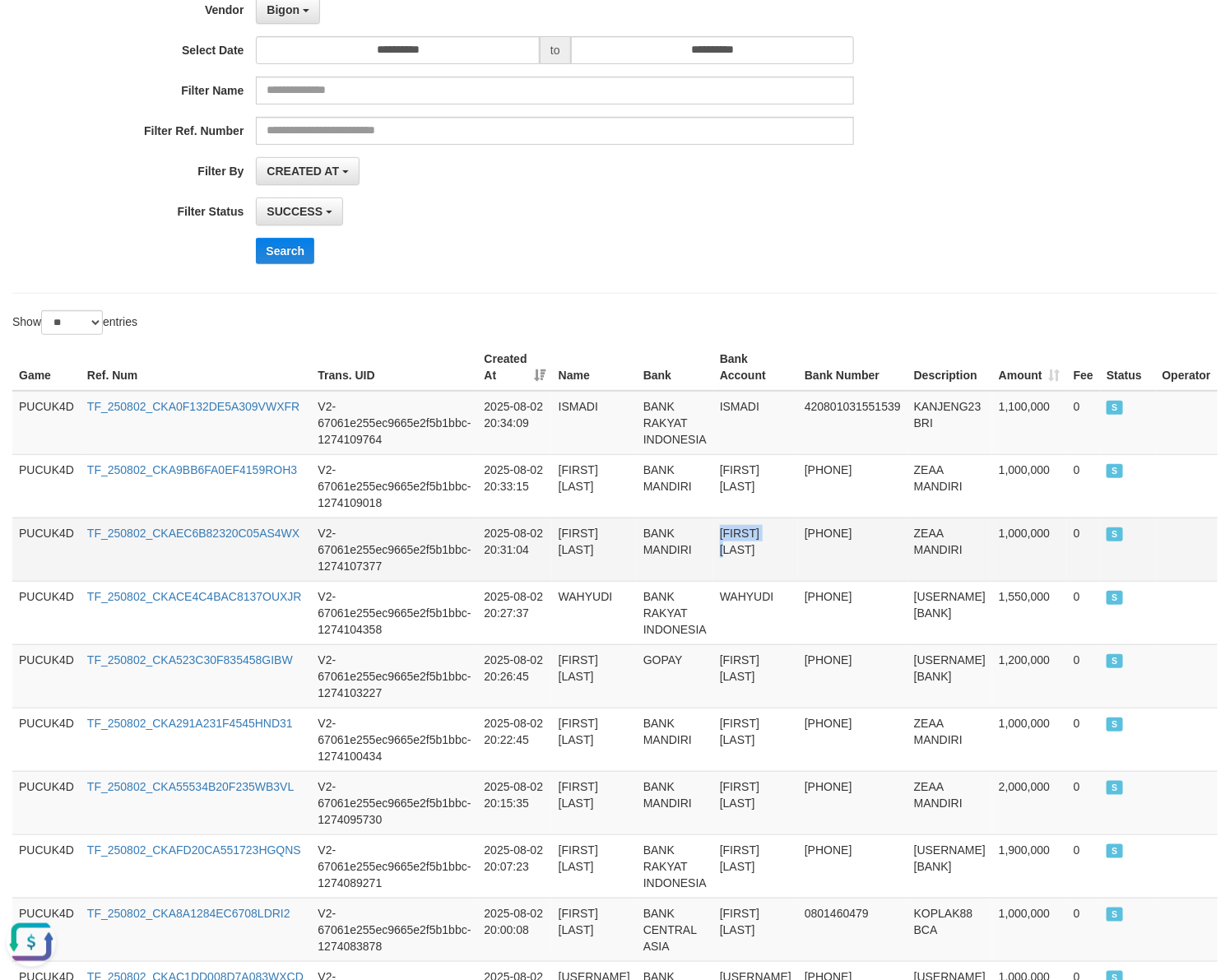 click on "[FIRST] [LAST]" at bounding box center (755, 549) 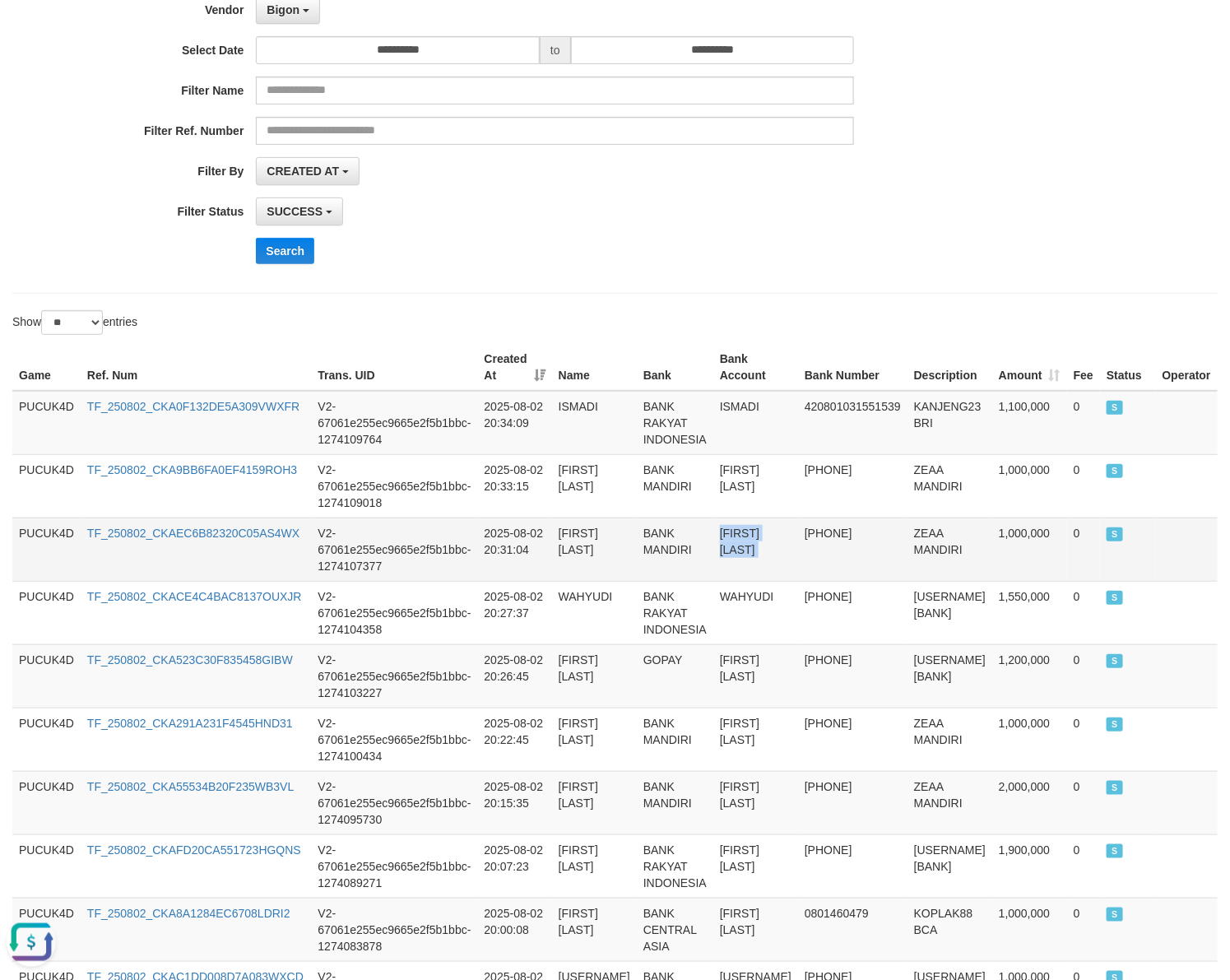 click on "[FIRST] [LAST]" at bounding box center (755, 549) 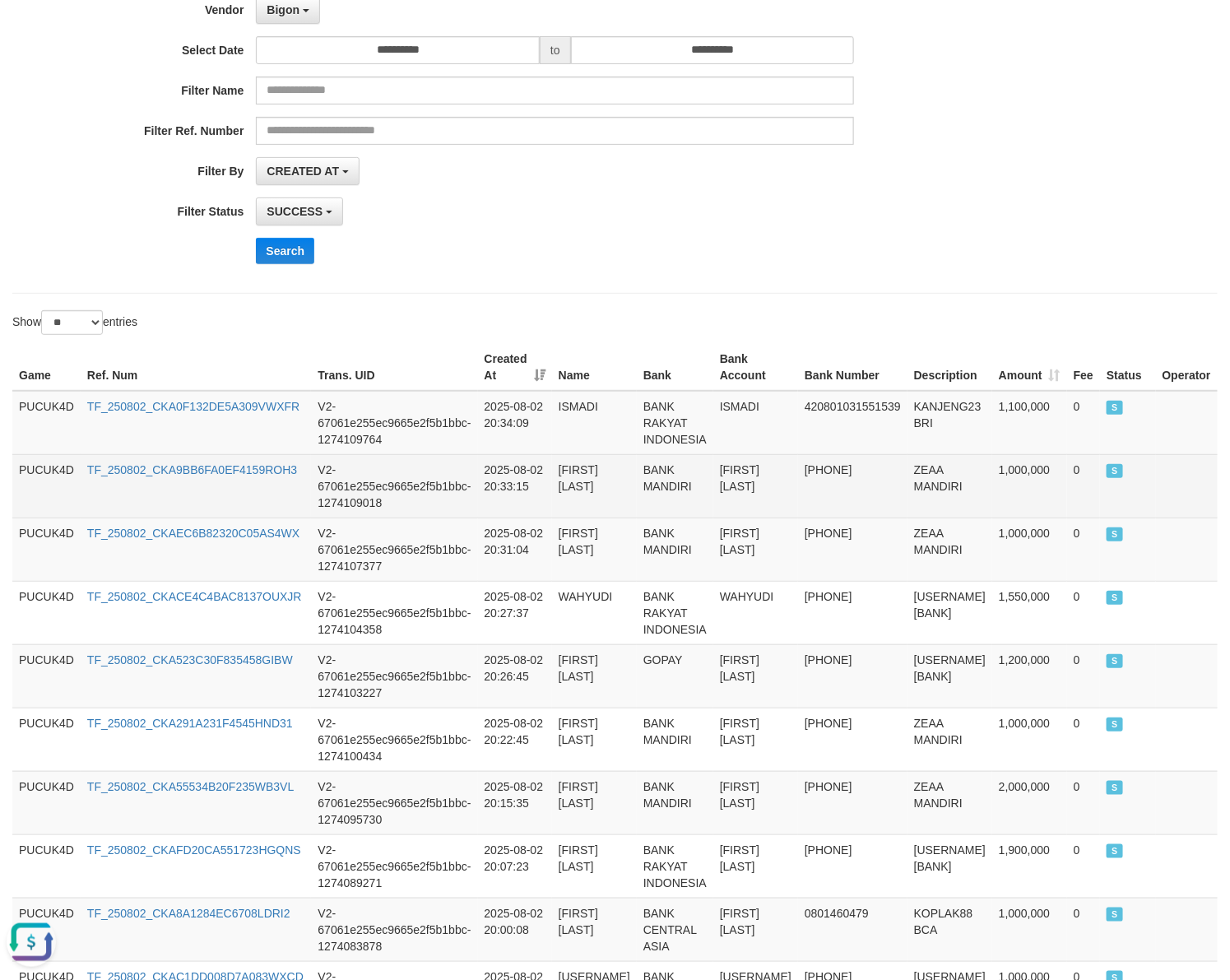 click on "[FIRST] [LAST]" at bounding box center [755, 485] 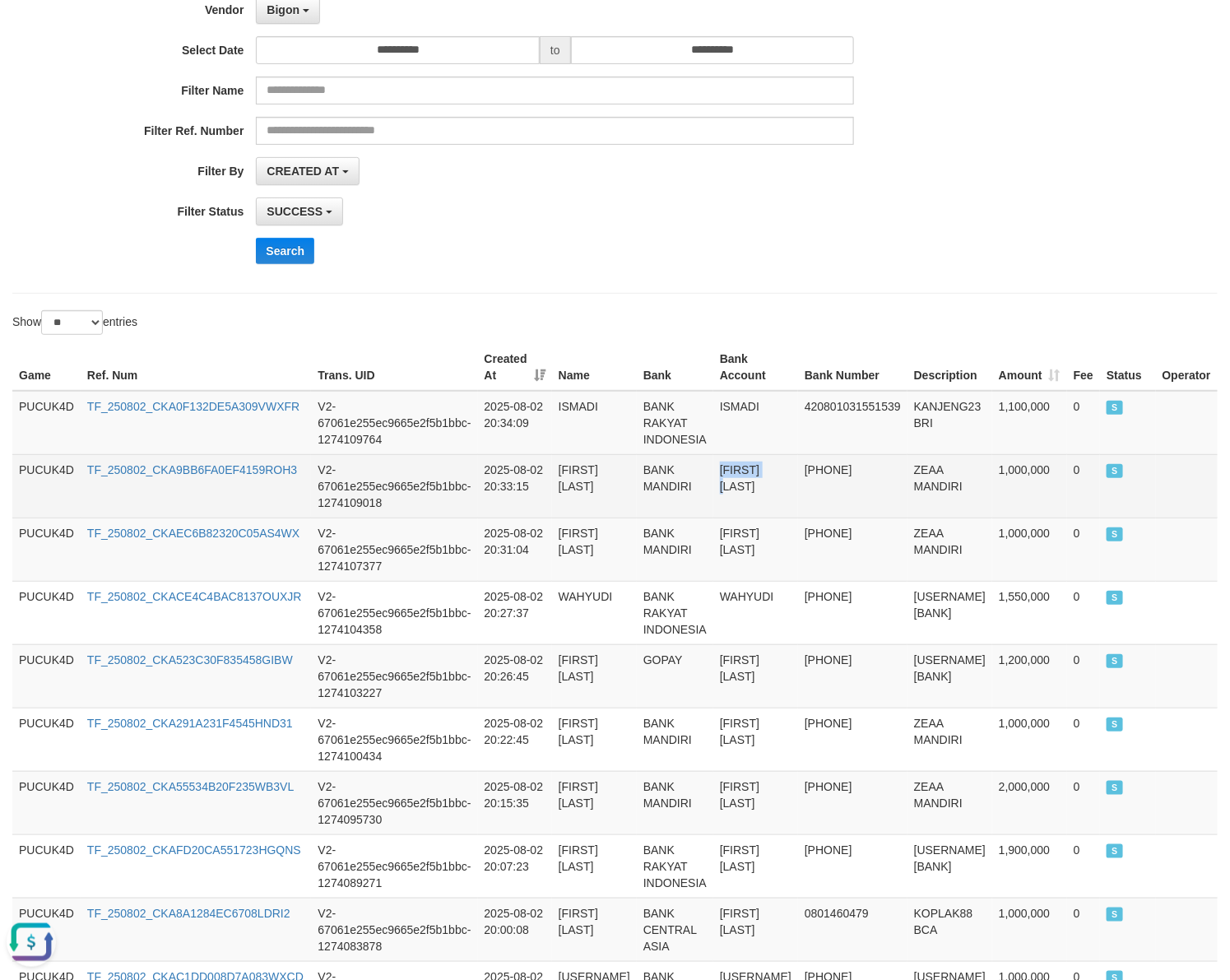 click on "[FIRST] [LAST]" at bounding box center (755, 485) 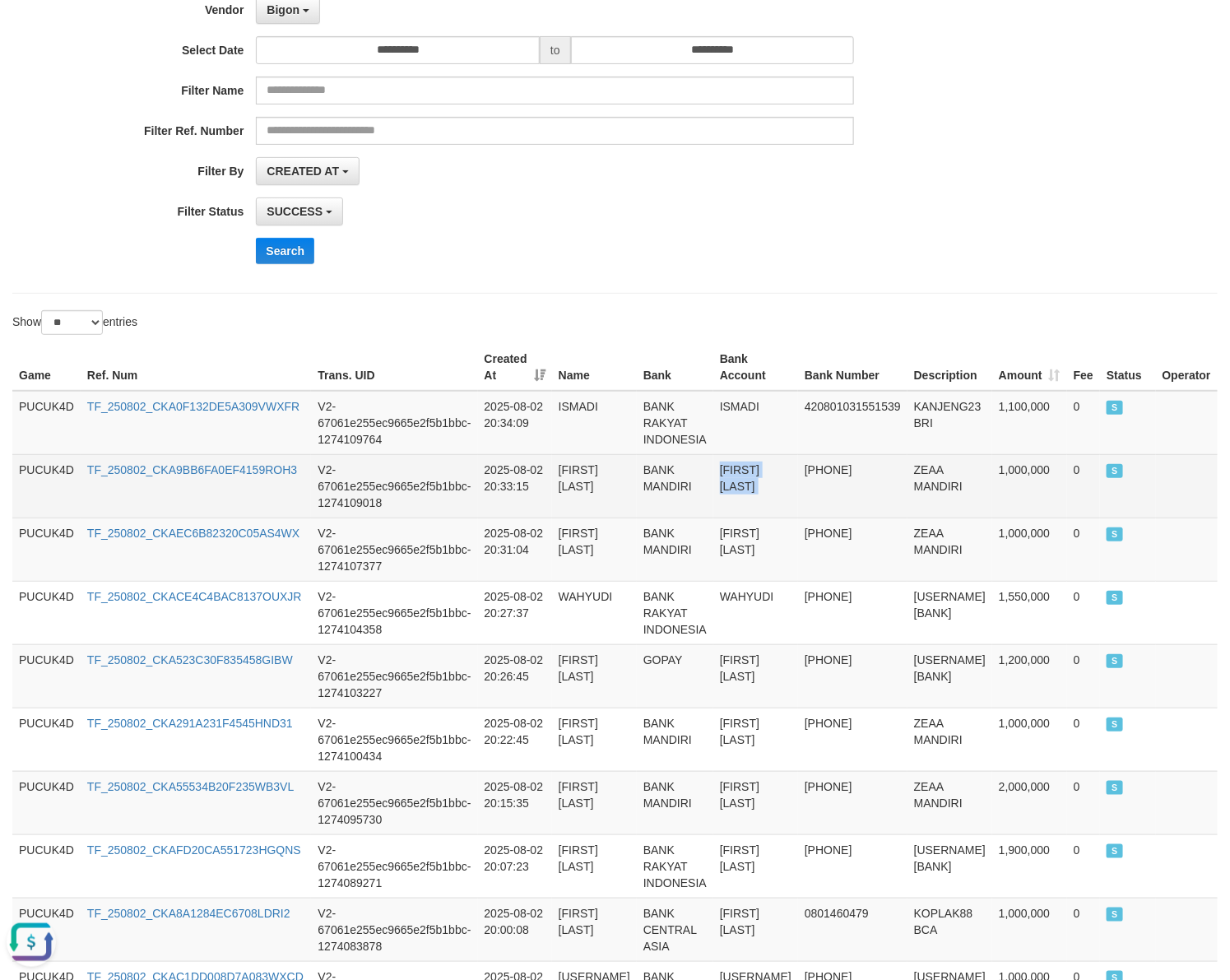 click on "[FIRST] [LAST]" at bounding box center [755, 485] 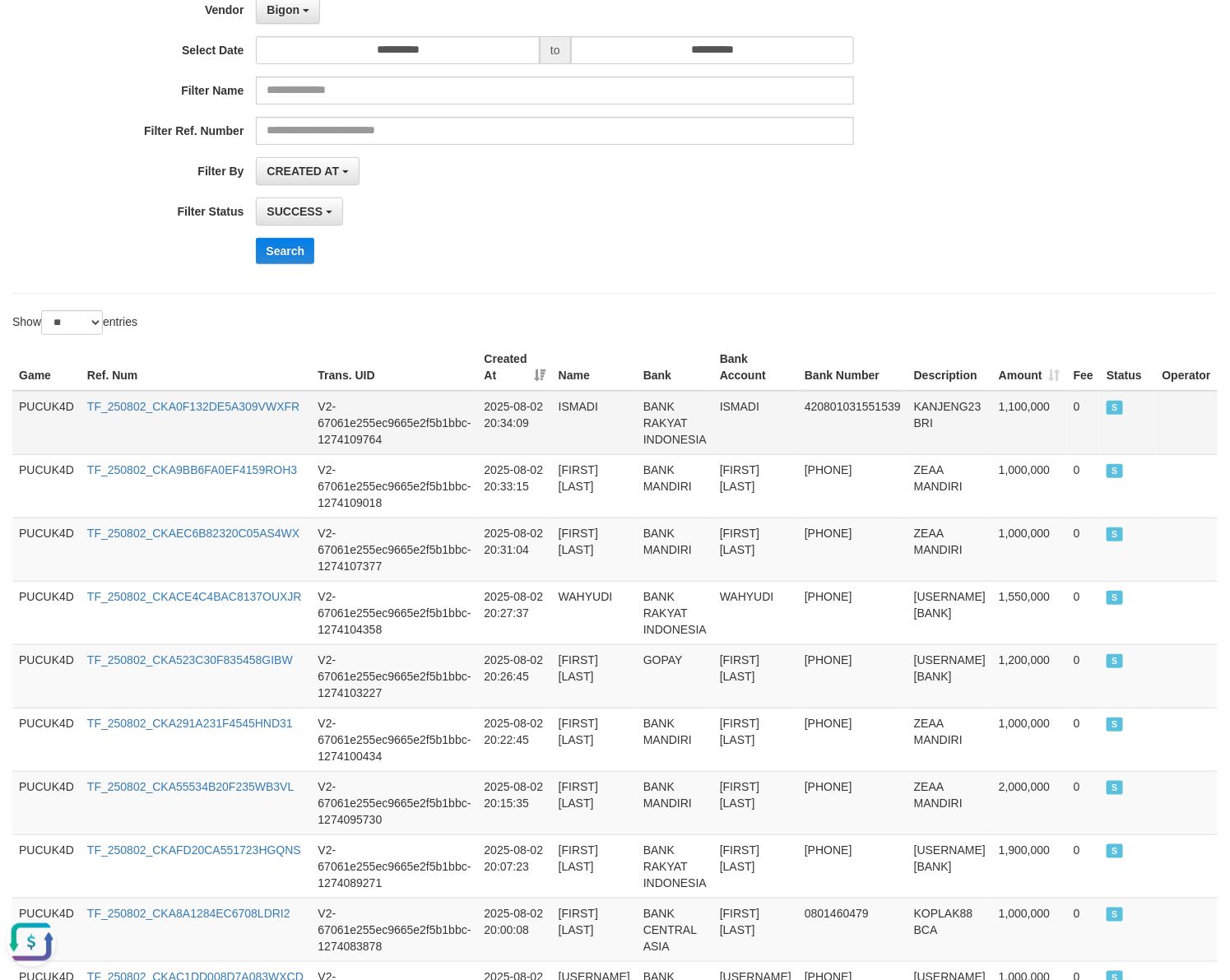 click on "ISMADI" at bounding box center (755, 423) 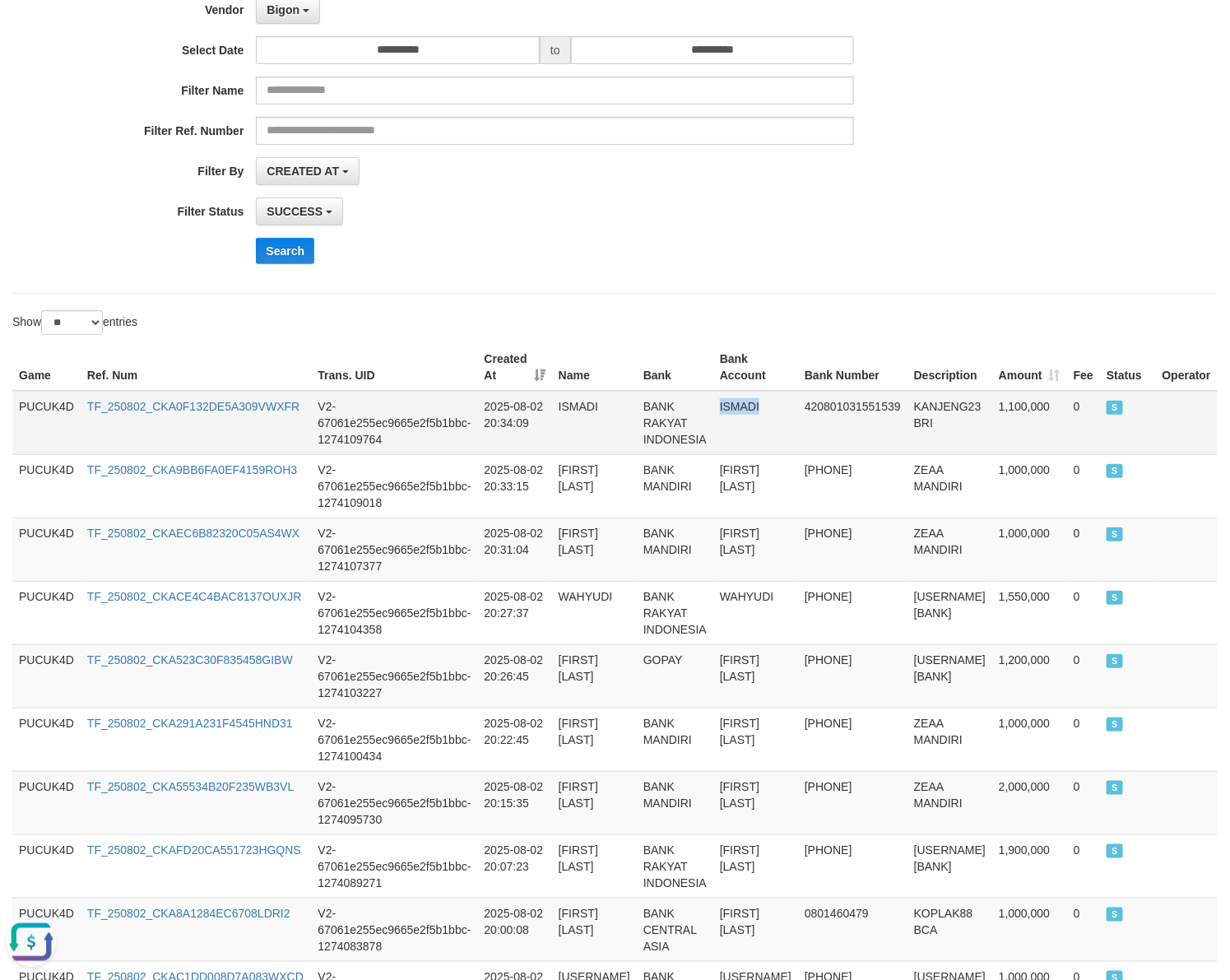click on "ISMADI" at bounding box center (755, 423) 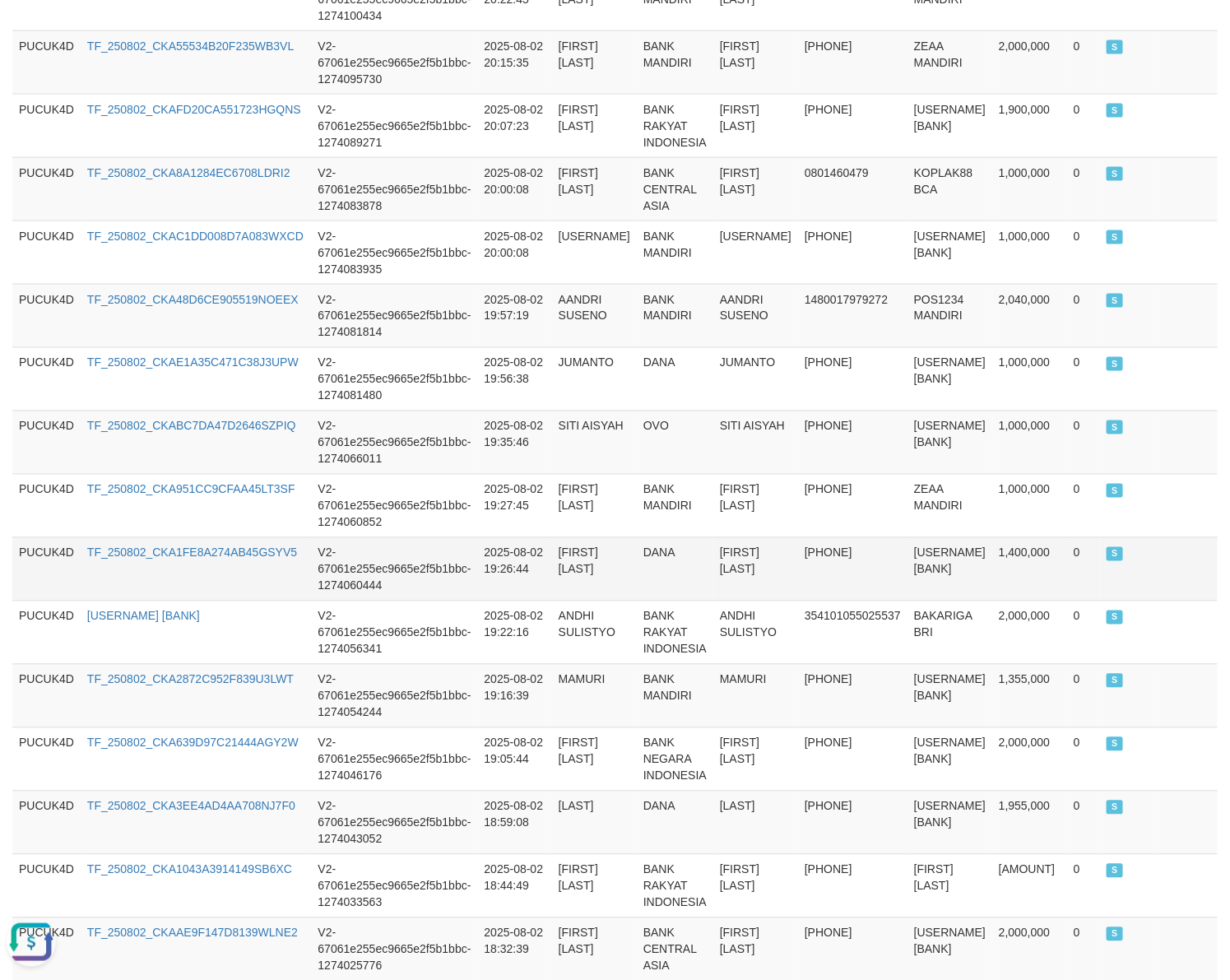 scroll, scrollTop: 1405, scrollLeft: 0, axis: vertical 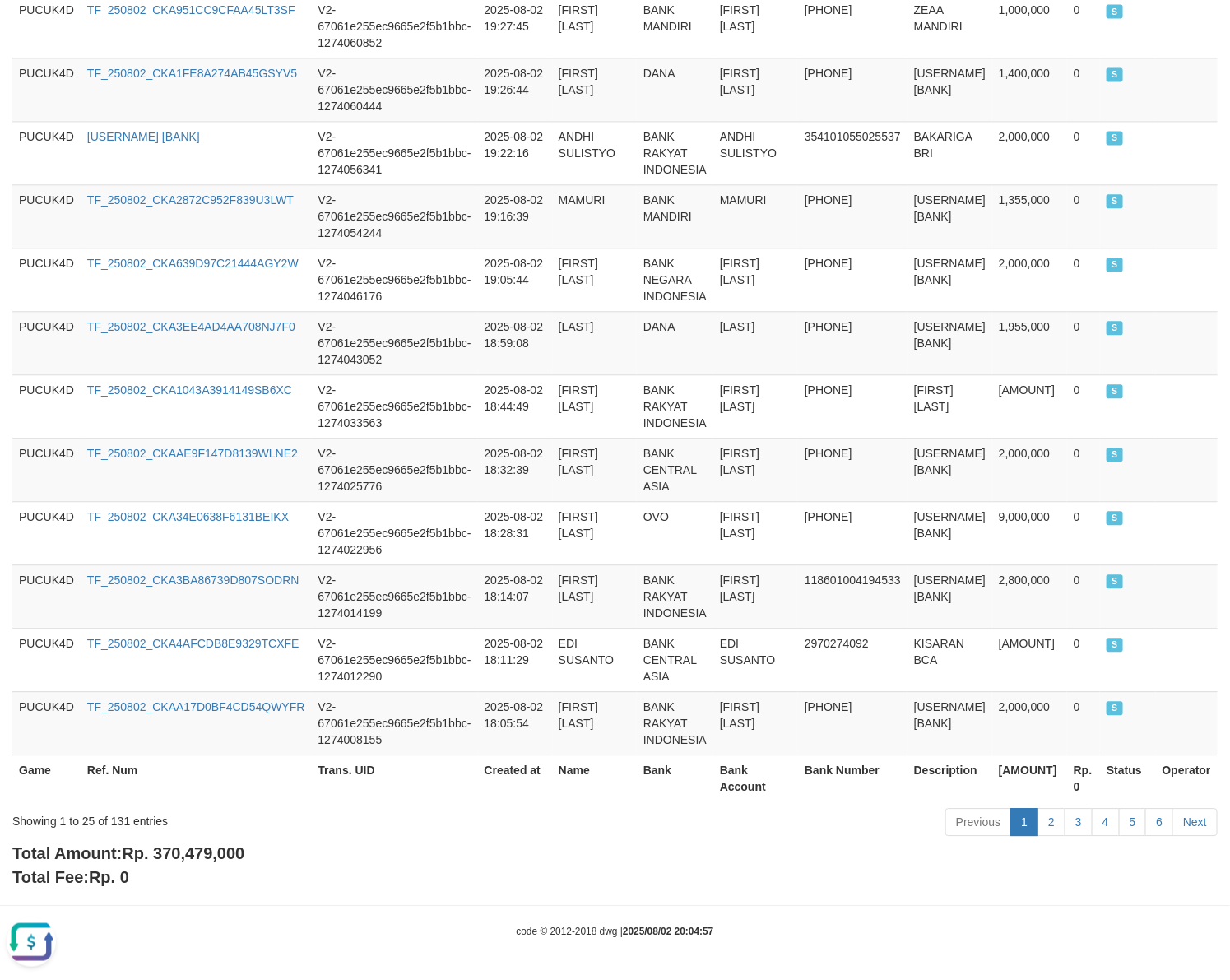 click on "Showing 1 to 25 of 131 entries Previous 1 2 3 4 5 6 Next" at bounding box center (615, 824) 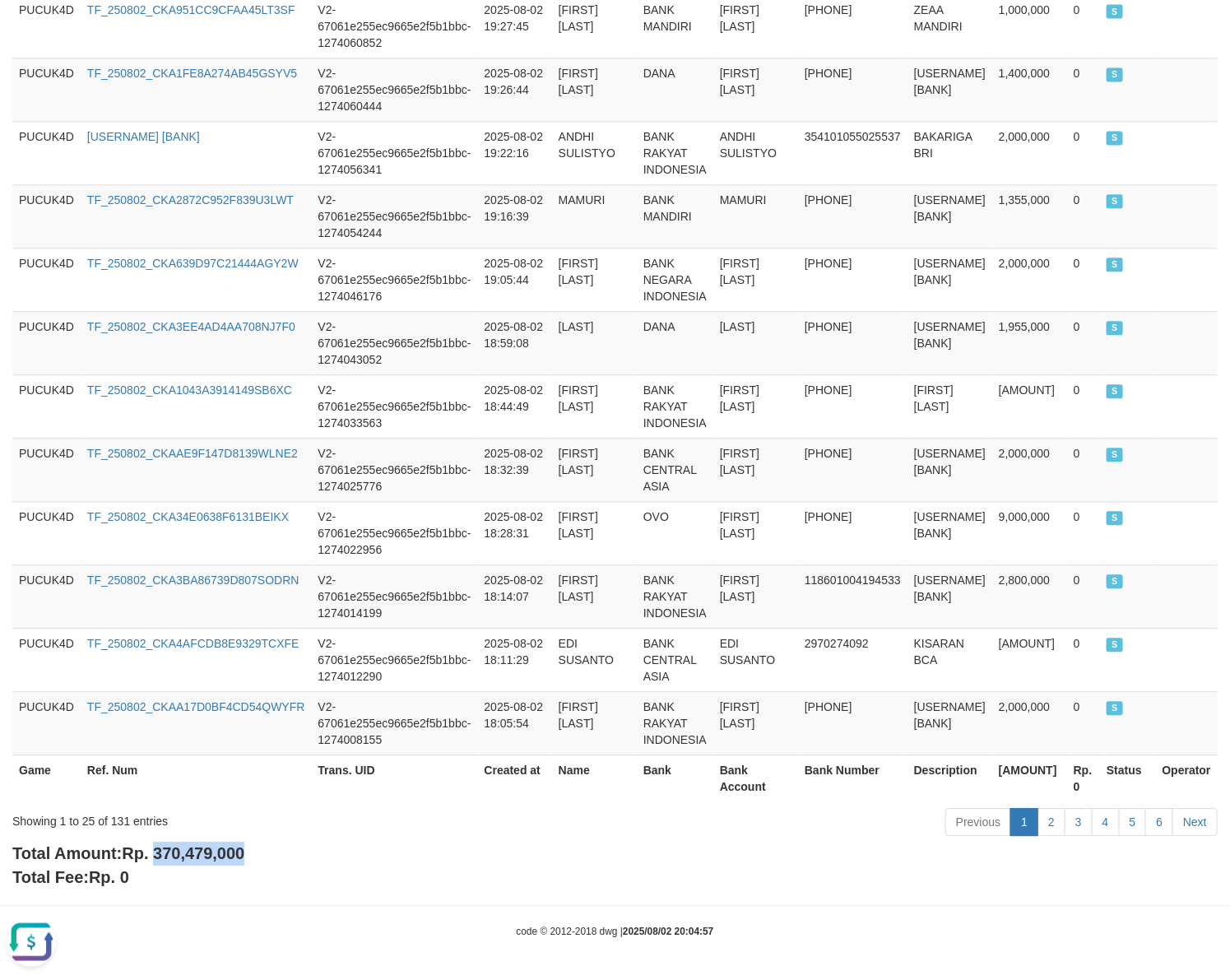 click on "Rp. 370,479,000" at bounding box center [183, 853] 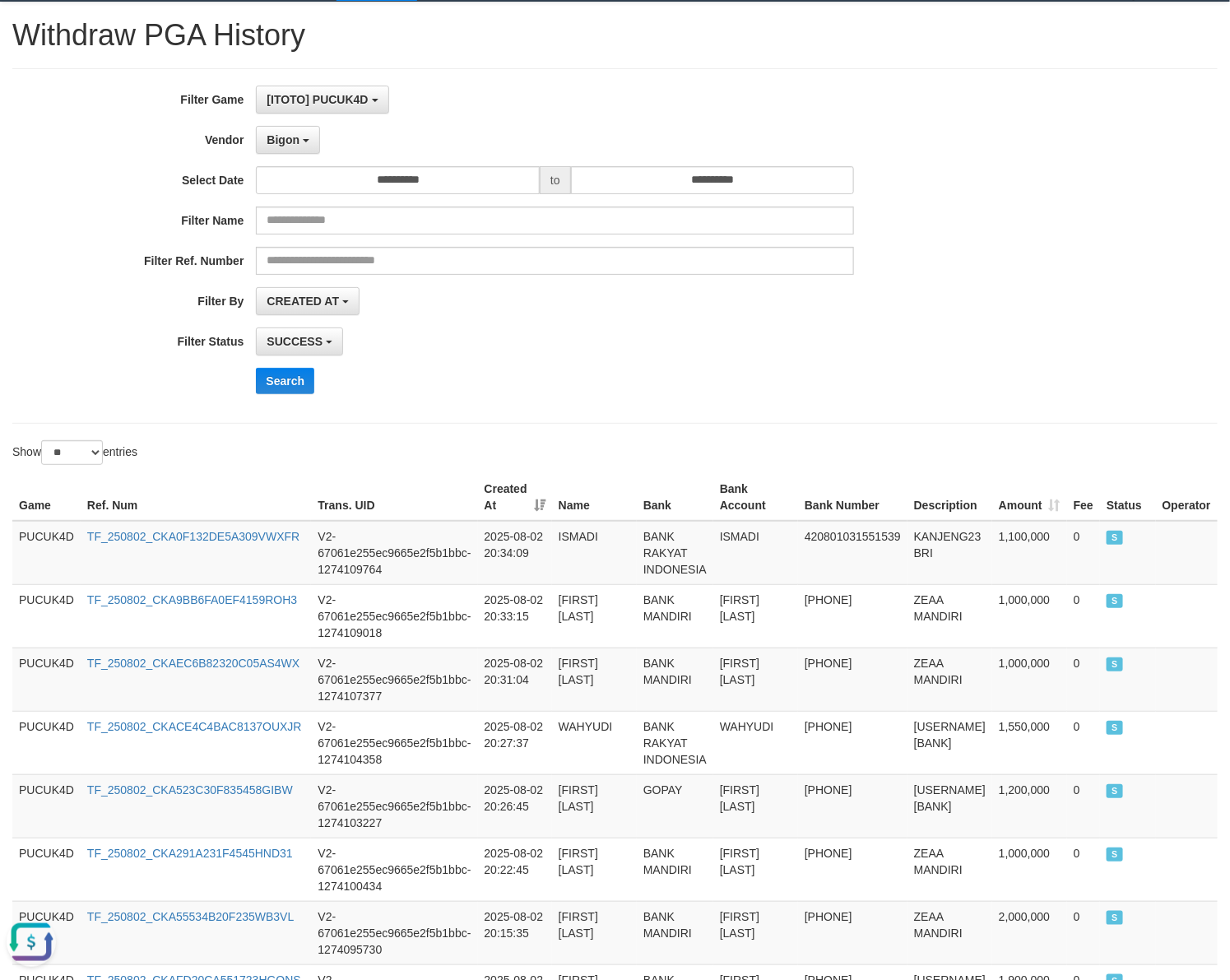 scroll, scrollTop: 0, scrollLeft: 0, axis: both 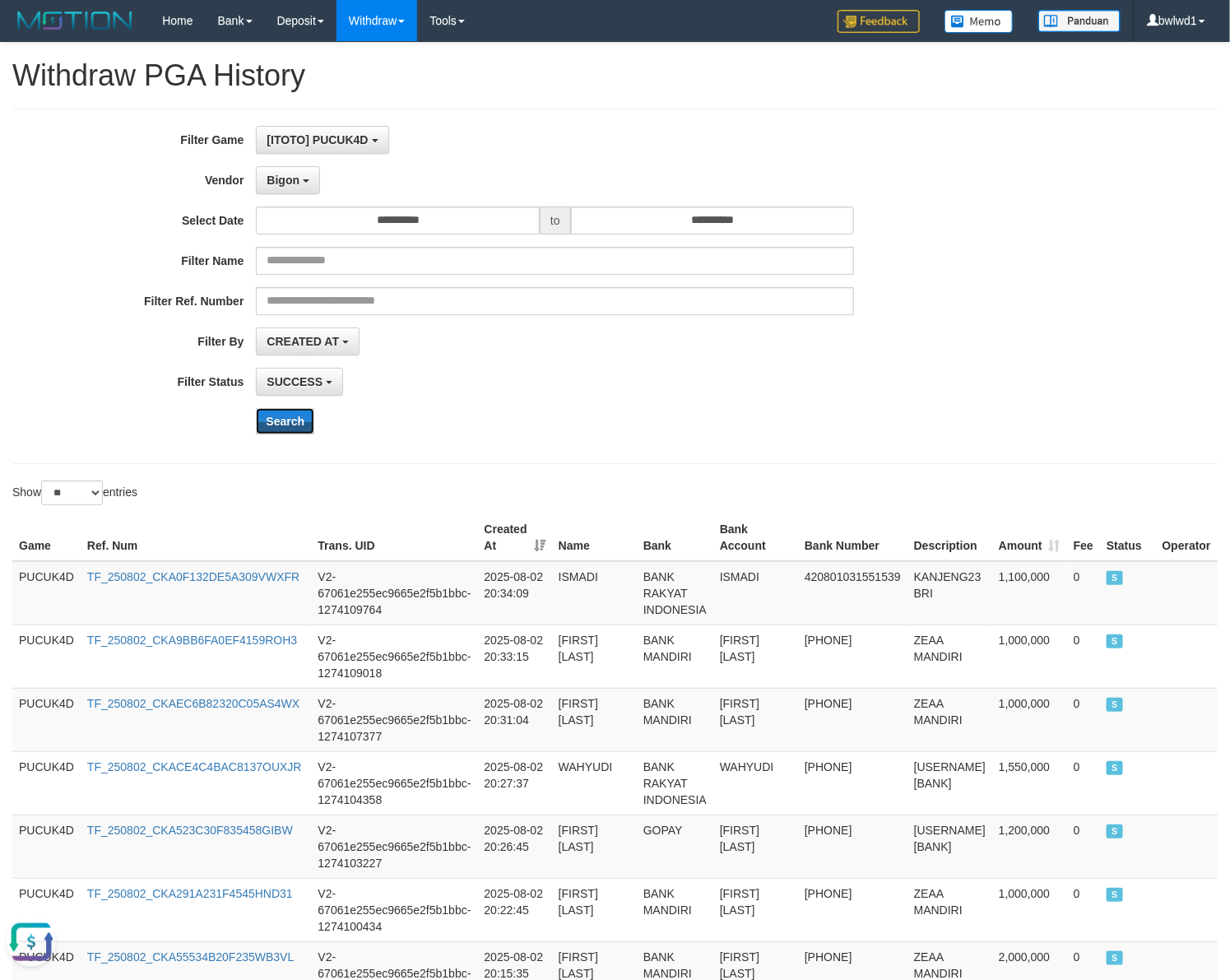 drag, startPoint x: 282, startPoint y: 427, endPoint x: 386, endPoint y: 413, distance: 104.938077 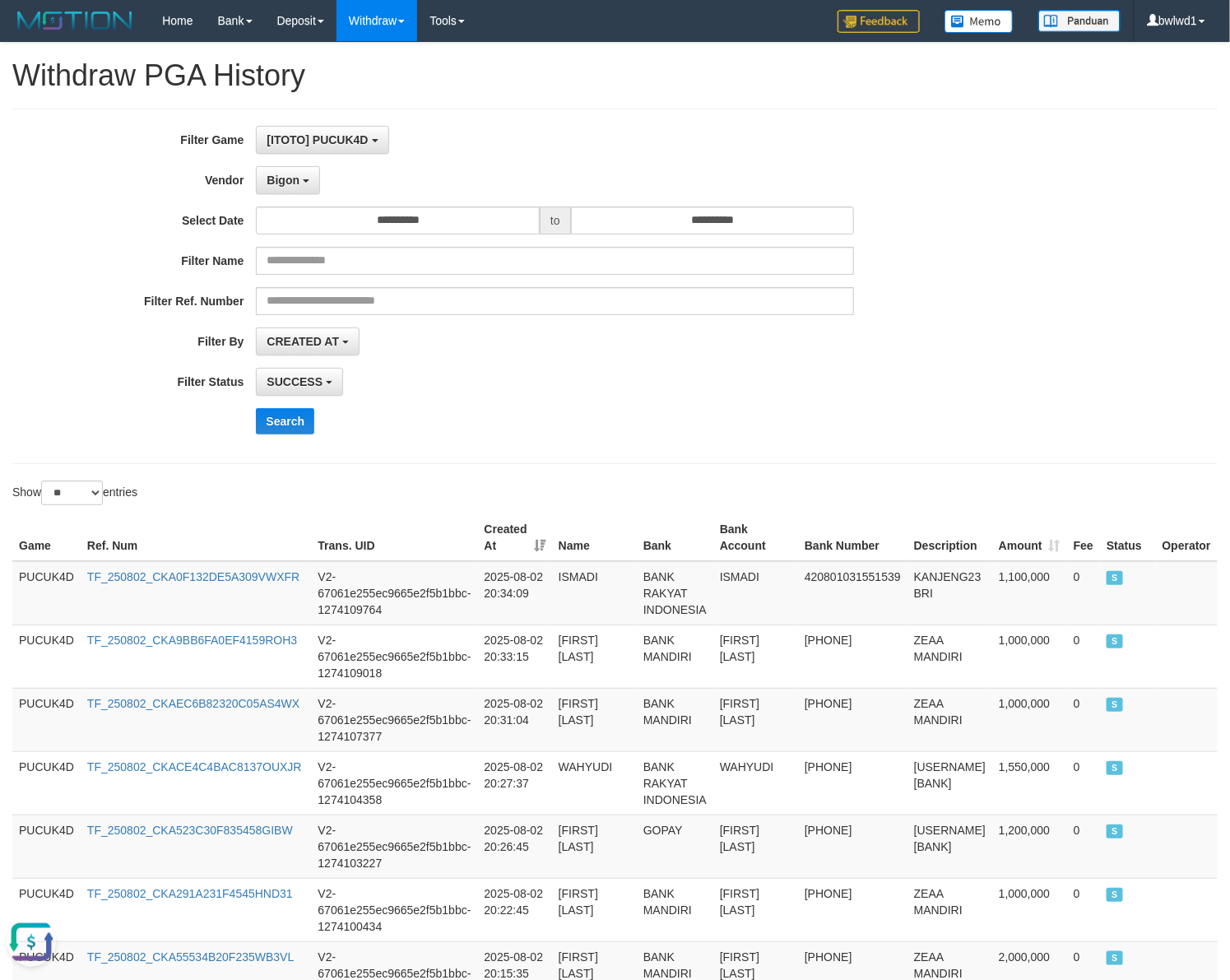 click on "Filter Name" at bounding box center [513, 261] 